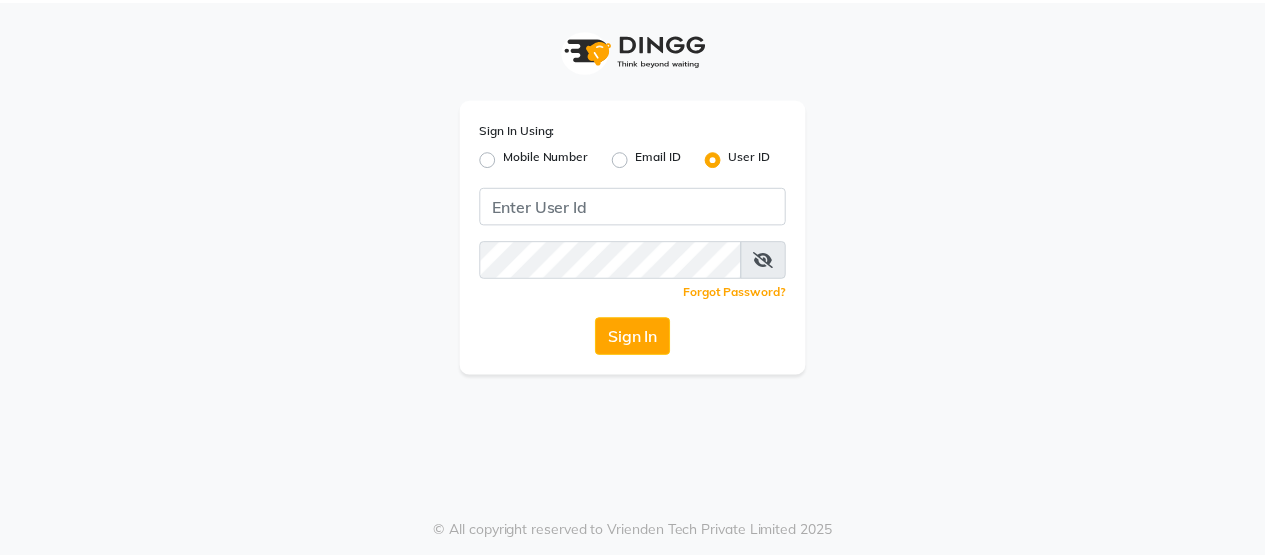 scroll, scrollTop: 0, scrollLeft: 0, axis: both 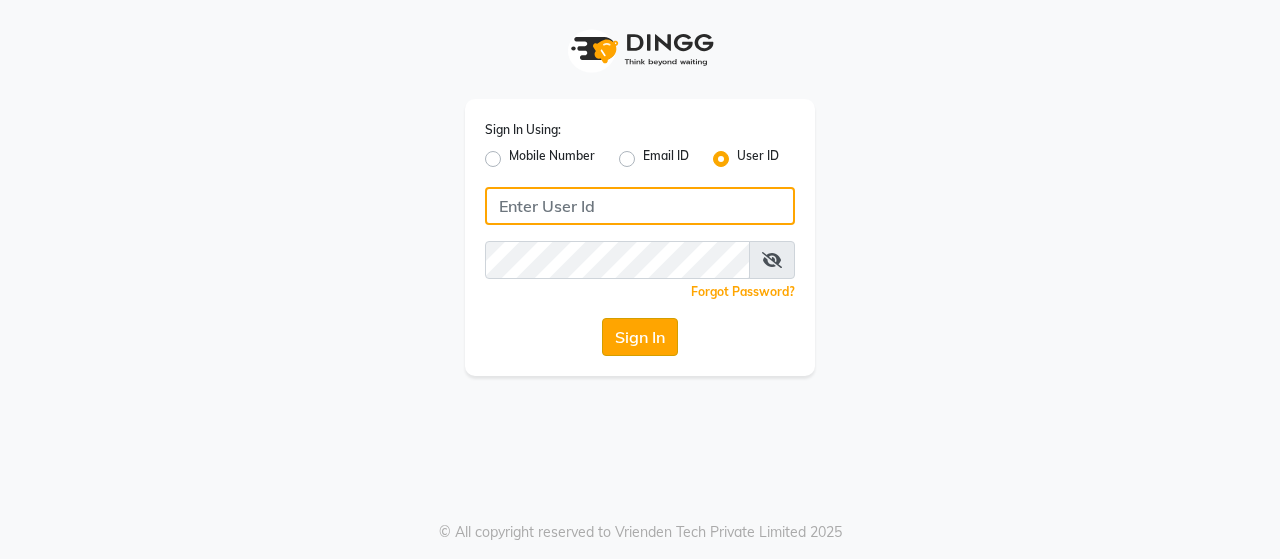 type on "Amosalon" 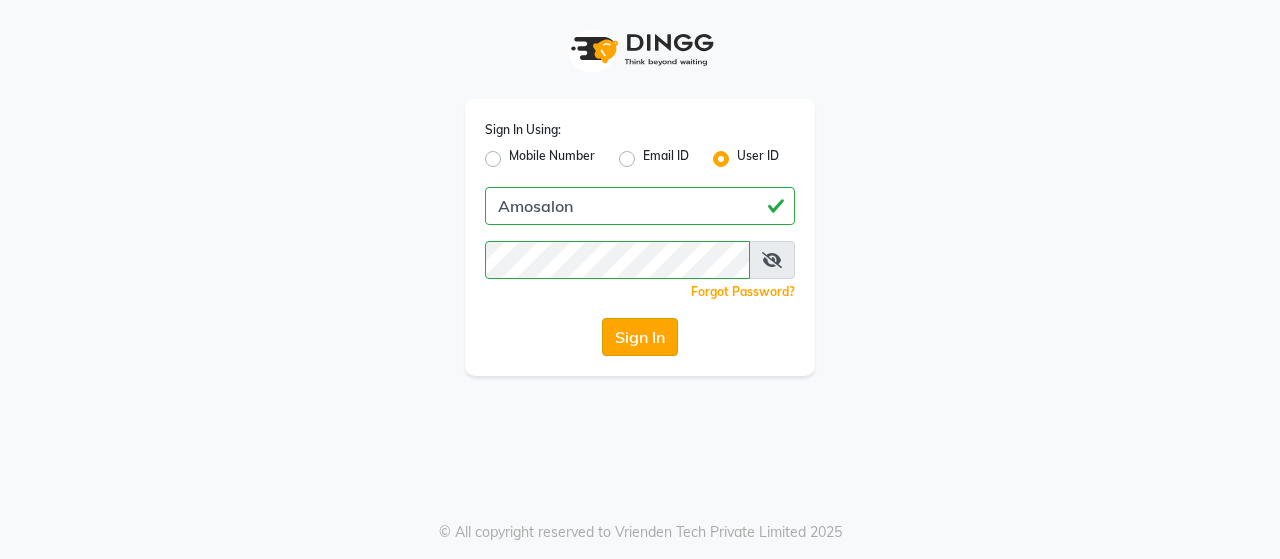 click on "Sign In" 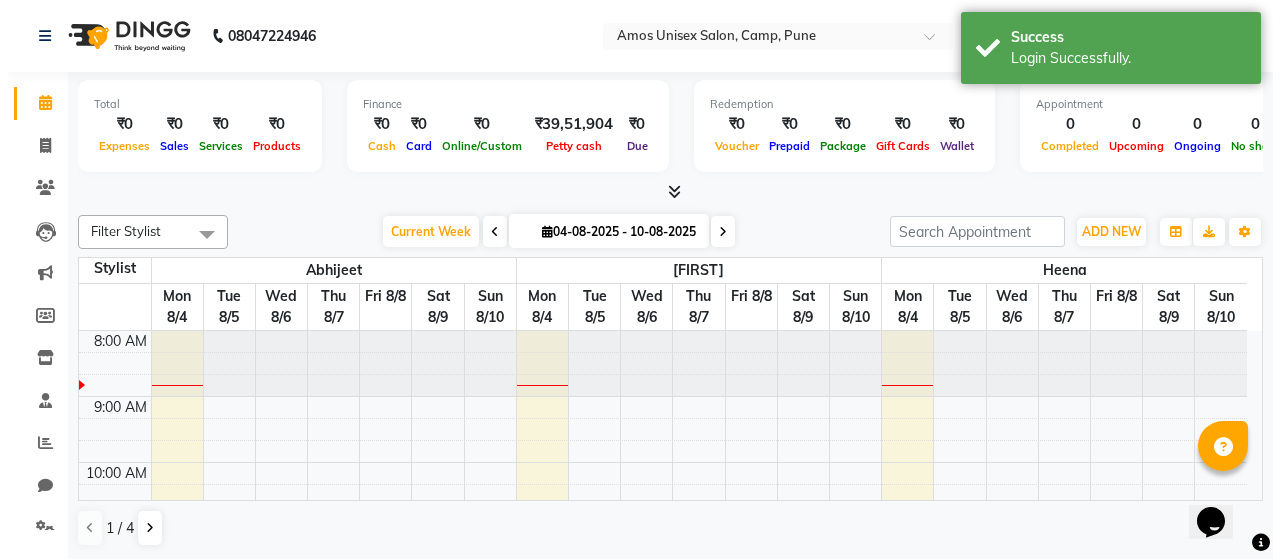 scroll, scrollTop: 0, scrollLeft: 0, axis: both 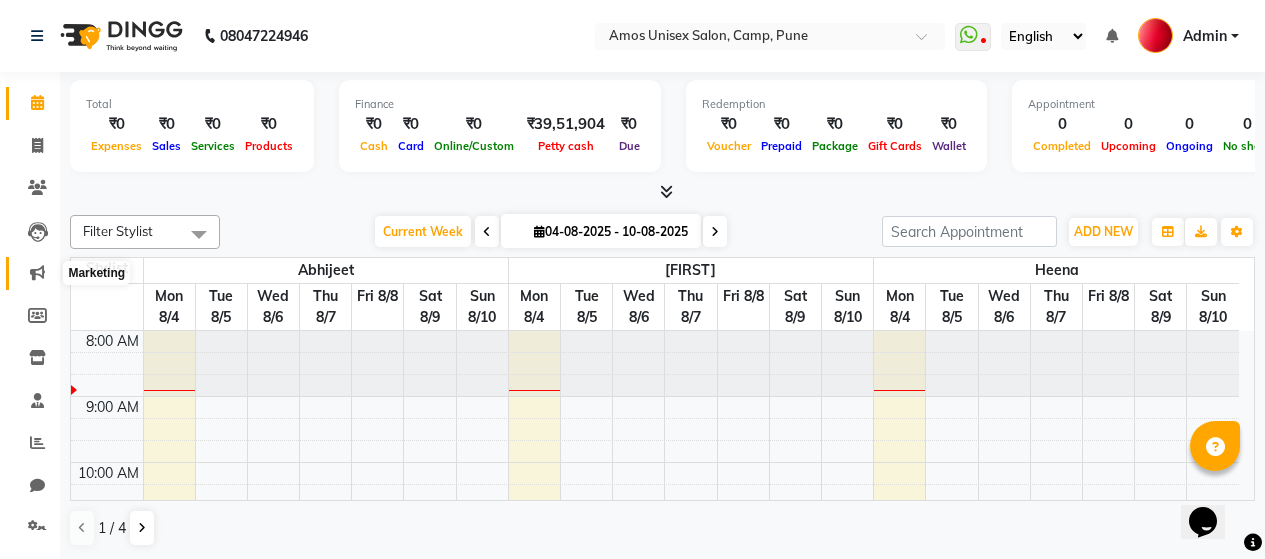 click 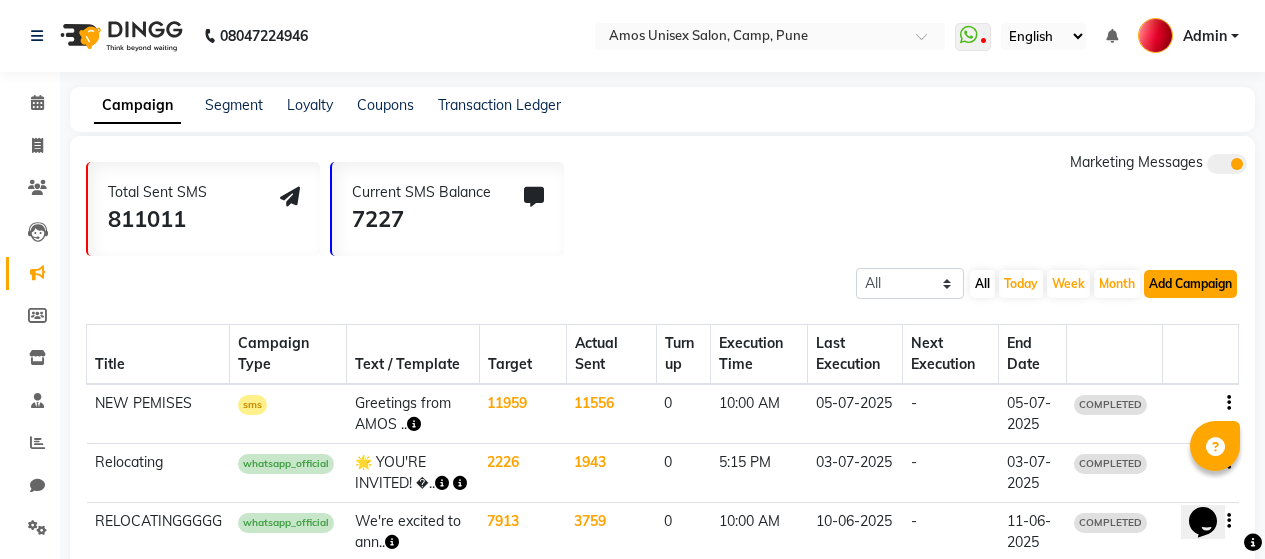click on "Add Campaign" at bounding box center [1190, 284] 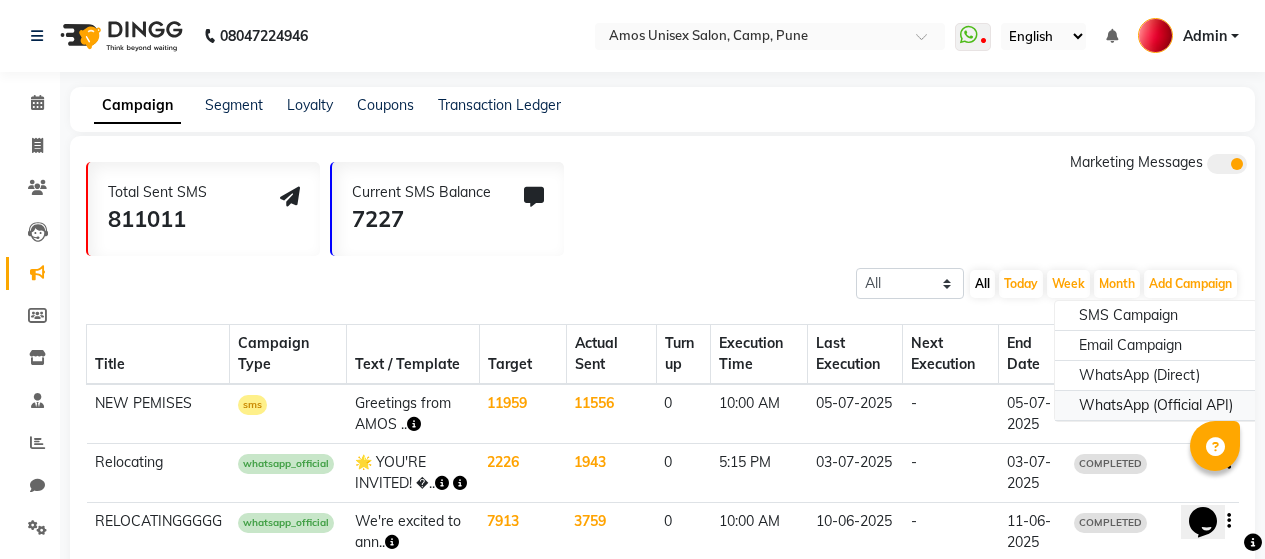 click on "WhatsApp (Official API)" 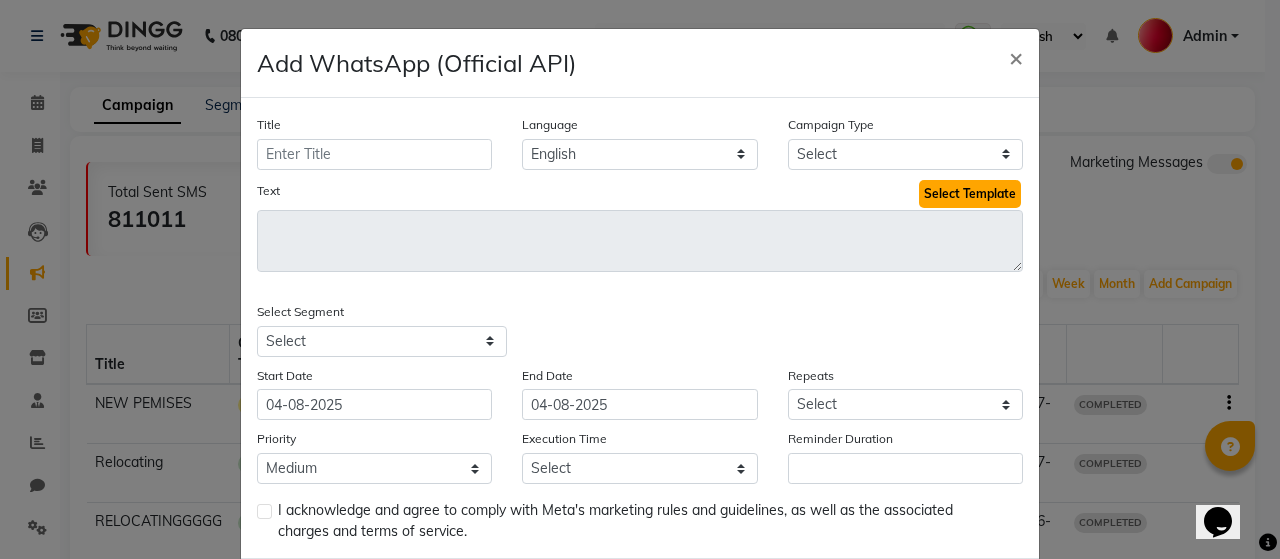 click on "Select Template" 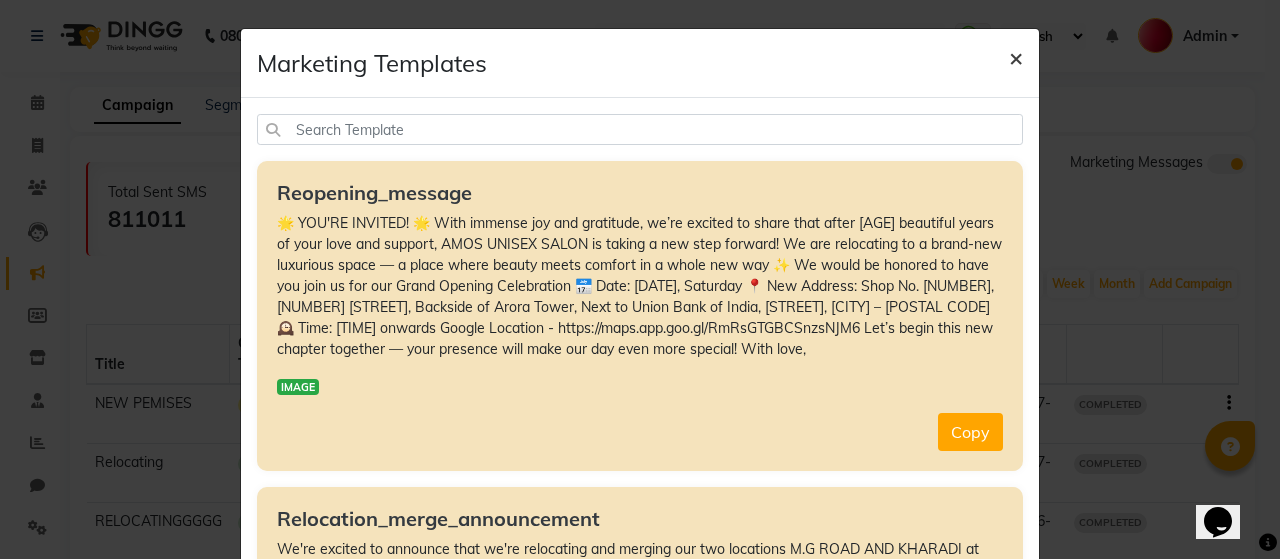 click on "×" 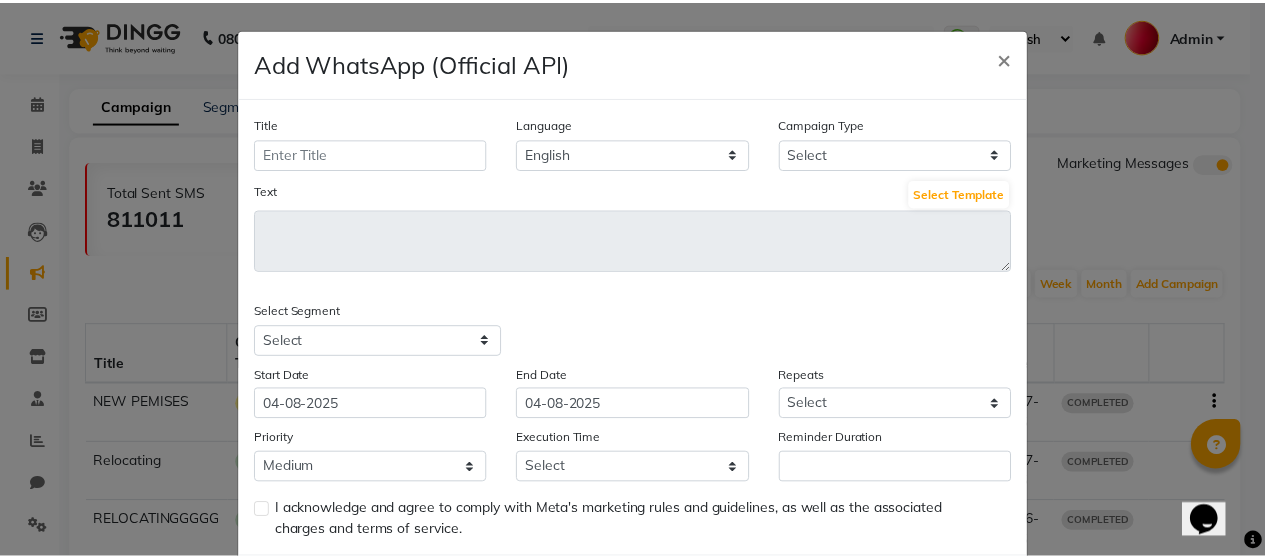 scroll, scrollTop: 107, scrollLeft: 0, axis: vertical 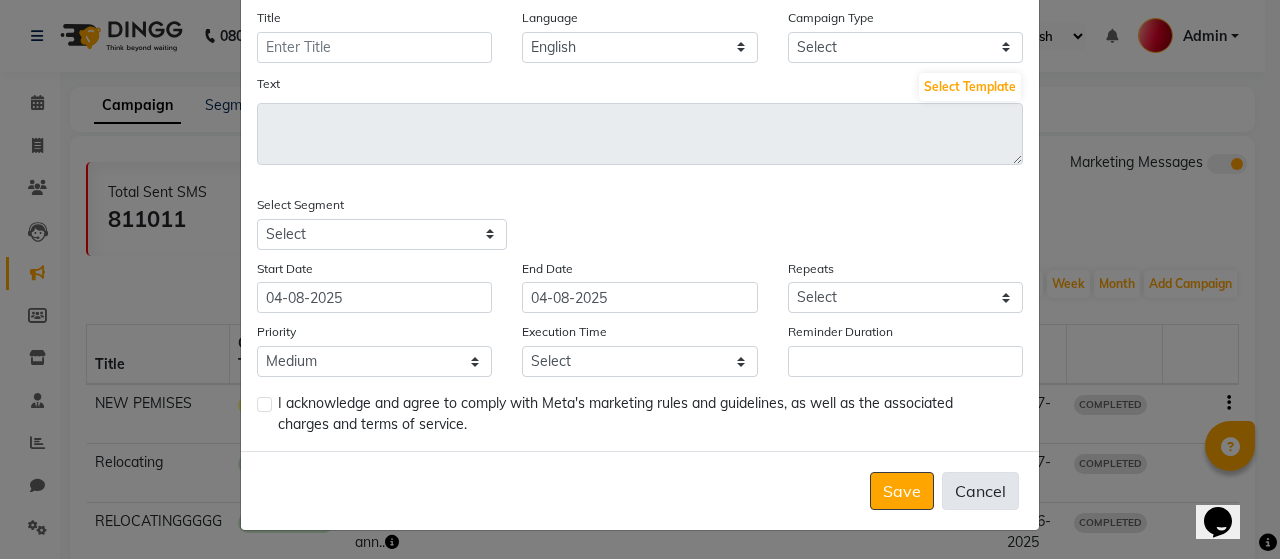 click on "Cancel" 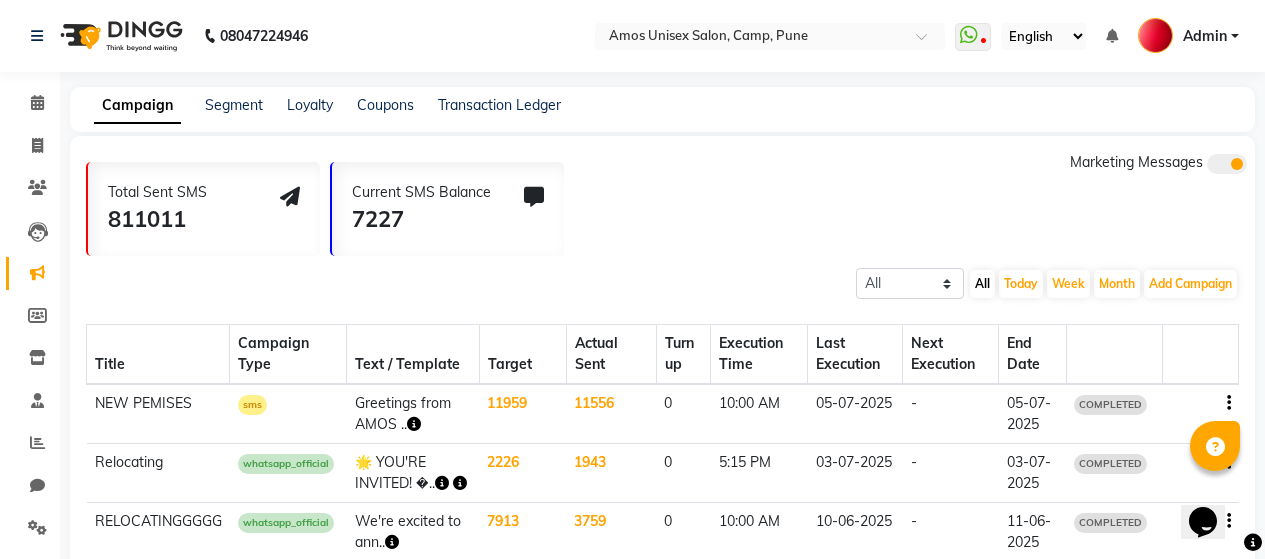 scroll, scrollTop: 489, scrollLeft: 0, axis: vertical 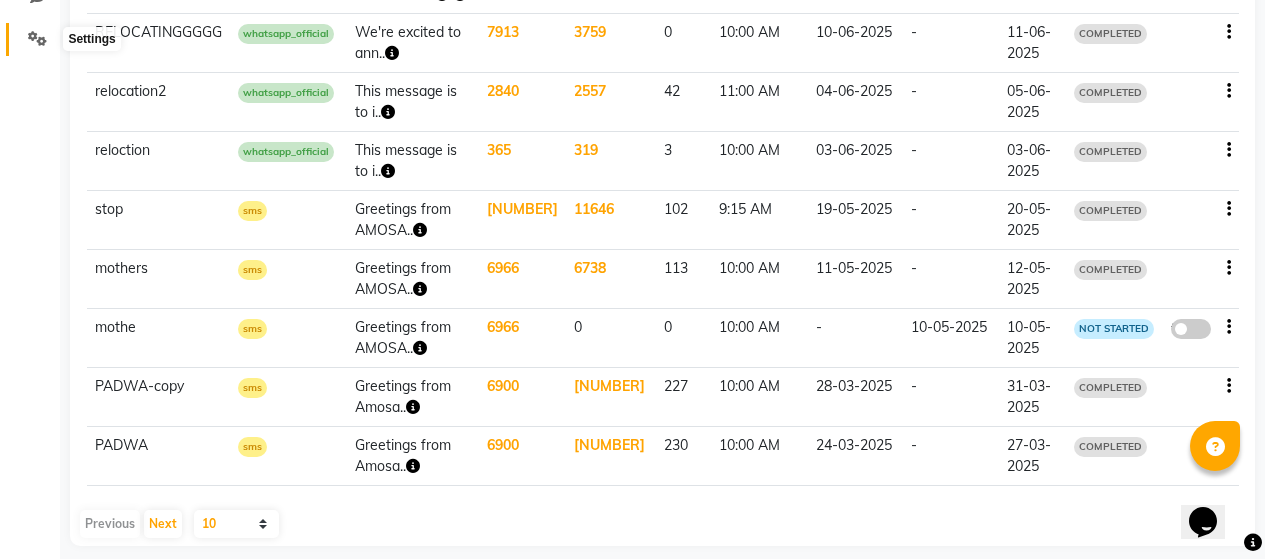 click 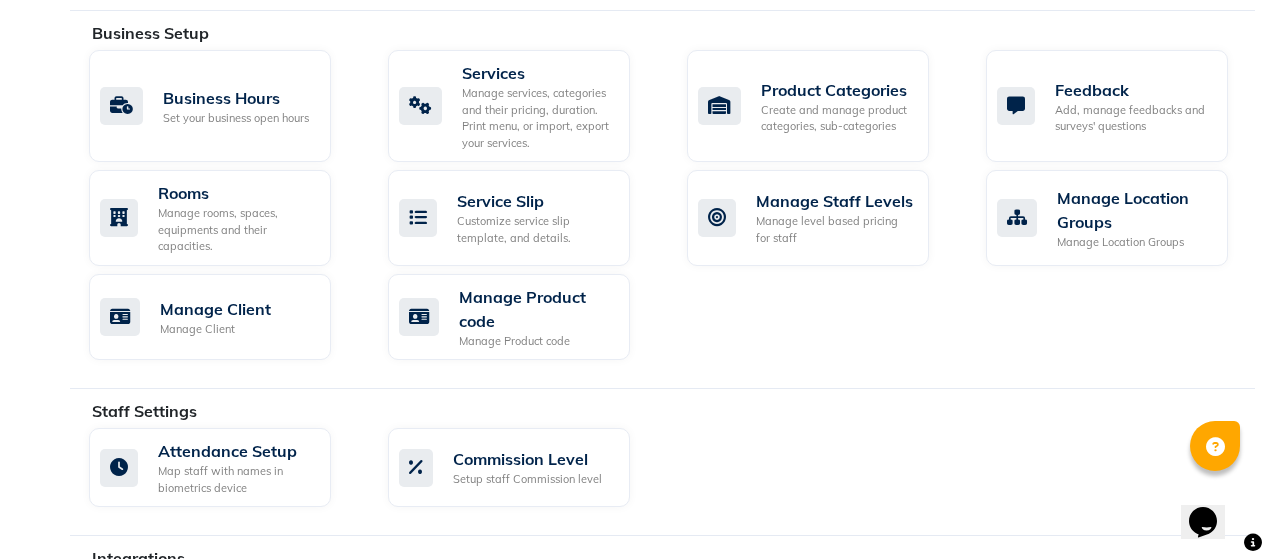 scroll, scrollTop: 849, scrollLeft: 0, axis: vertical 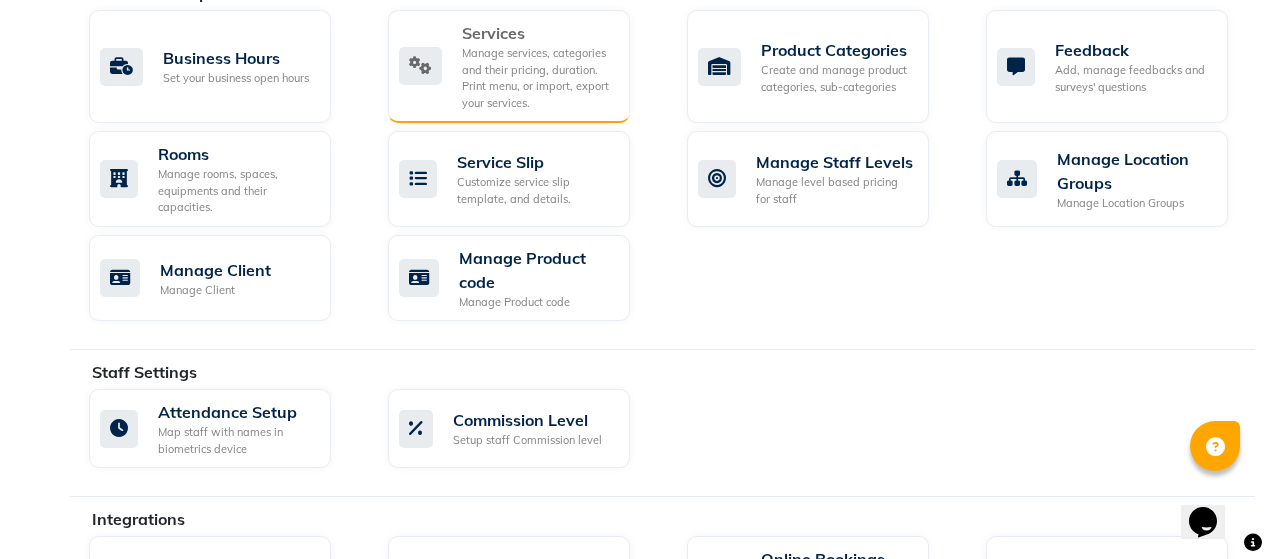 click on "Manage services, categories and their pricing, duration. Print menu, or import, export your services." 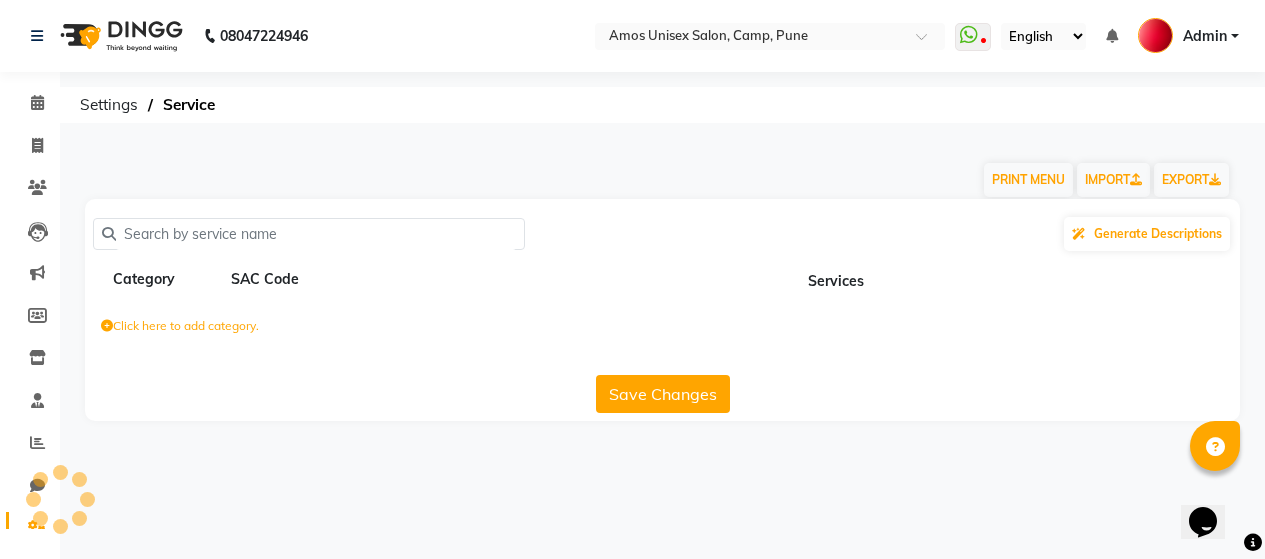 scroll, scrollTop: 0, scrollLeft: 0, axis: both 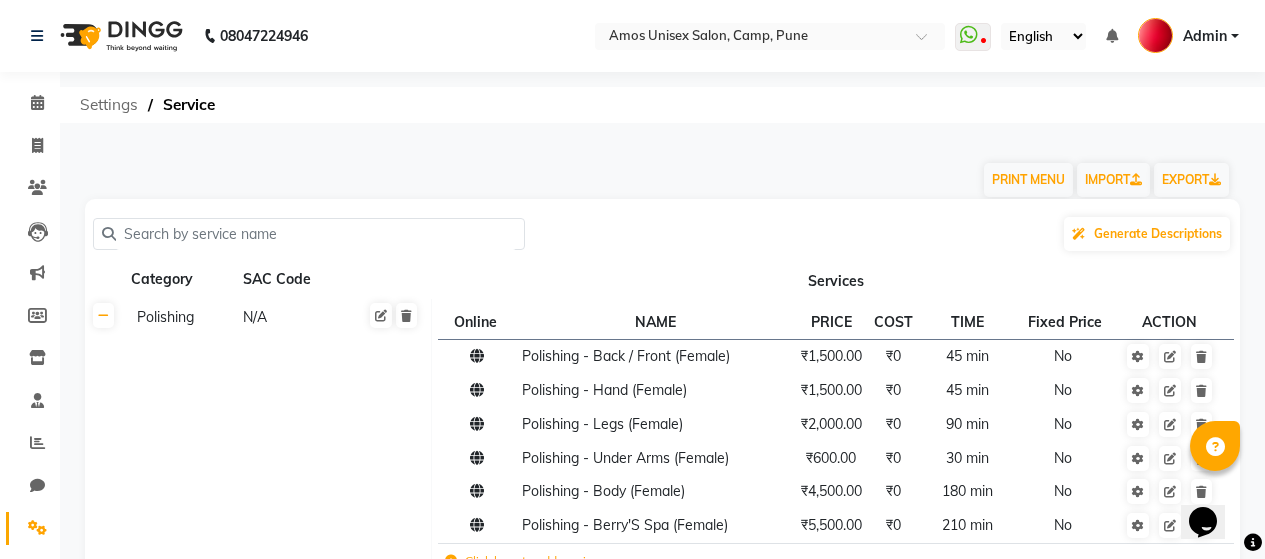 click on "Settings" 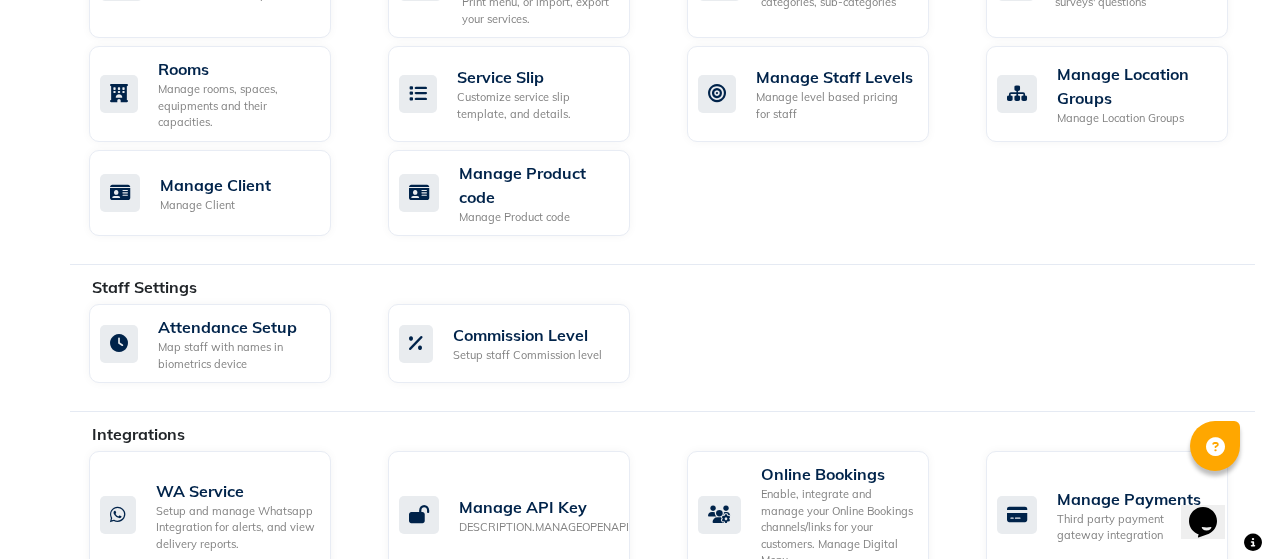 scroll, scrollTop: 1240, scrollLeft: 0, axis: vertical 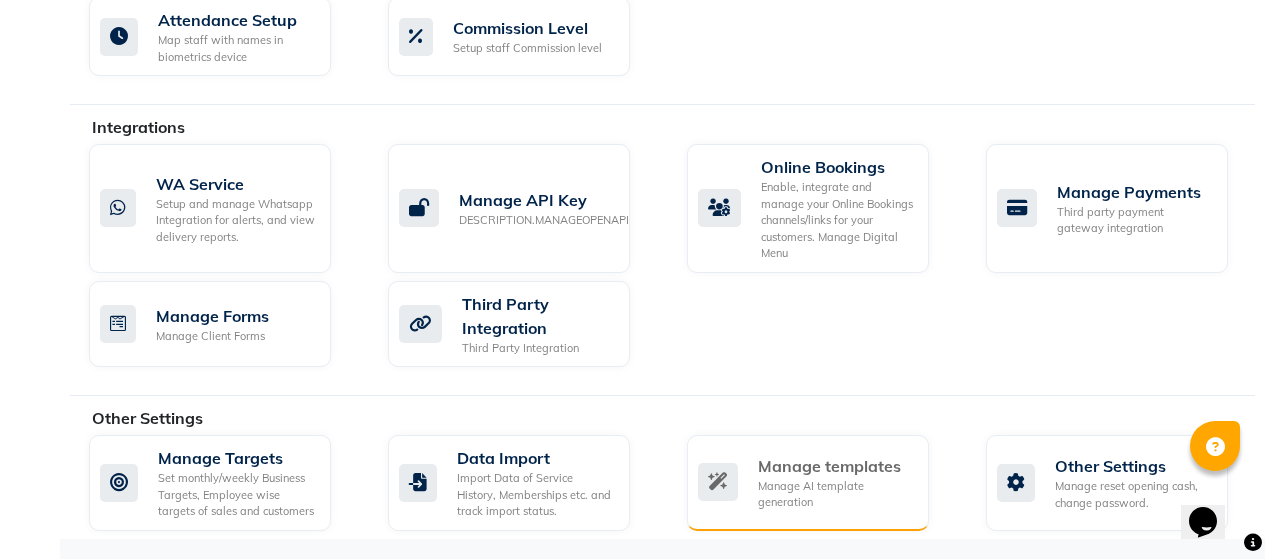 click on "Manage AI template generation" 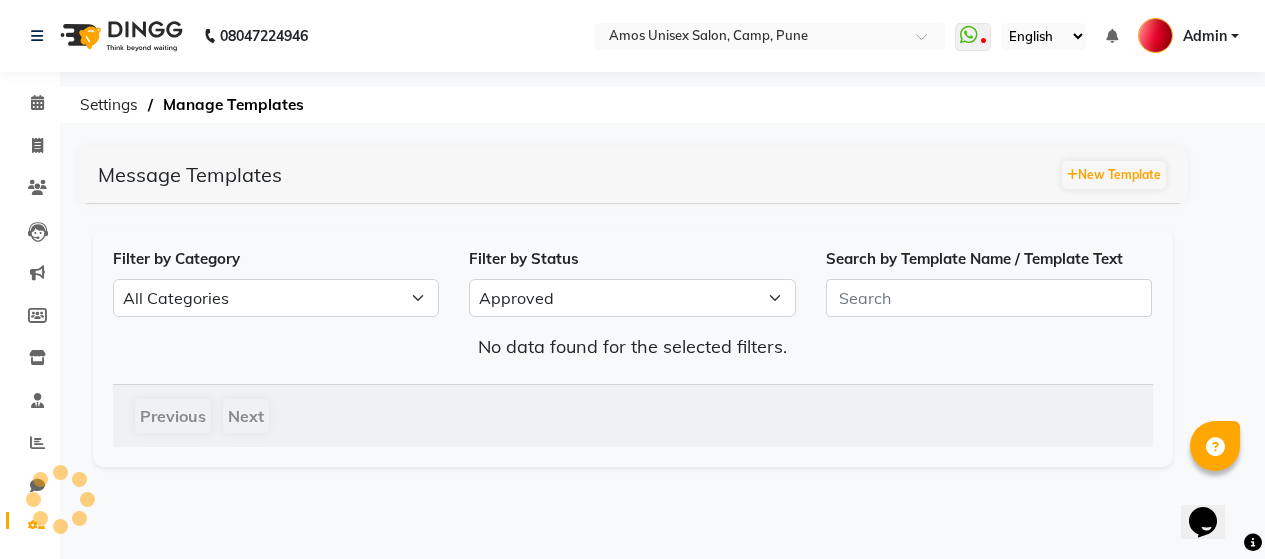 scroll, scrollTop: 0, scrollLeft: 0, axis: both 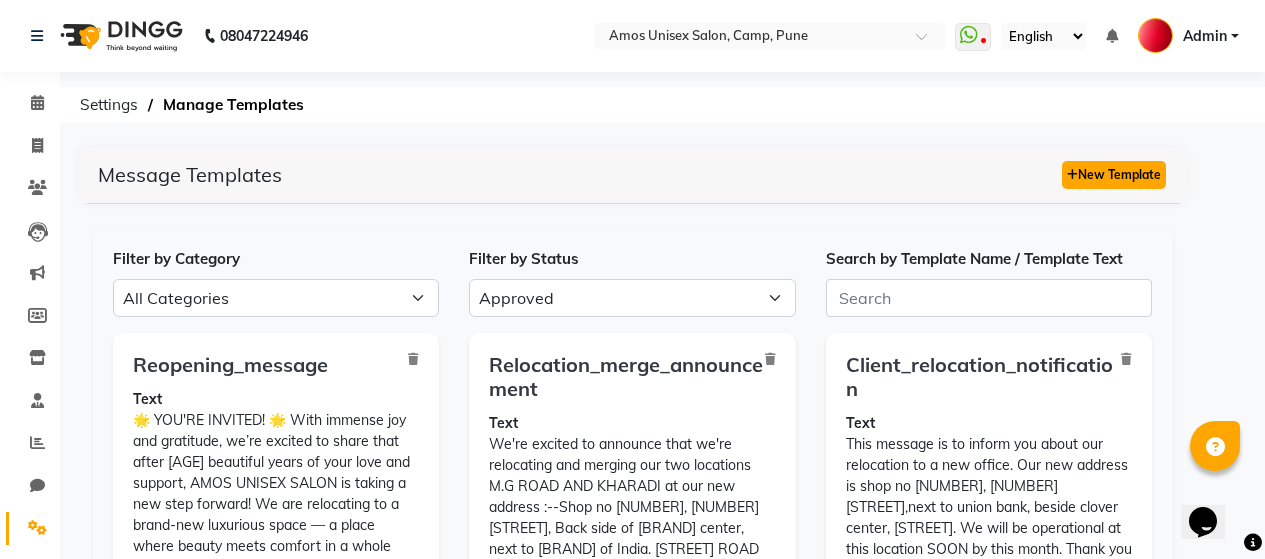 click on "New Template" 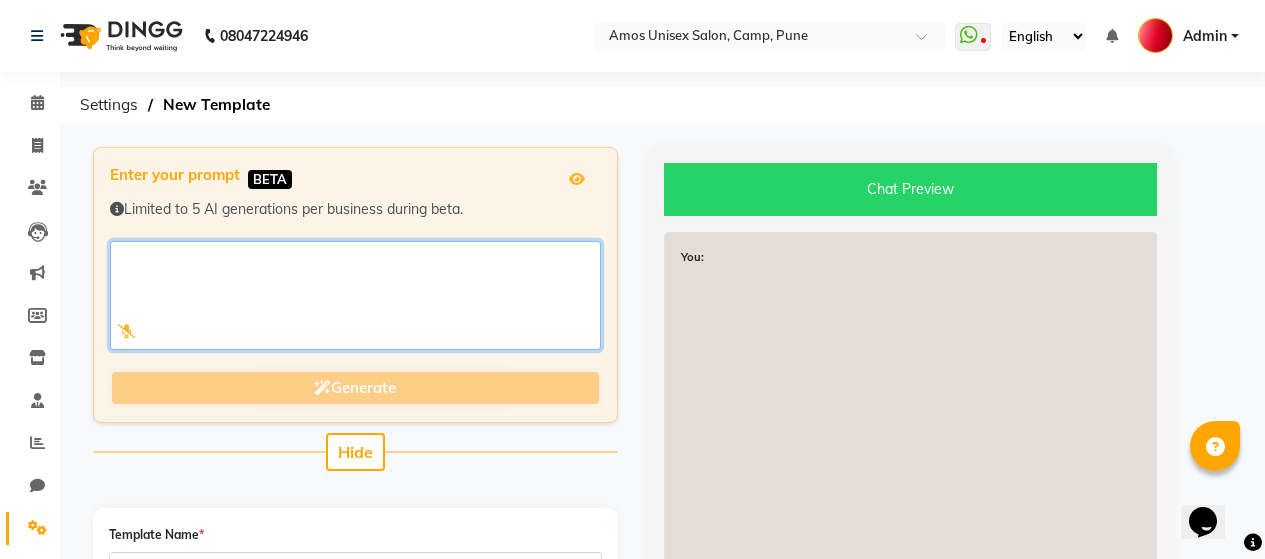 click 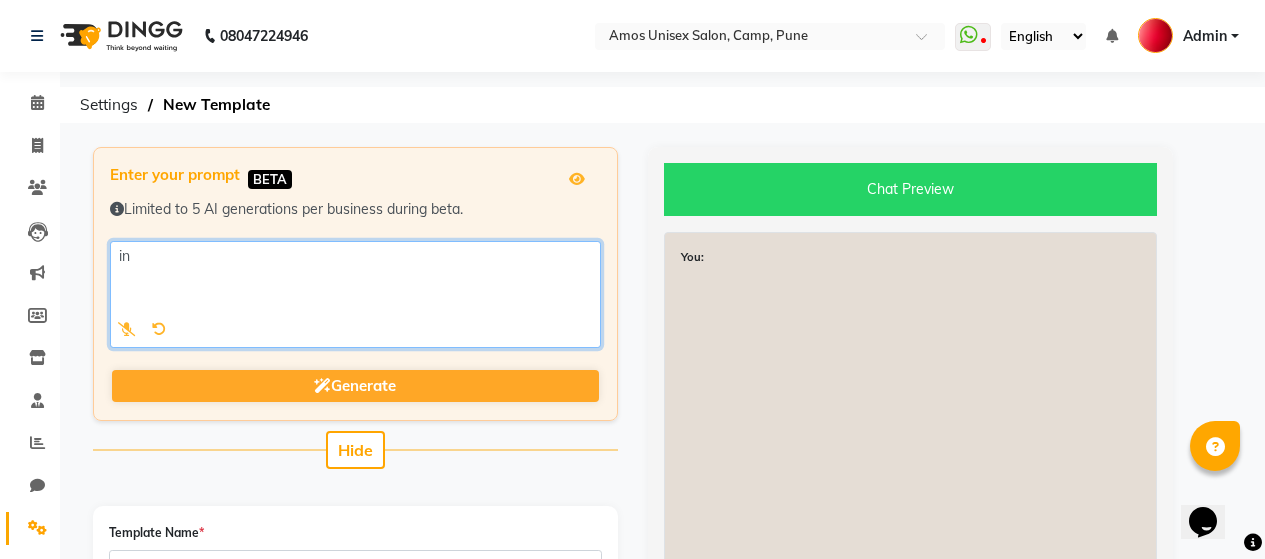 type on "i" 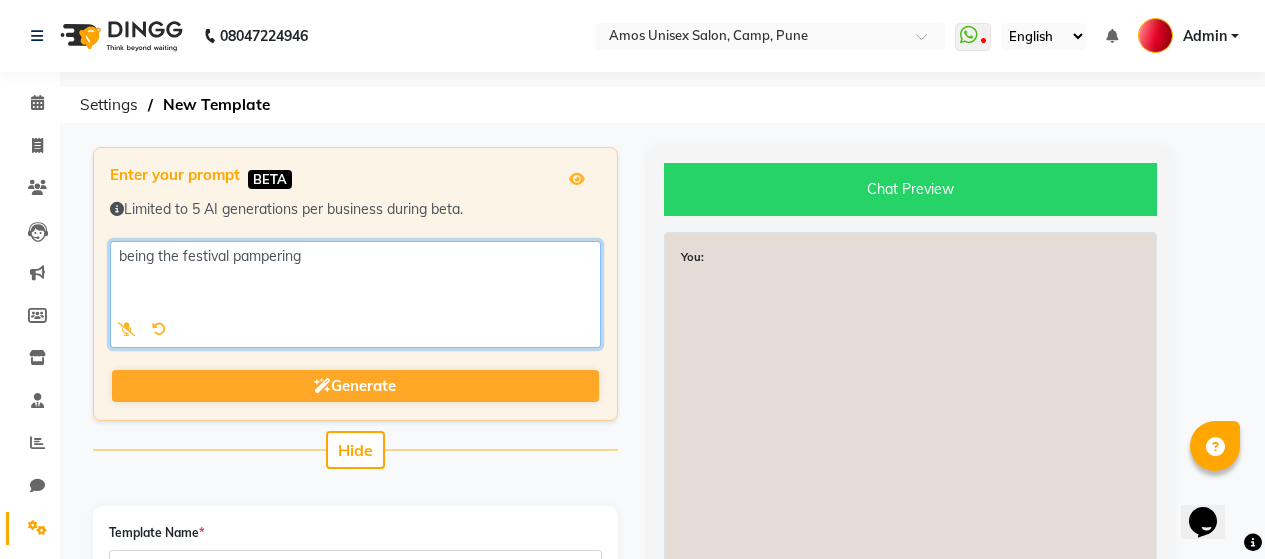 click 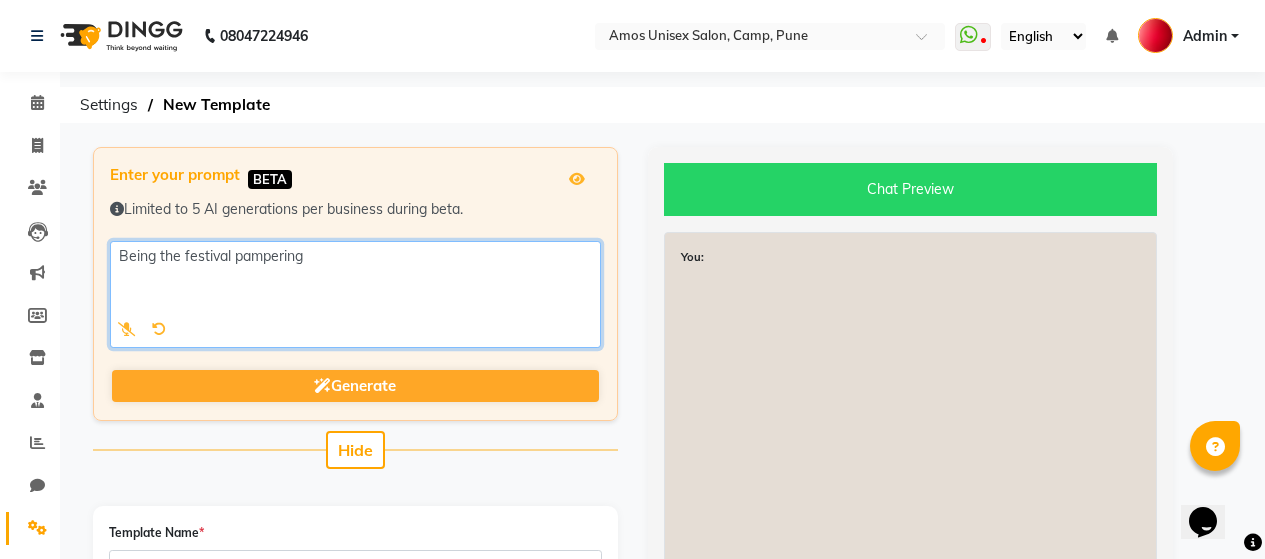 click 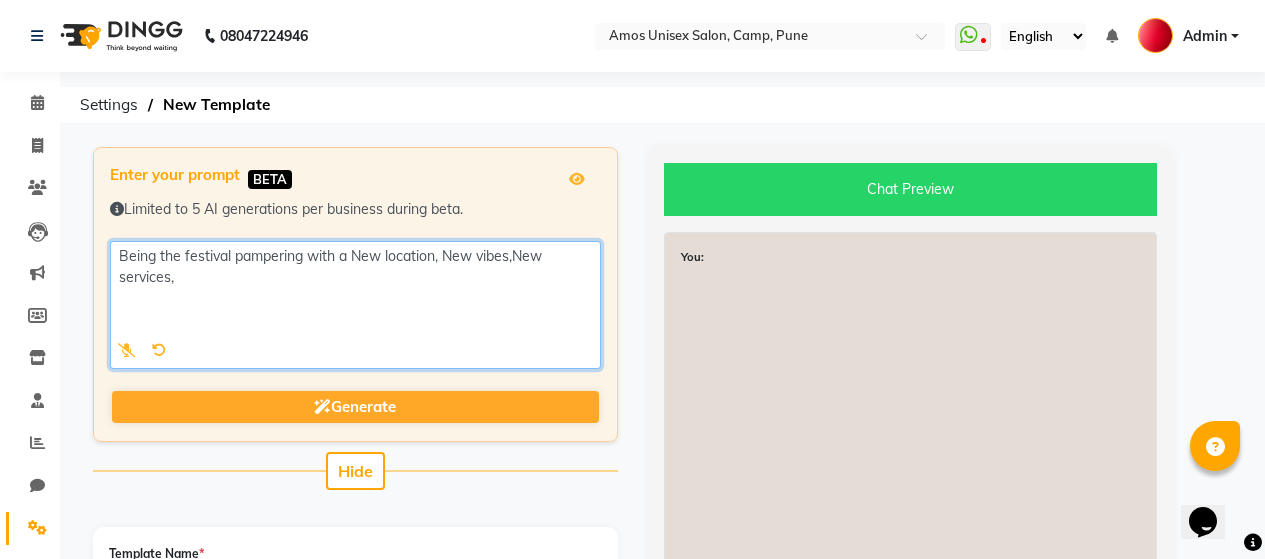 paste on "*New Address*: Shop No. 1, 9 Moledina Road, Beside of Arora Tower, Next to Union Bank of India, MG Road, Pune – 411001
*Google Location* - https://maps.app.goo.gl/RmRsGTGBCSnzsNJM6
Let’s begin this new chapter together" 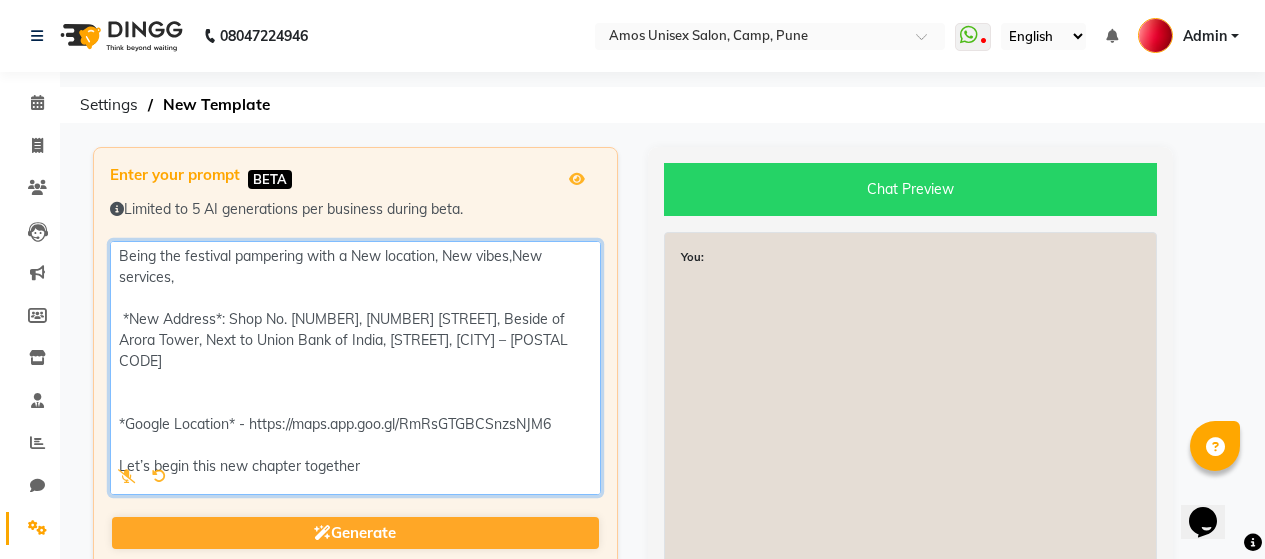 click 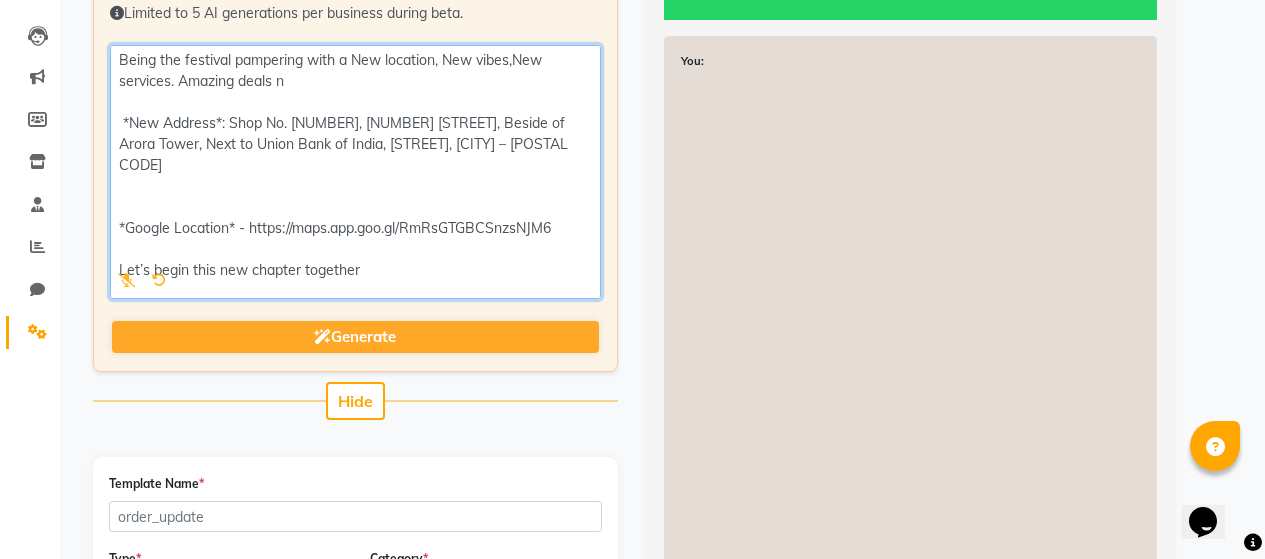 scroll, scrollTop: 200, scrollLeft: 0, axis: vertical 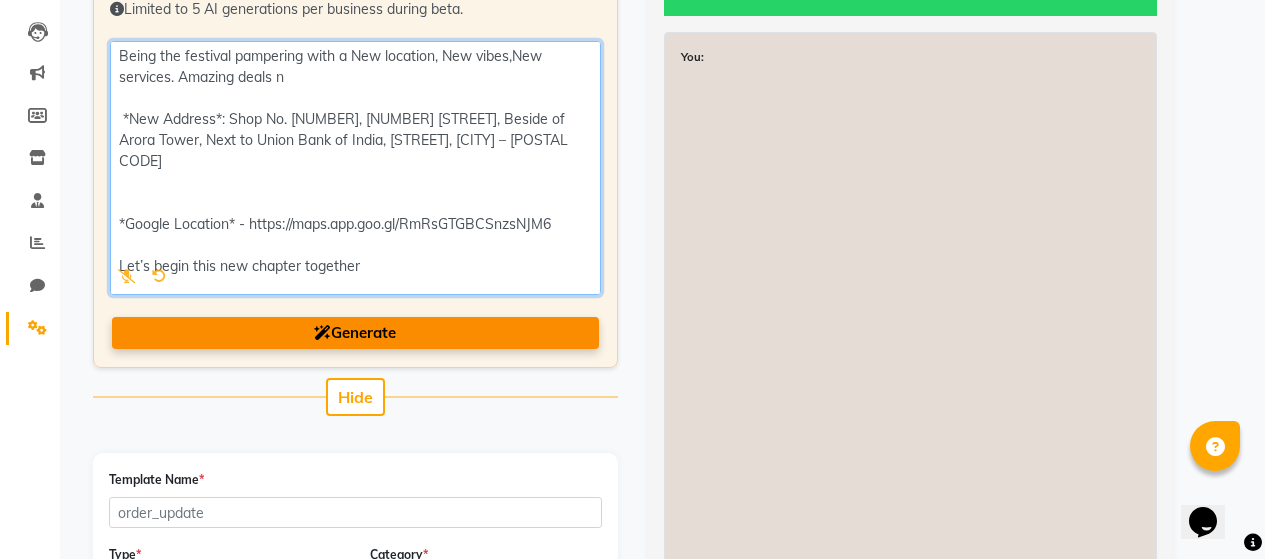 type on "Being the festival pampering with a New location, New vibes,New services. Amazing deals n
*New Address*: Shop No. 1, 9 Moledina Road, Beside of Arora Tower, Next to Union Bank of India, MG Road, Pune – 411001
*Google Location* - https://maps.app.goo.gl/RmRsGTGBCSnzsNJM6
Let’s begin this new chapter together" 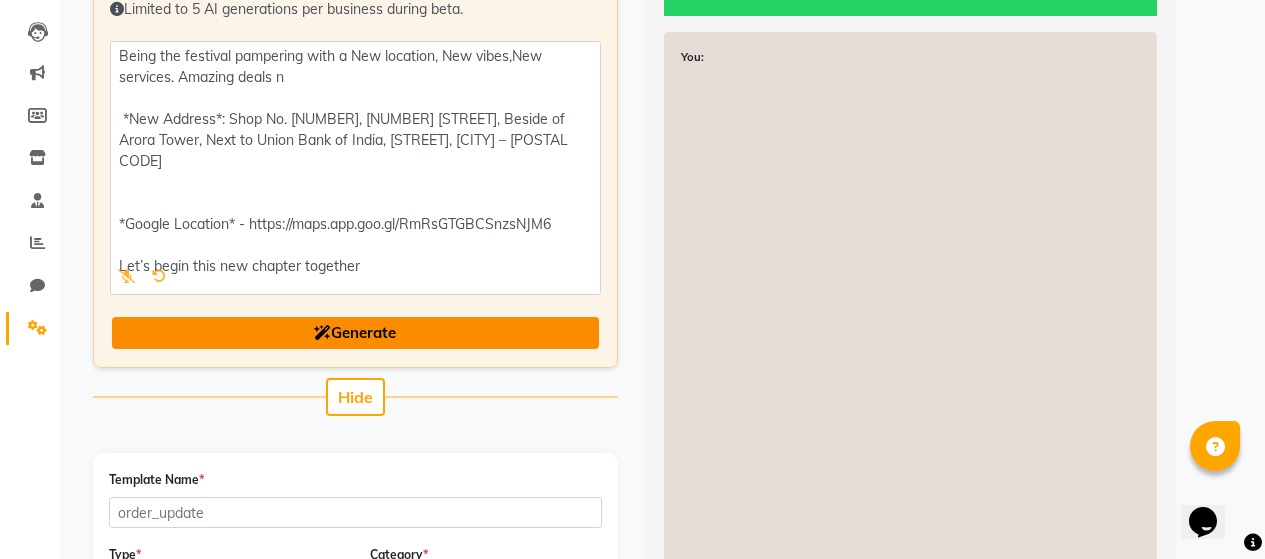 click on "Generate" 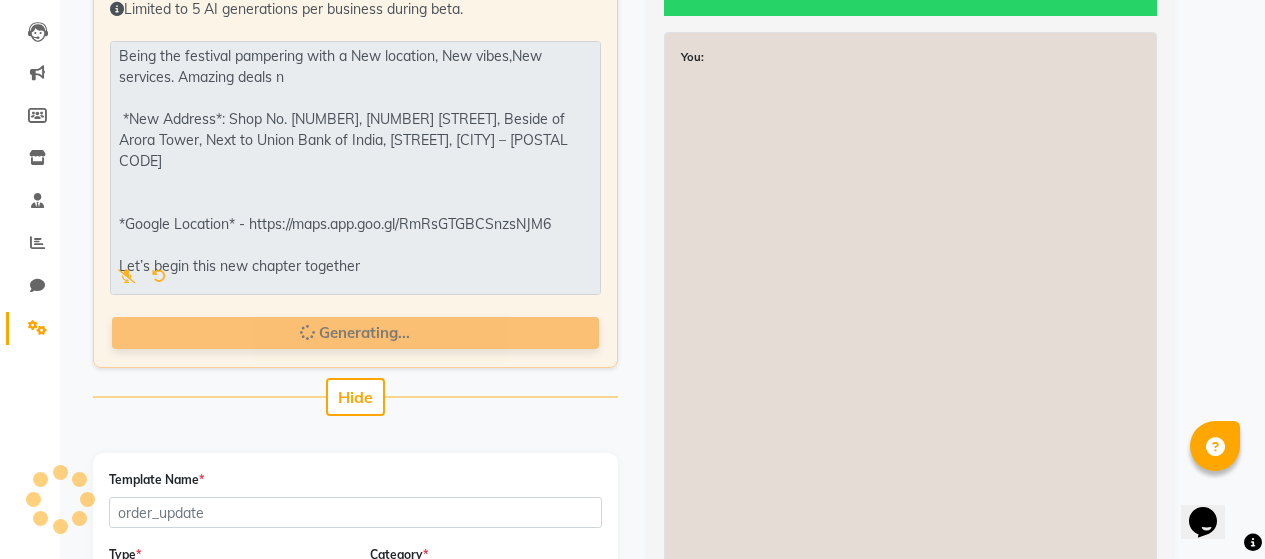 type on "festival_pampering_announcement" 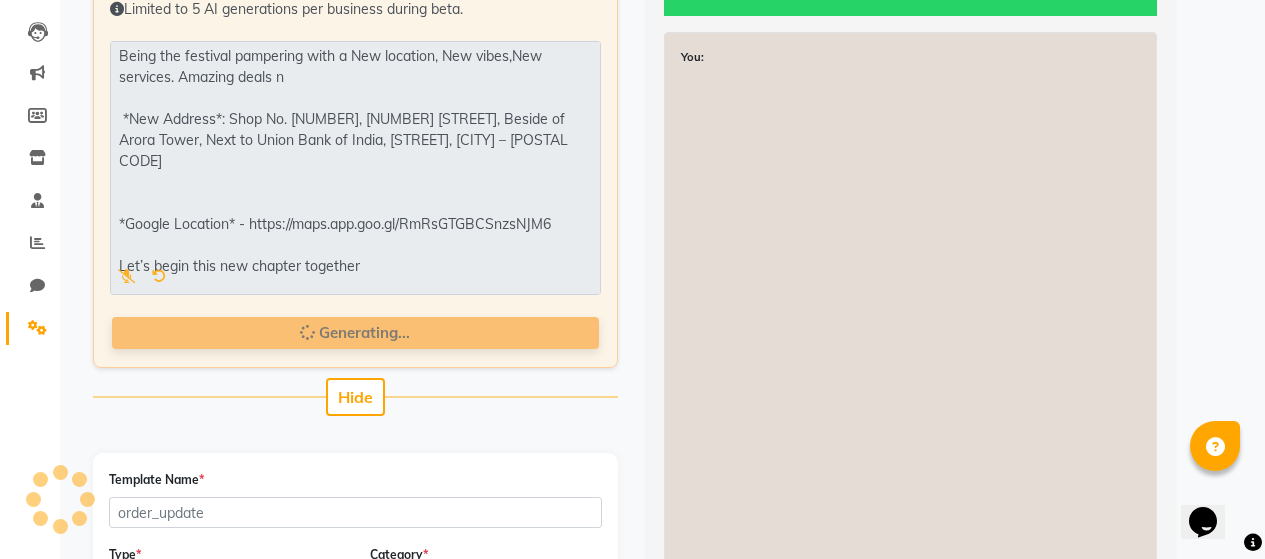 select on "MARKETING" 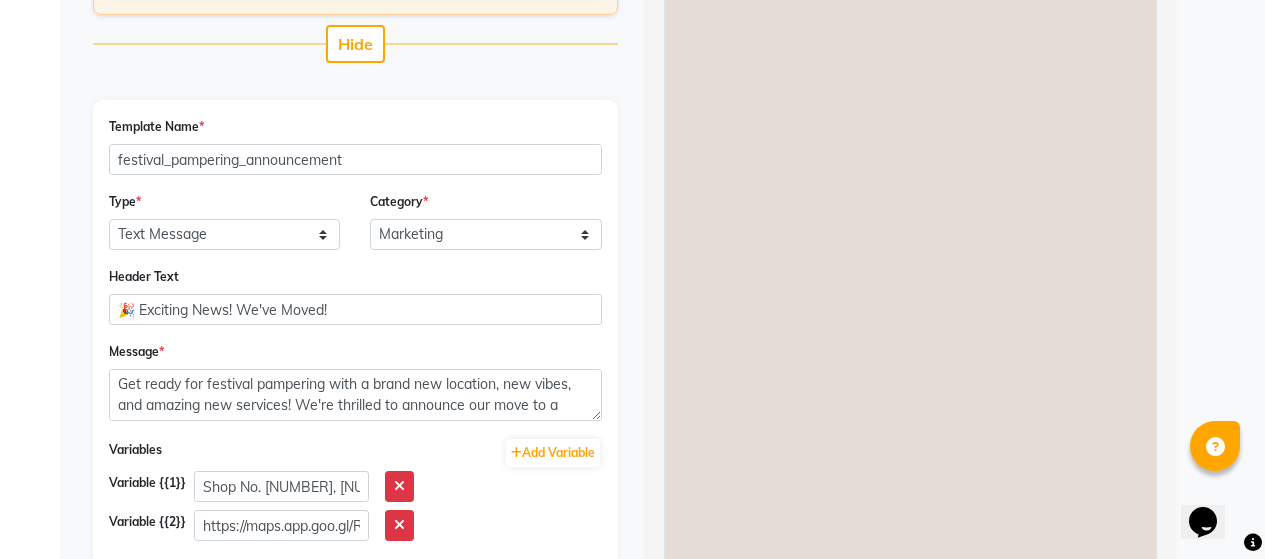 scroll, scrollTop: 600, scrollLeft: 0, axis: vertical 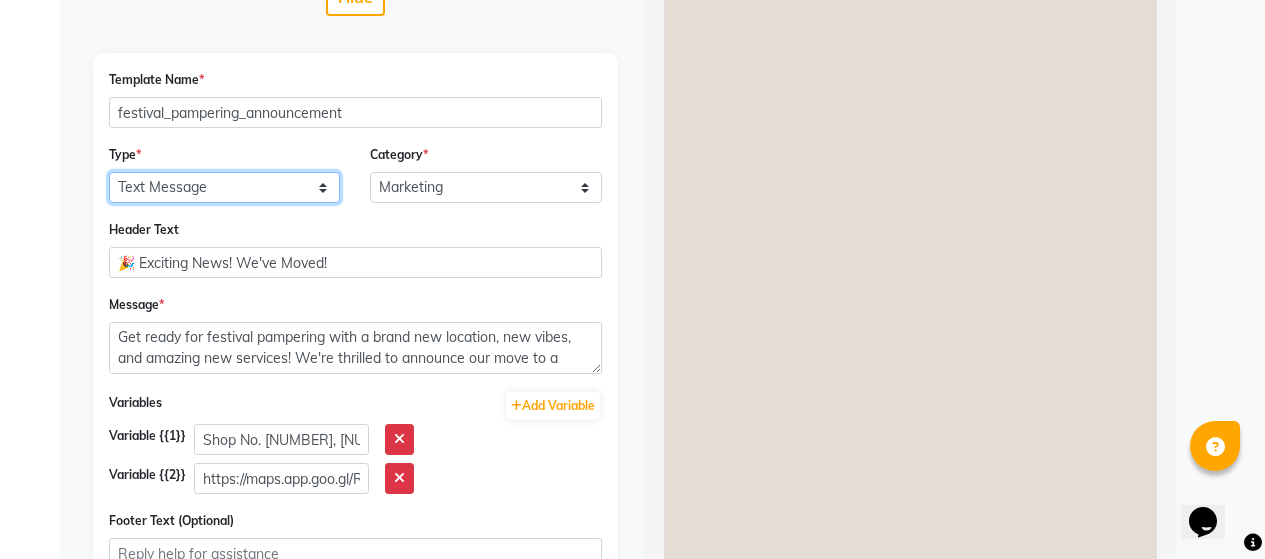 click on "Text Message Image with Text" 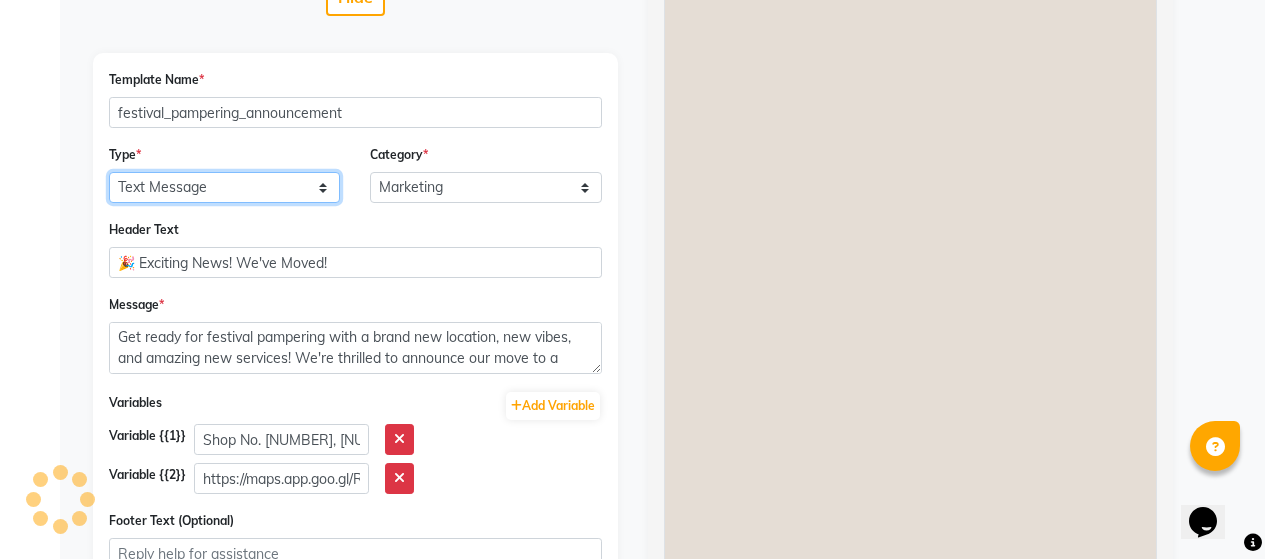 select on "IMAGE" 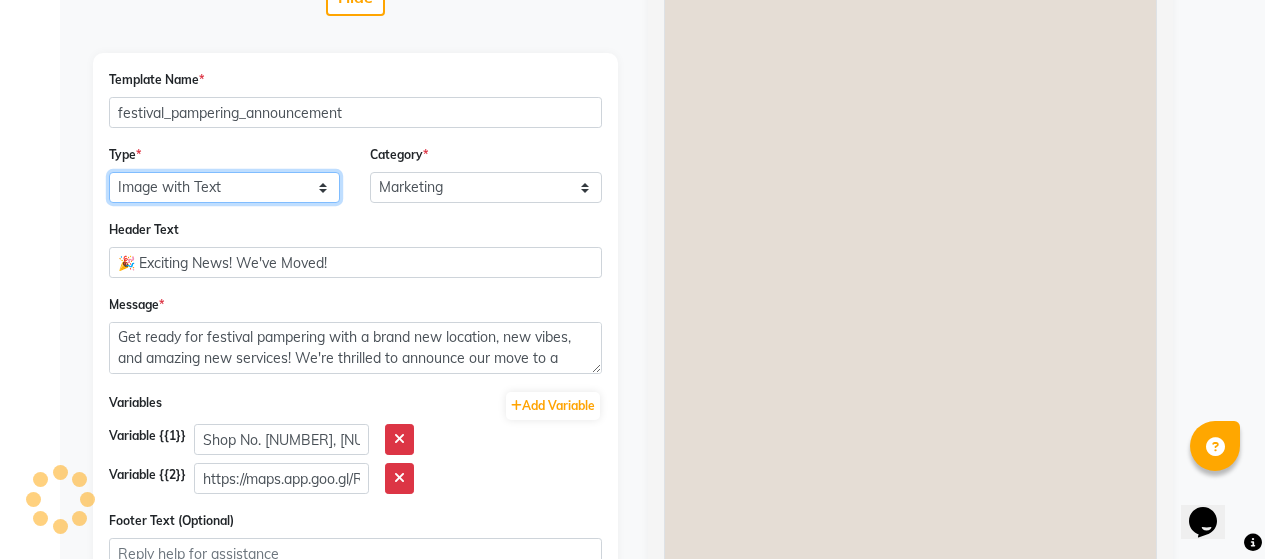 click on "Text Message Image with Text" 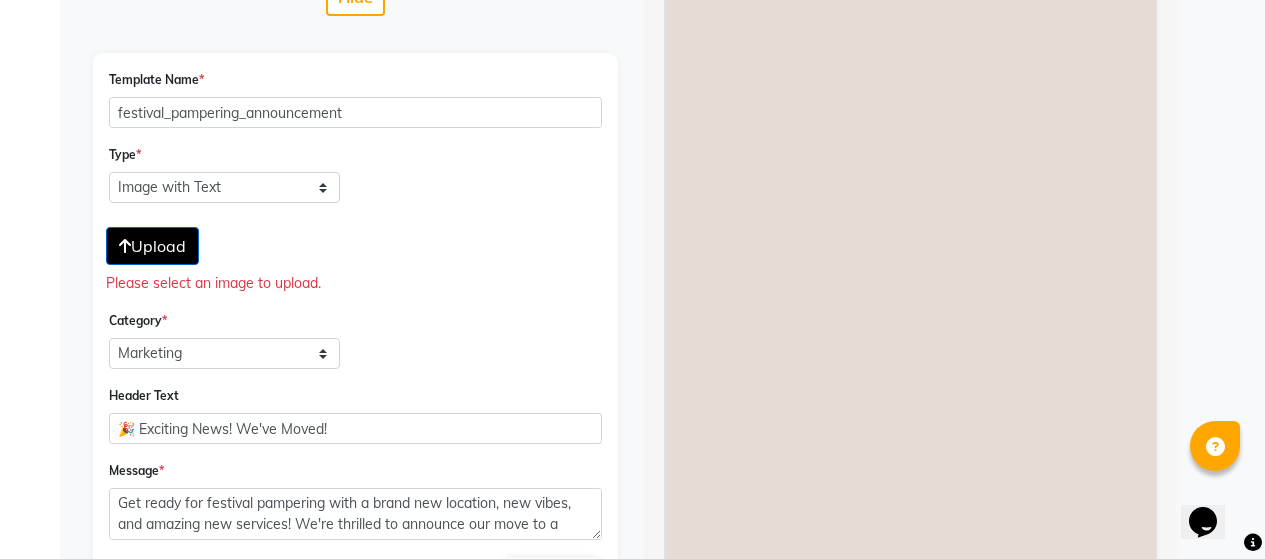 click on "Upload" 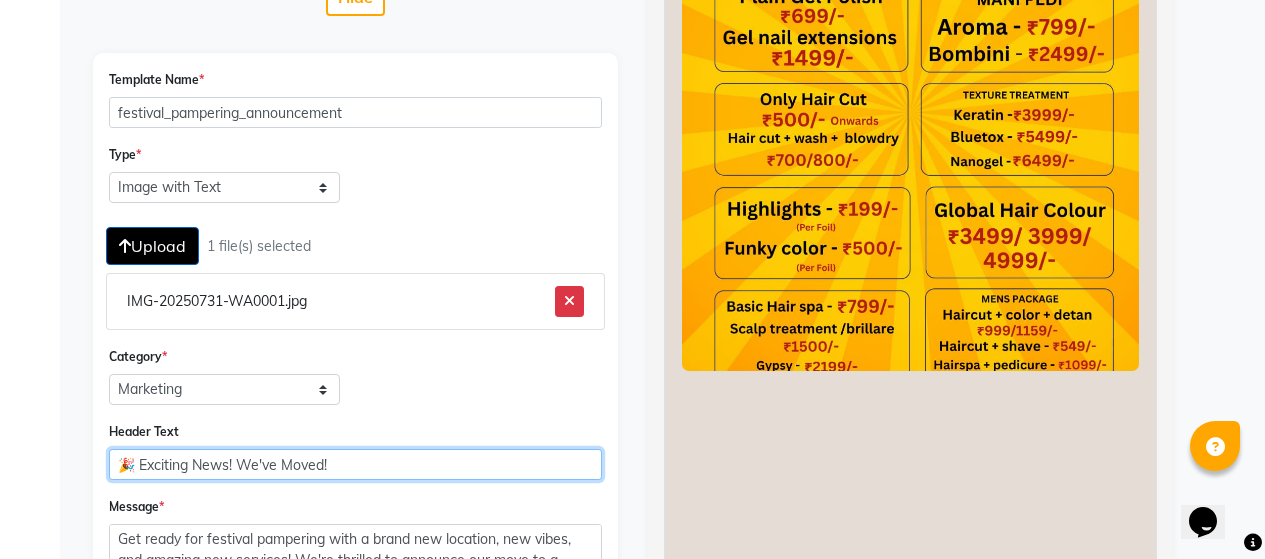 click on "🎉 Exciting News! We've Moved!" at bounding box center (355, 464) 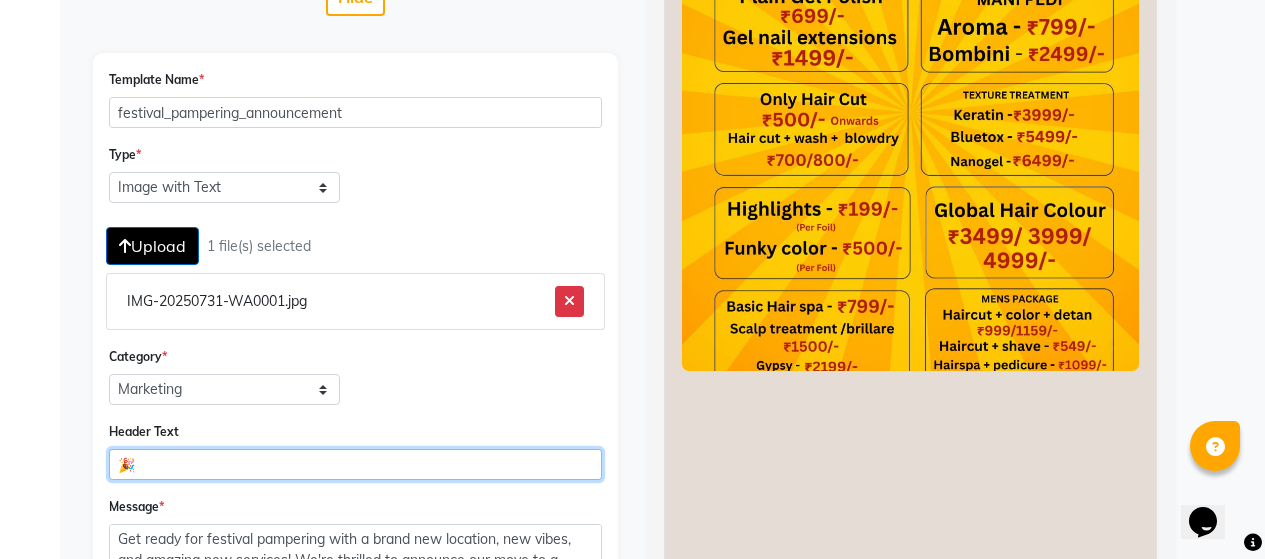 type on "🎉" 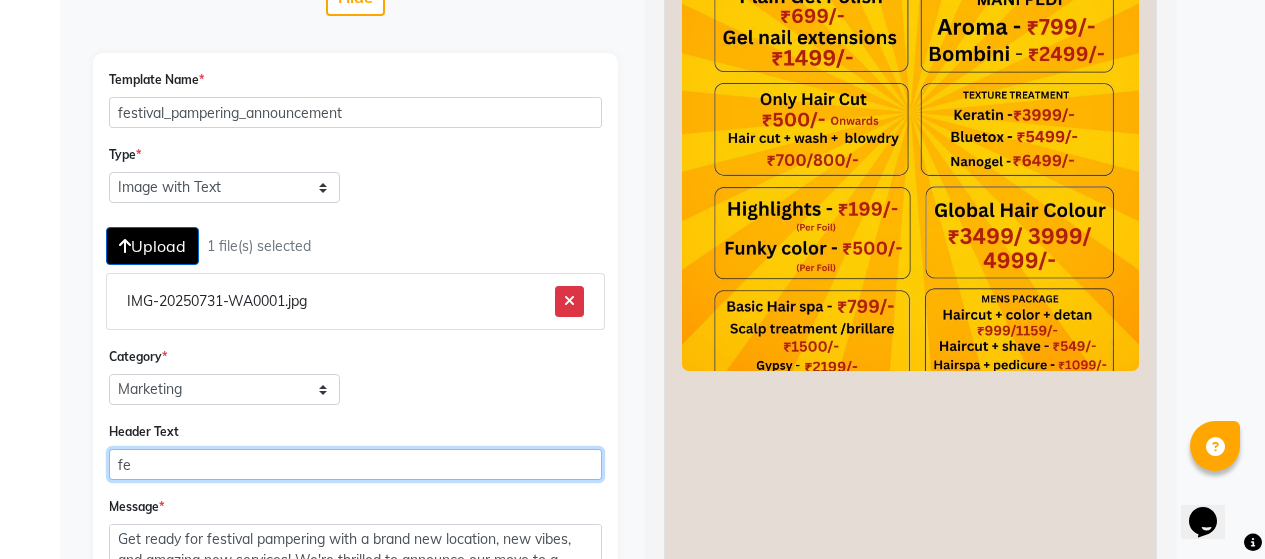 type on "f" 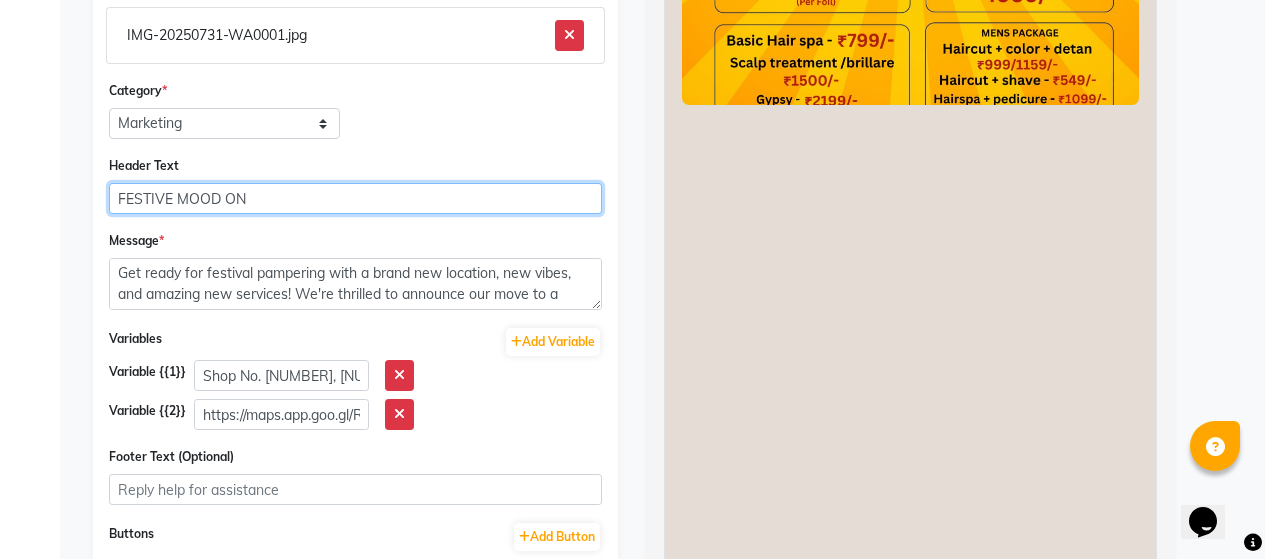 scroll, scrollTop: 920, scrollLeft: 0, axis: vertical 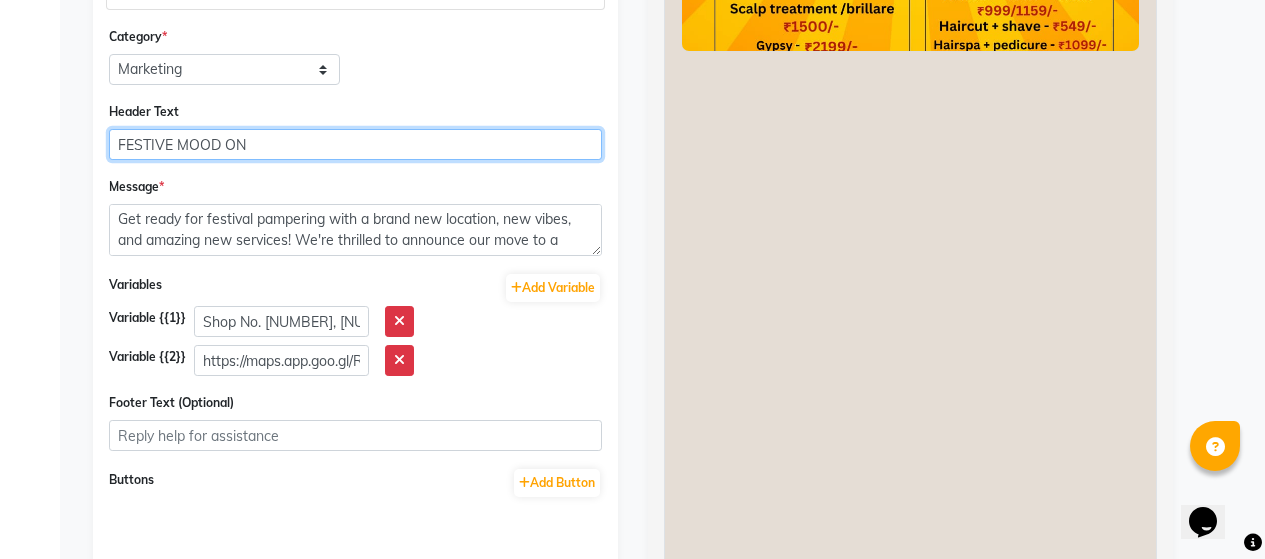 type on "FESTIVE MOOD ON" 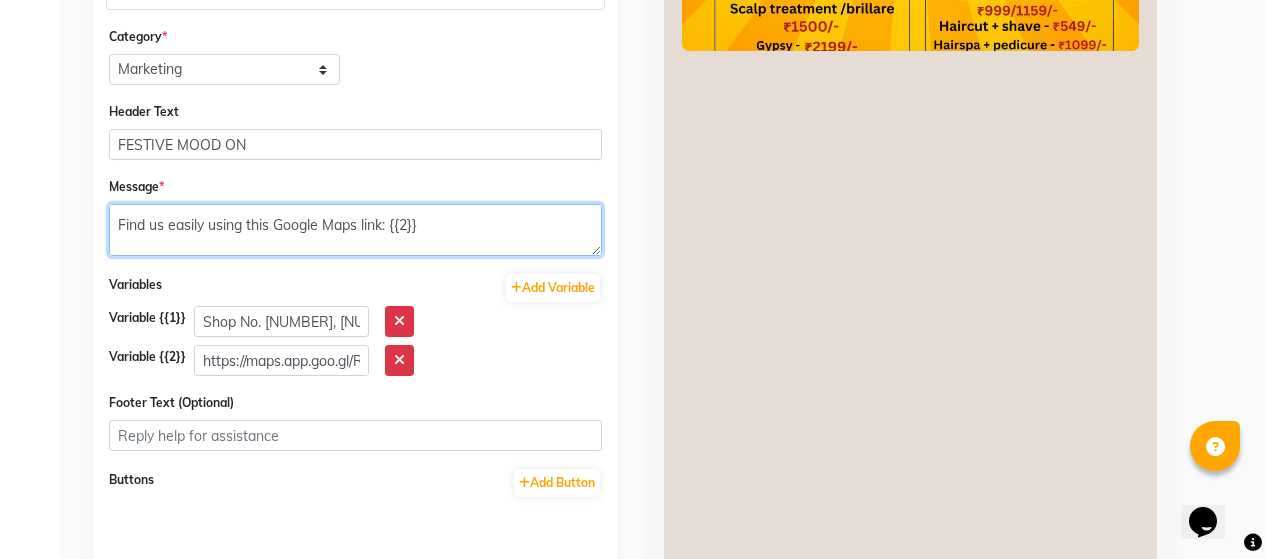 scroll, scrollTop: 147, scrollLeft: 0, axis: vertical 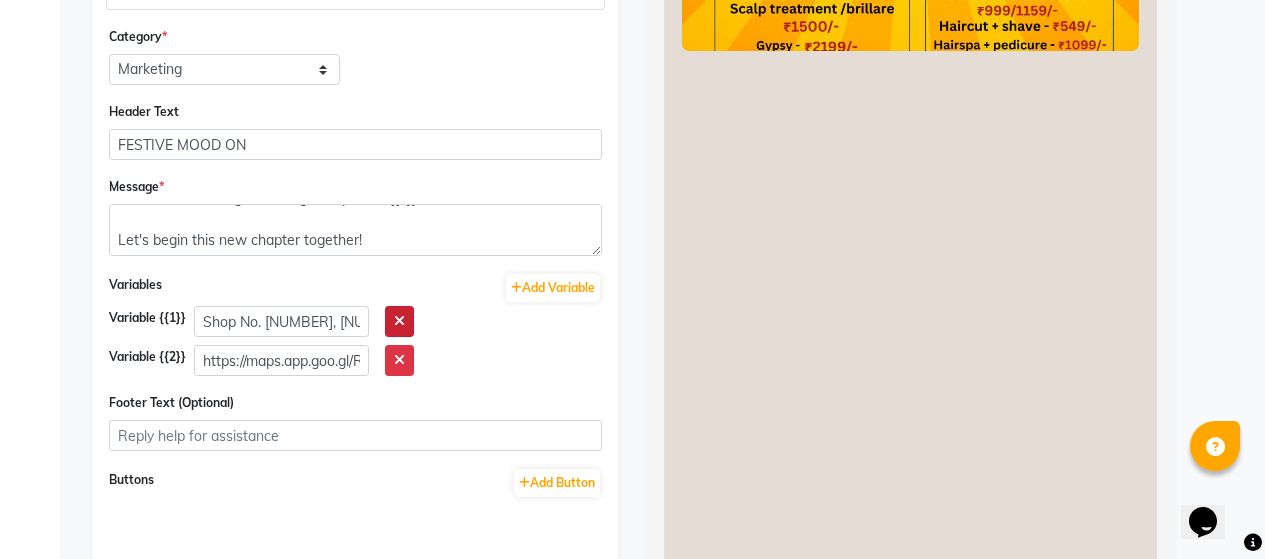 click 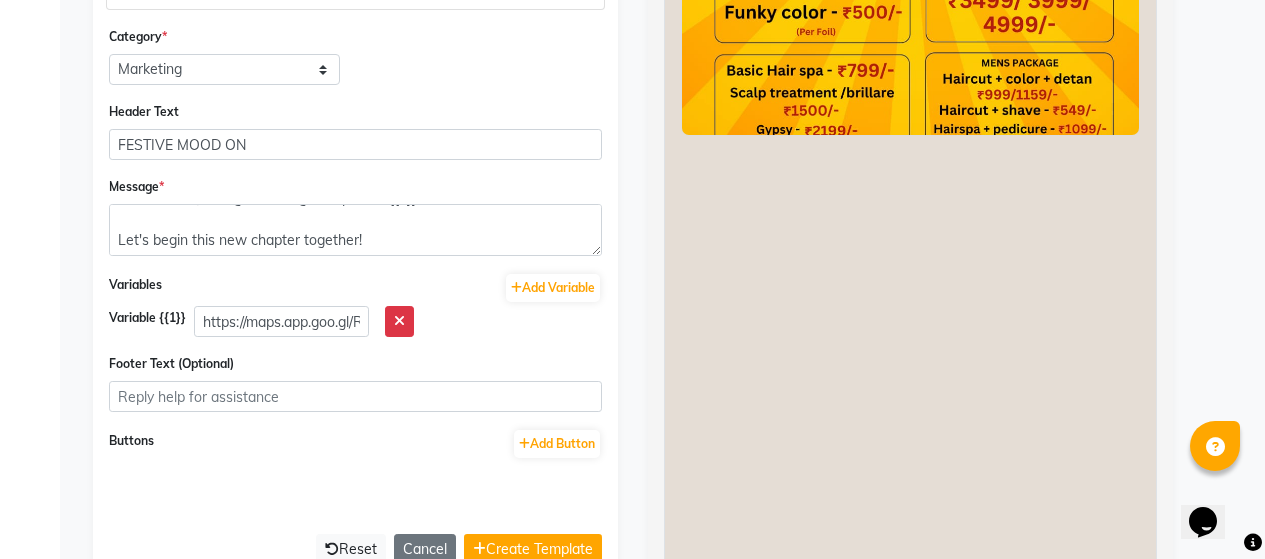 click 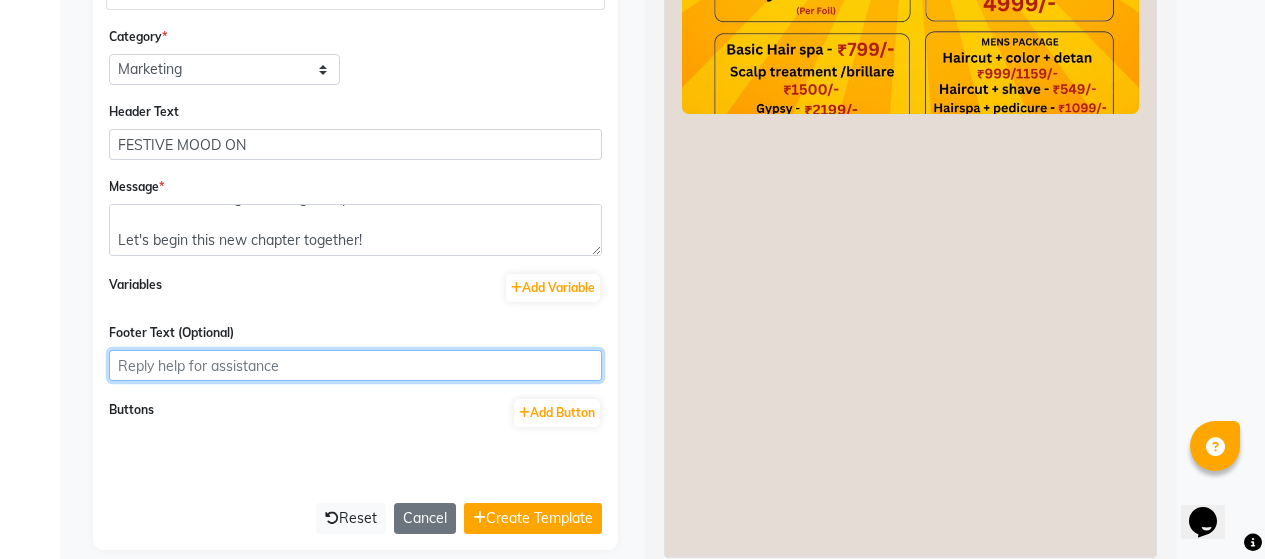 click on "Footer Text (Optional)" at bounding box center (355, 365) 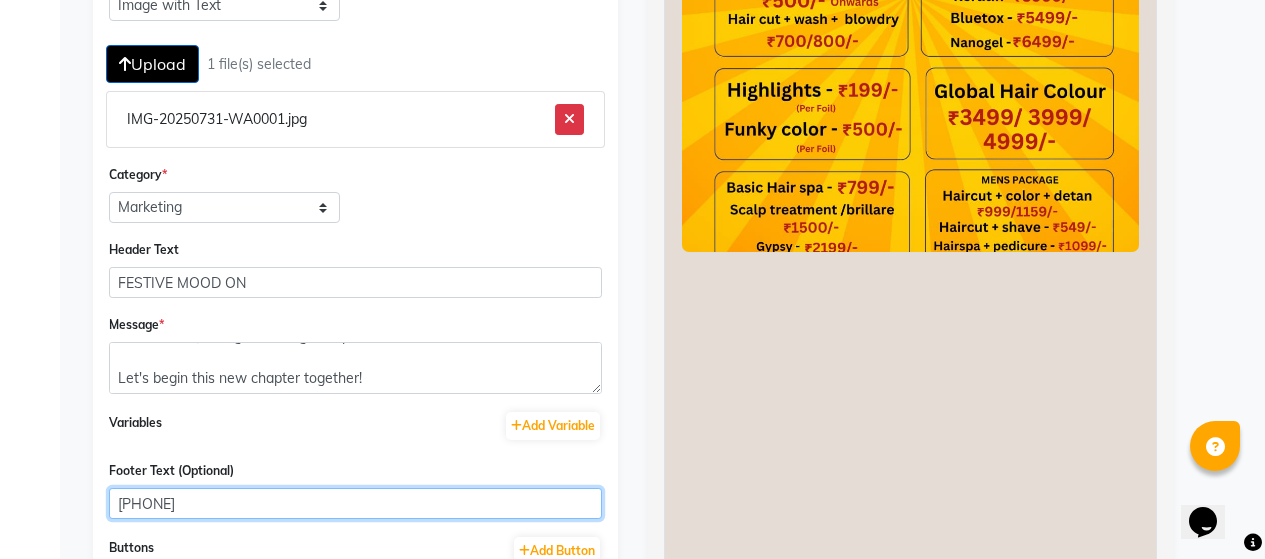 scroll, scrollTop: 800, scrollLeft: 0, axis: vertical 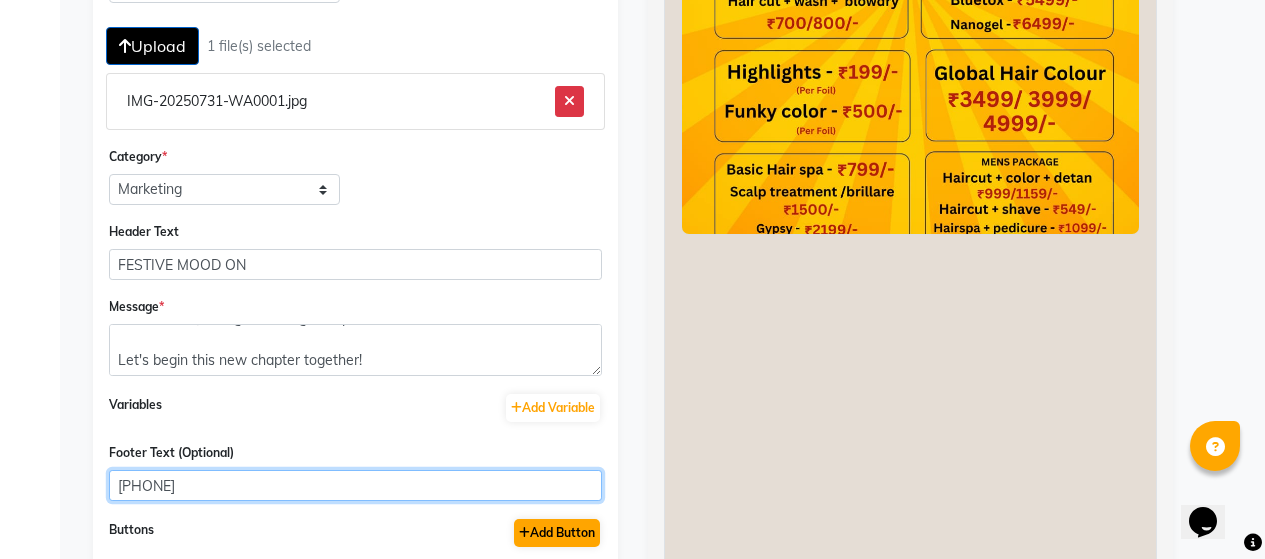 type on "[PHONE]" 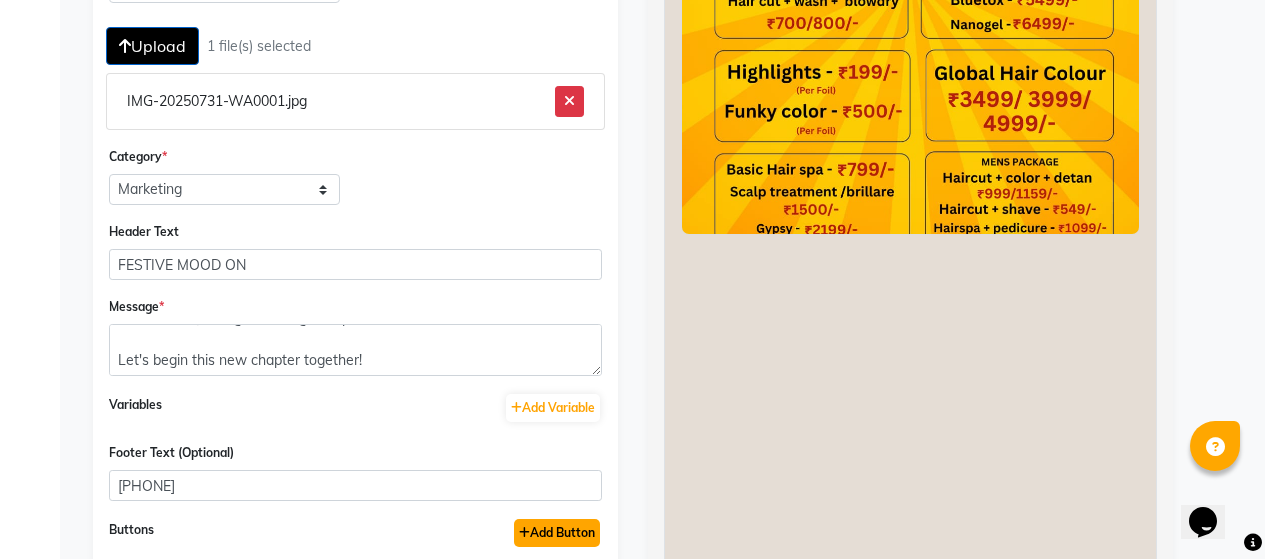 click on "Add Button" 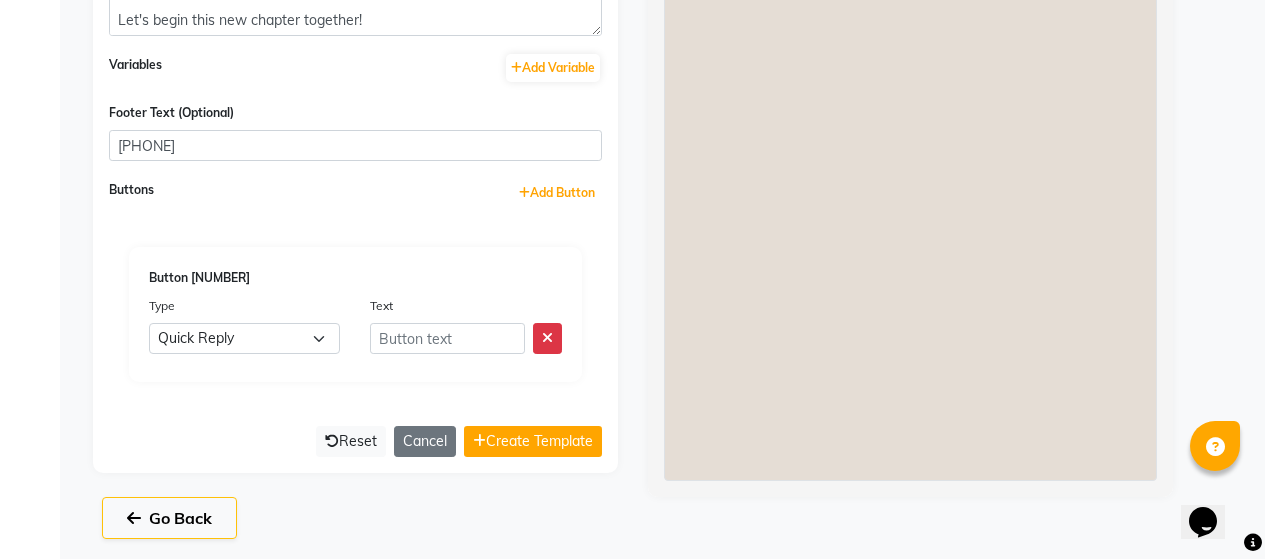 scroll, scrollTop: 1144, scrollLeft: 0, axis: vertical 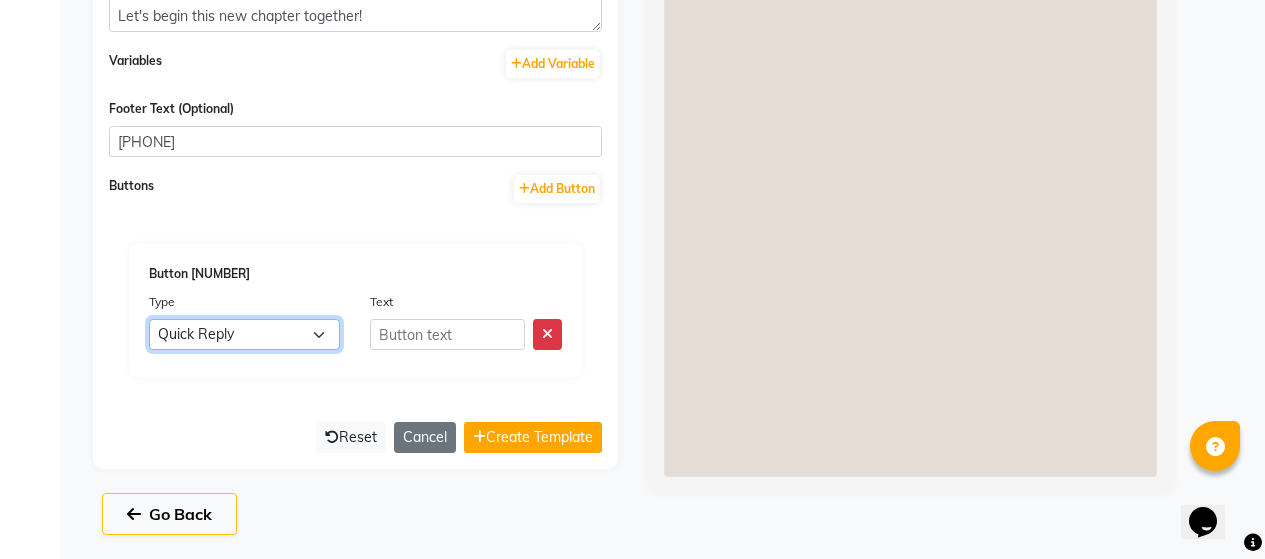 click on "Quick Reply URL Phone Number URL with Variable" 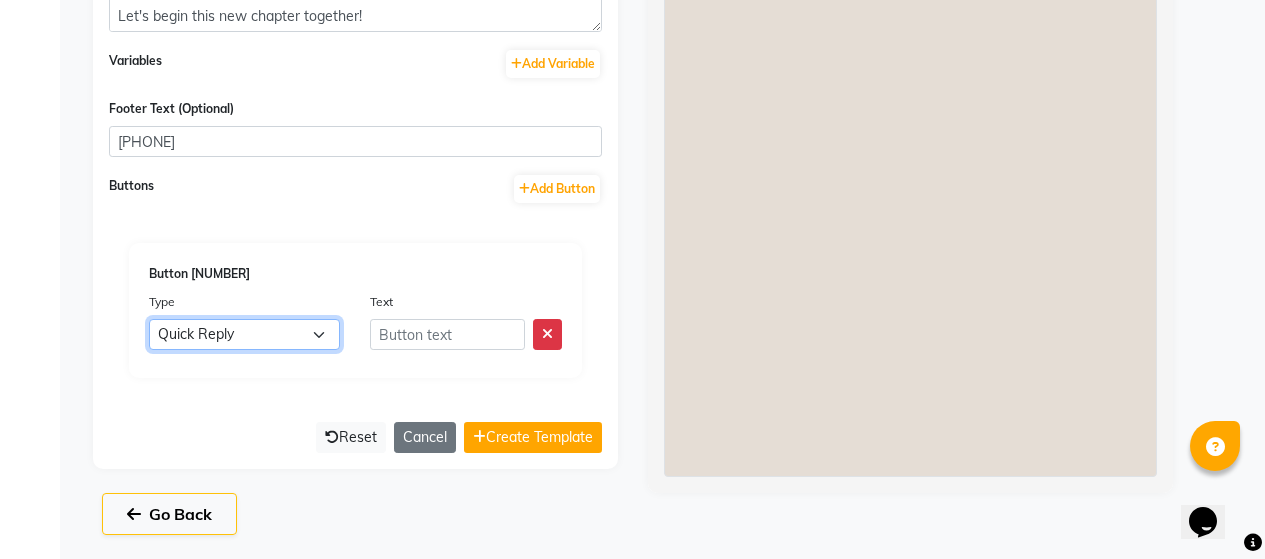 select on "PHONE_NUMBER" 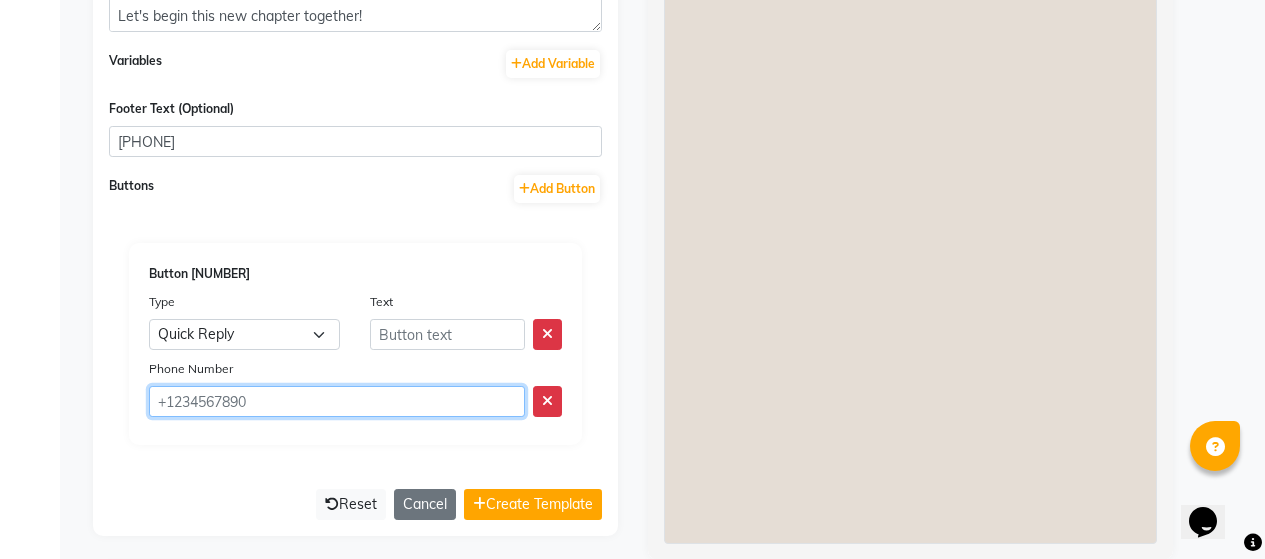 click 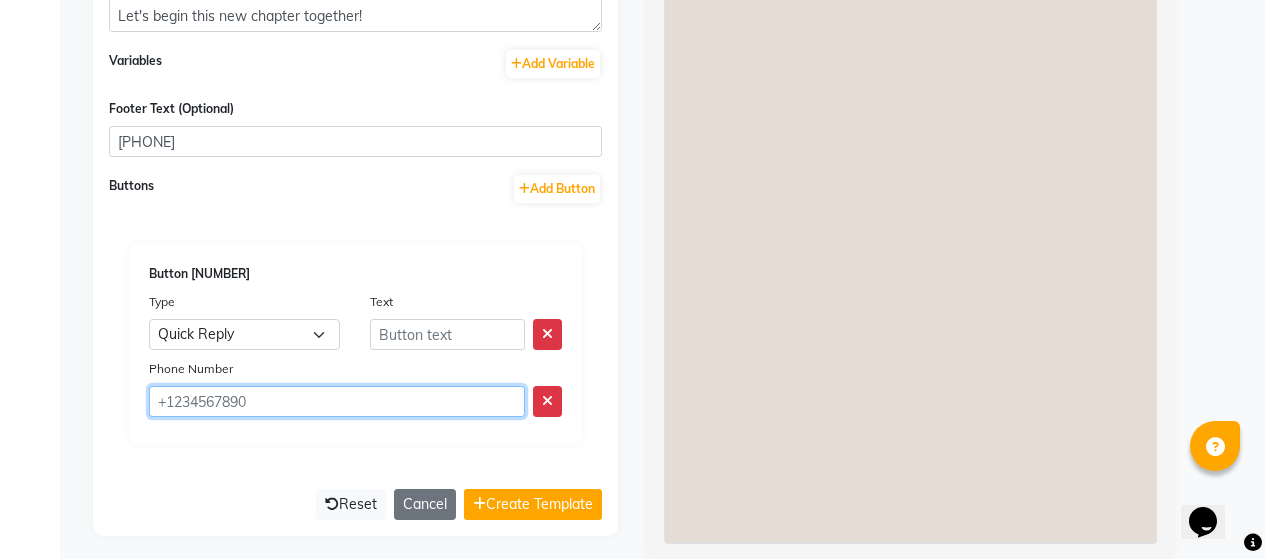 type on "\" 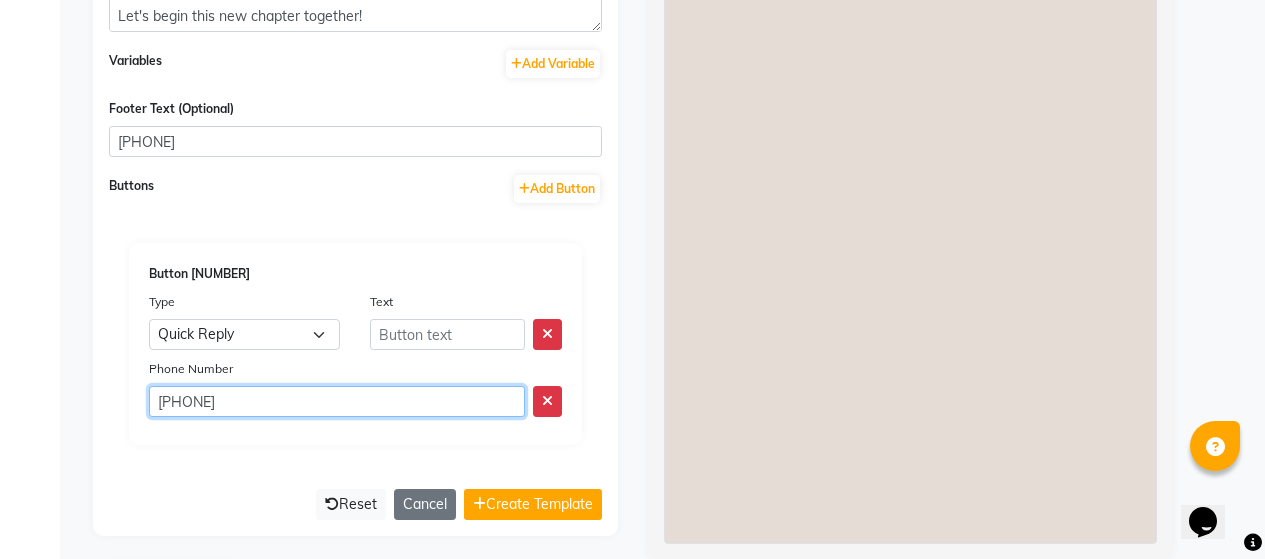 type on "[PHONE]" 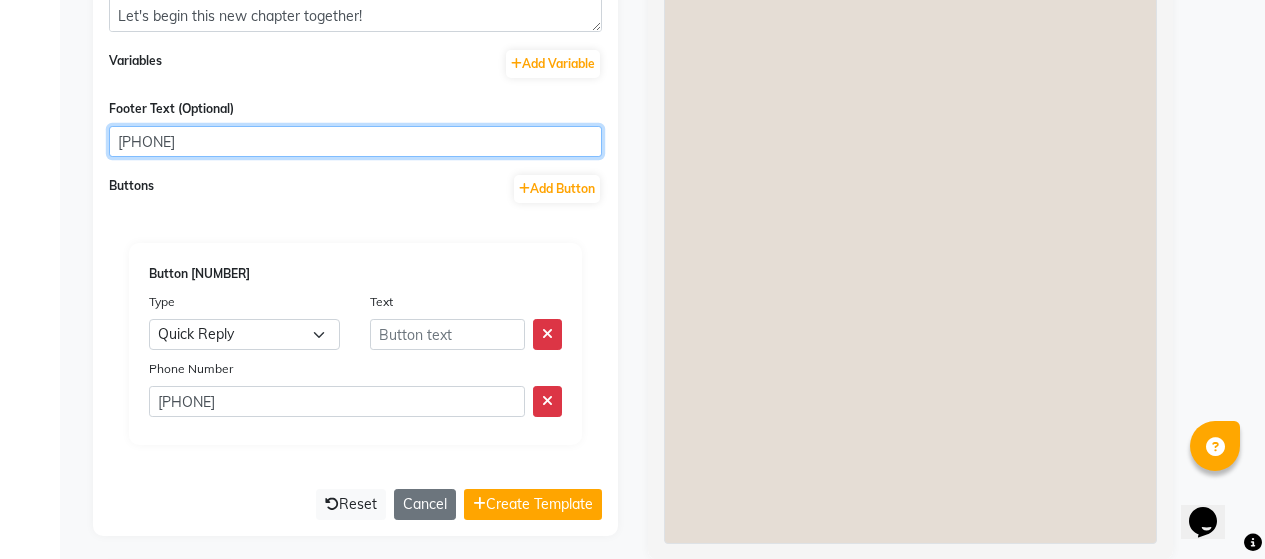click on "[PHONE]" at bounding box center [355, 141] 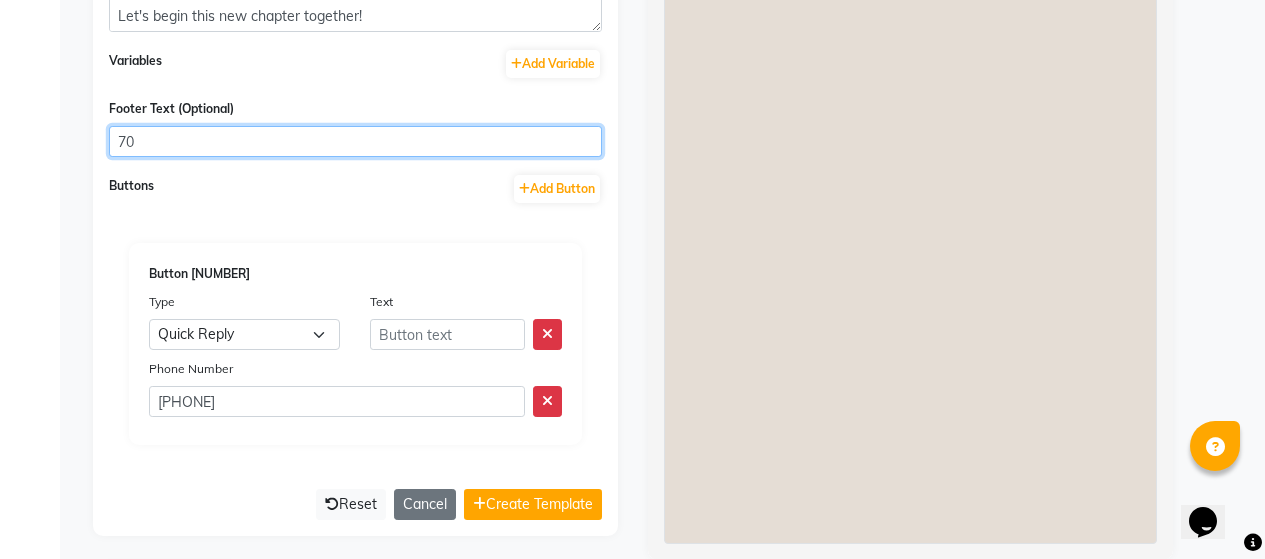 type on "7" 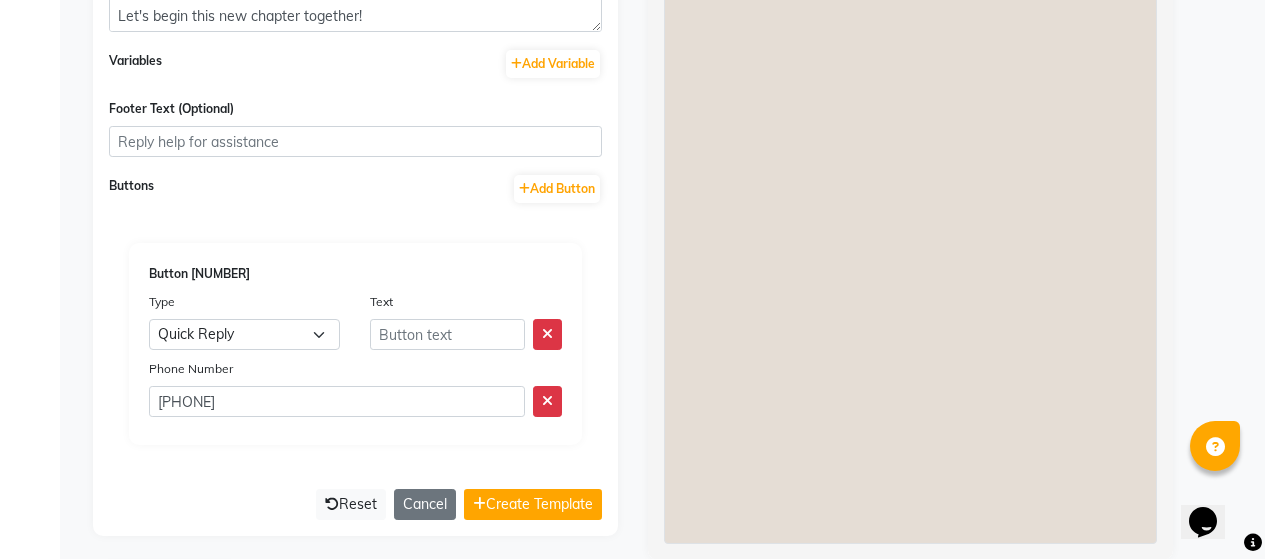 click on "Create Template" 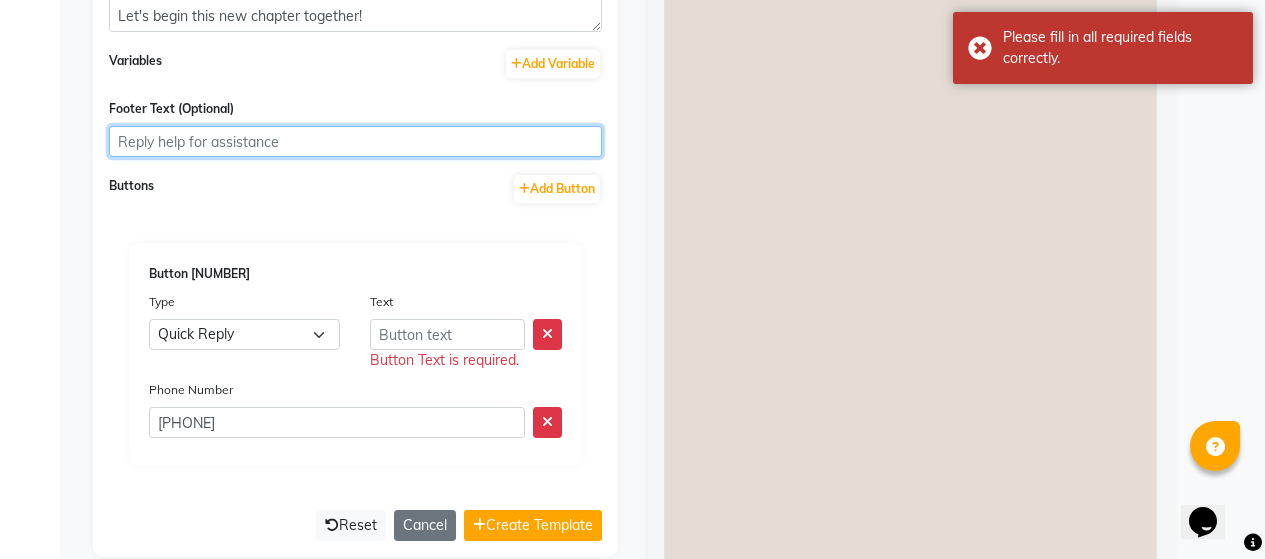 click on "Footer Text (Optional)" at bounding box center (355, 141) 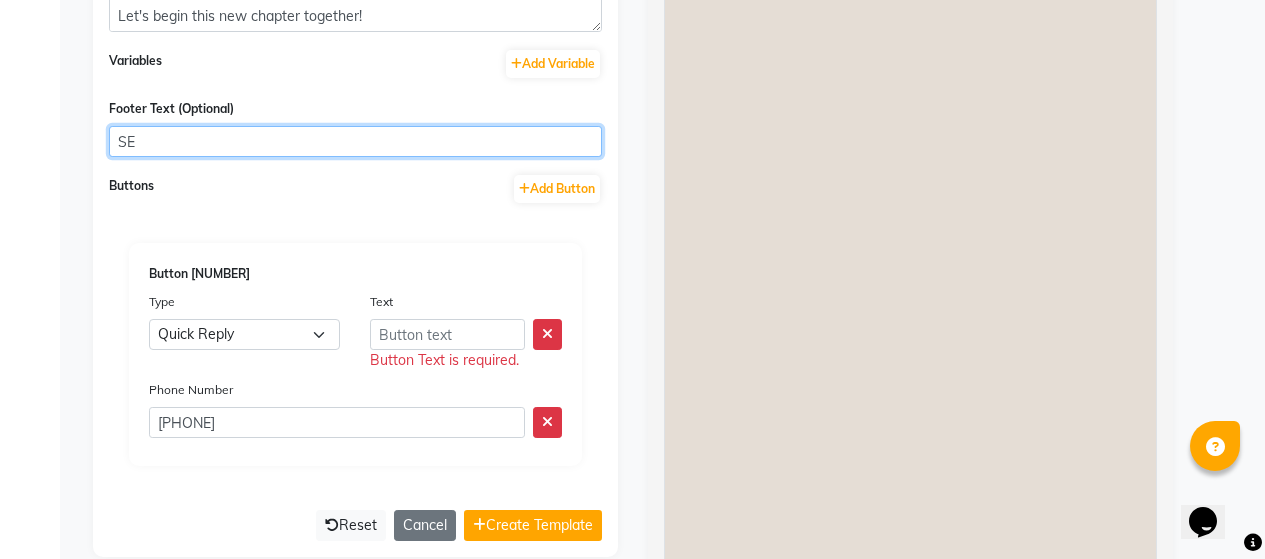 type on "S" 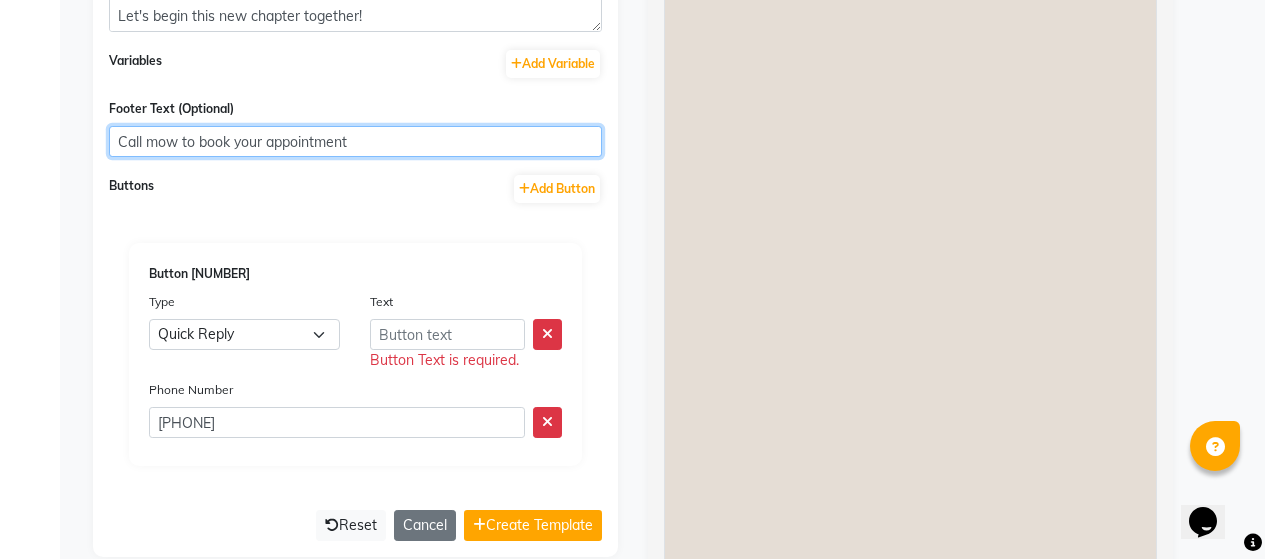 type on "Call mow to book your appointment" 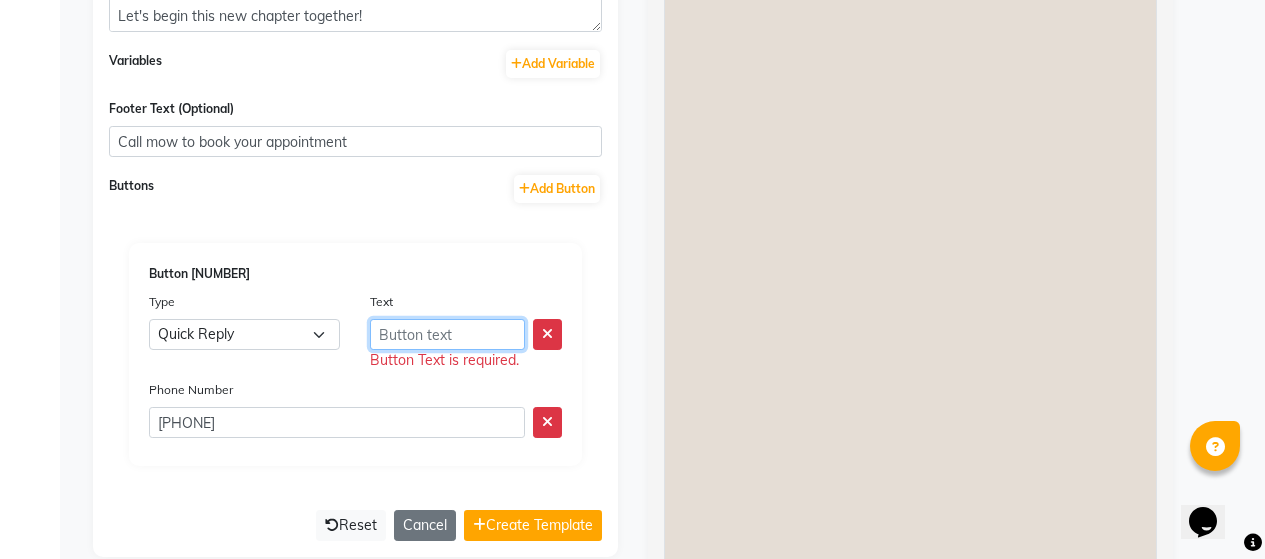 click 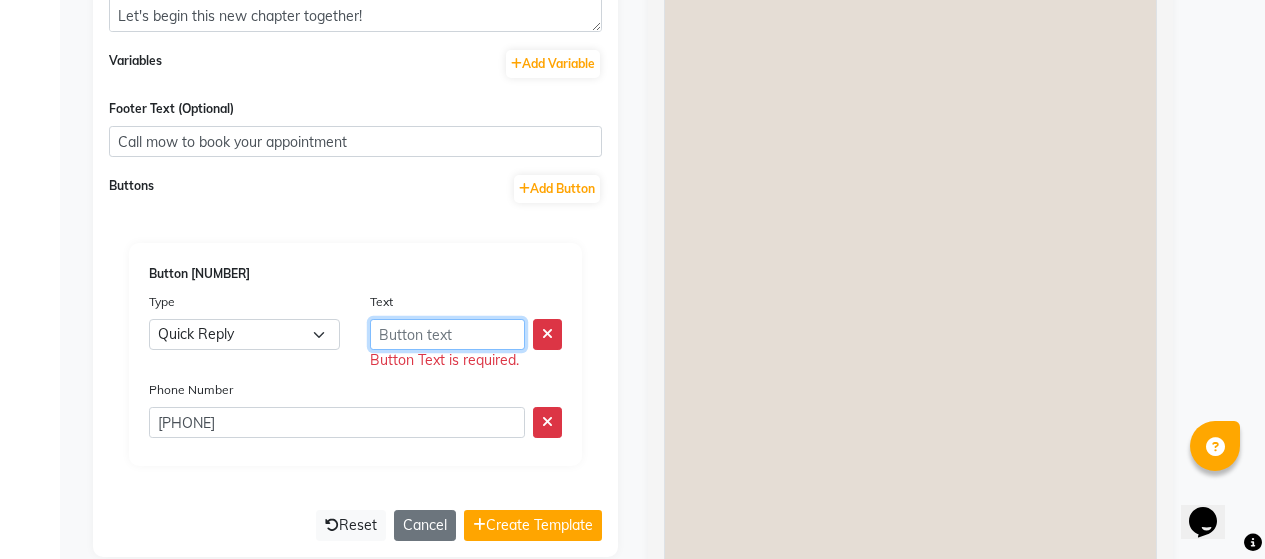 click 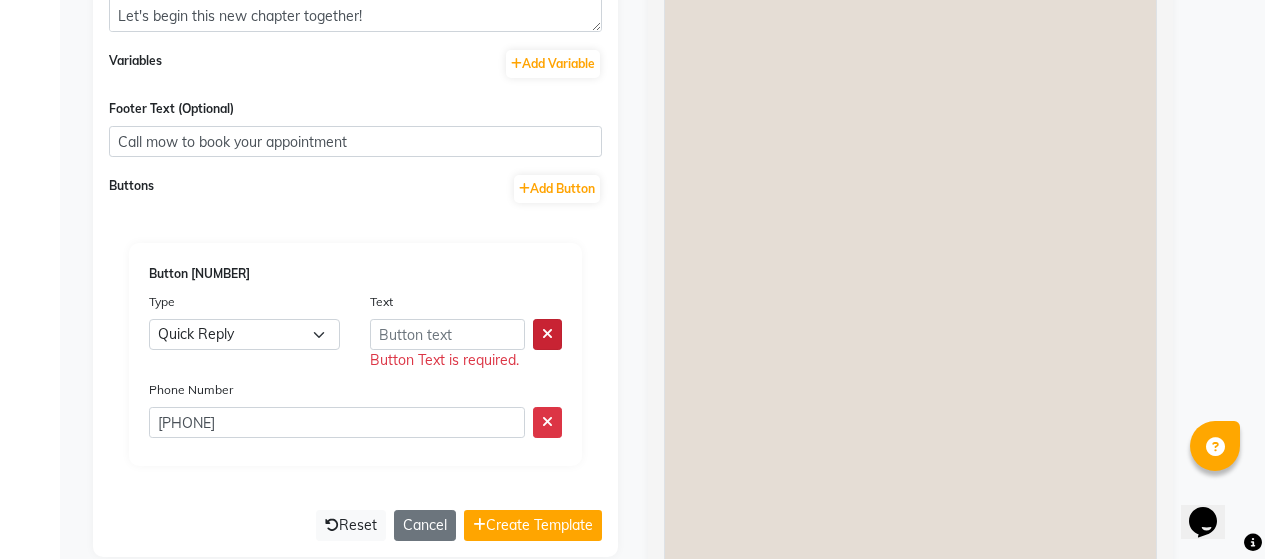 click 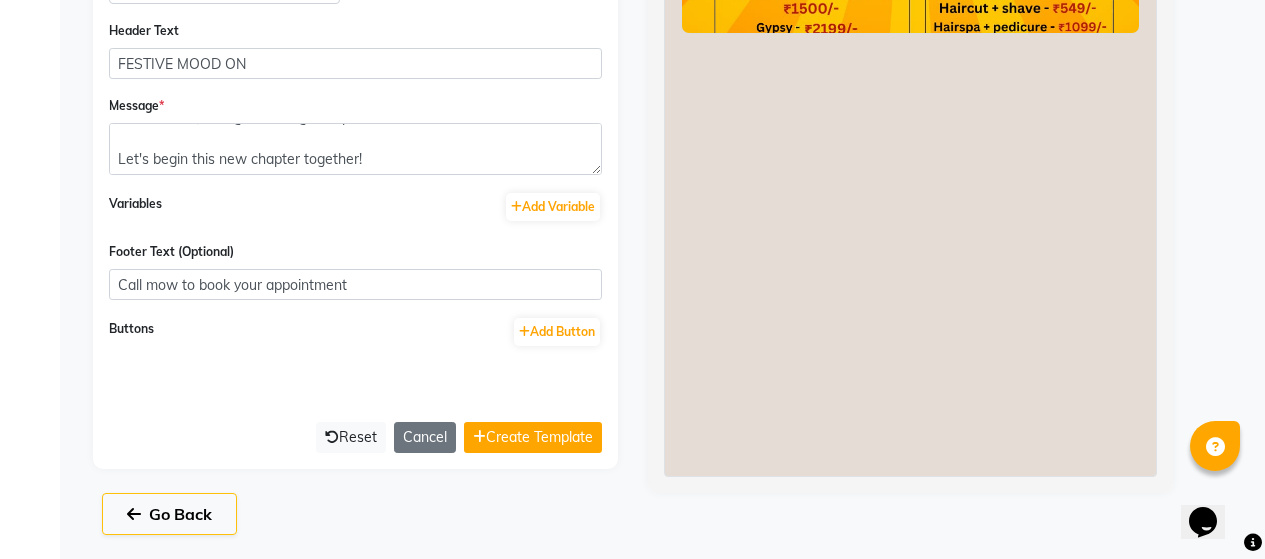 scroll, scrollTop: 1001, scrollLeft: 0, axis: vertical 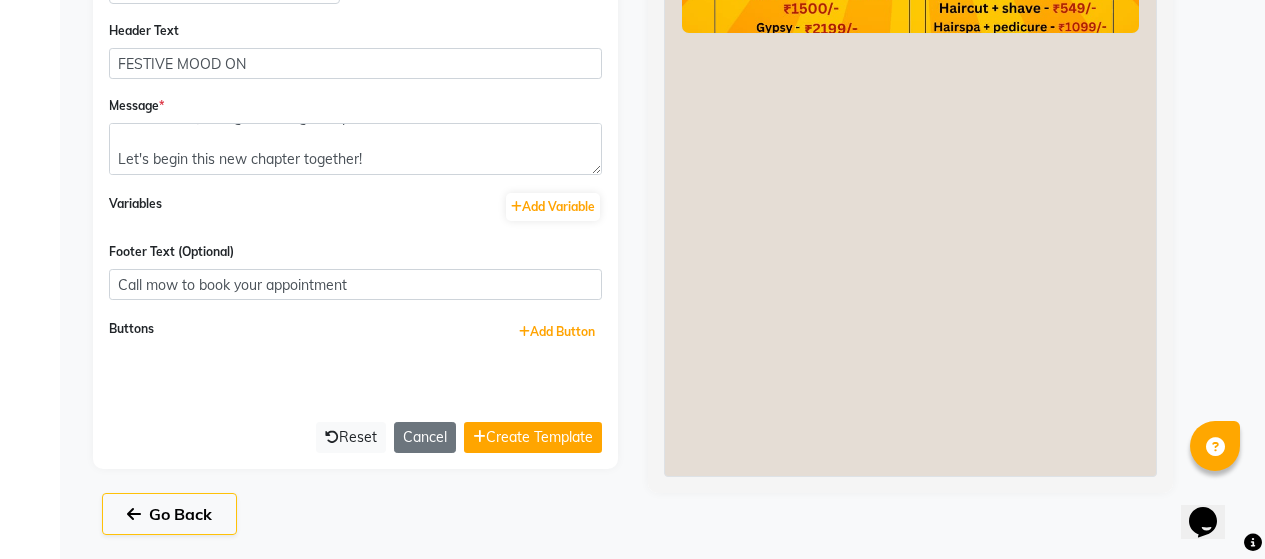 click on "Add Button" 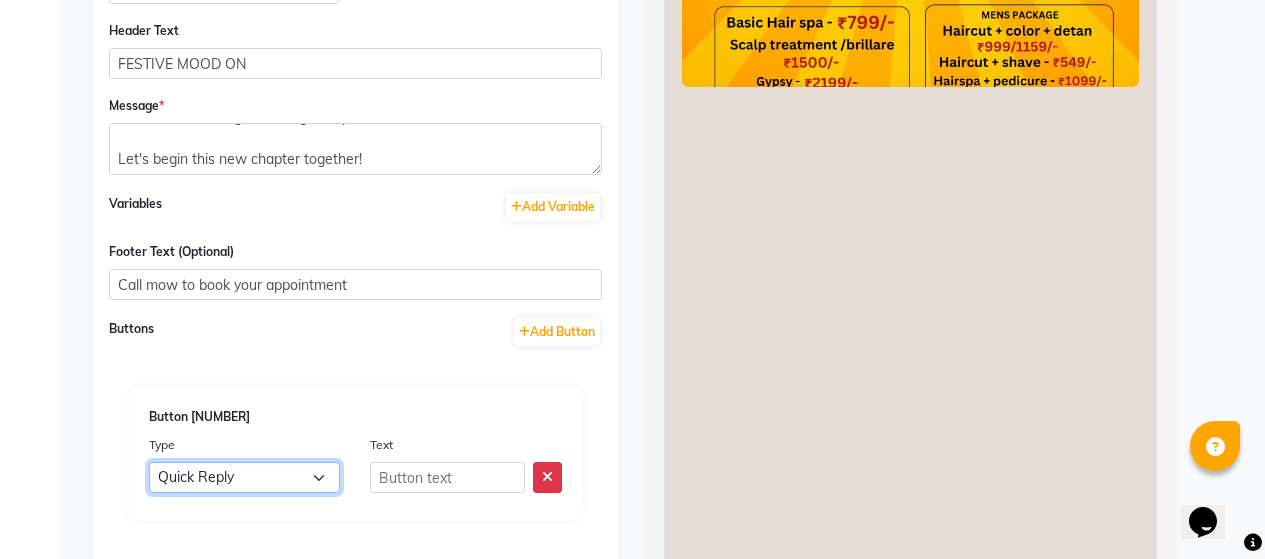 click on "Quick Reply URL Phone Number URL with Variable" 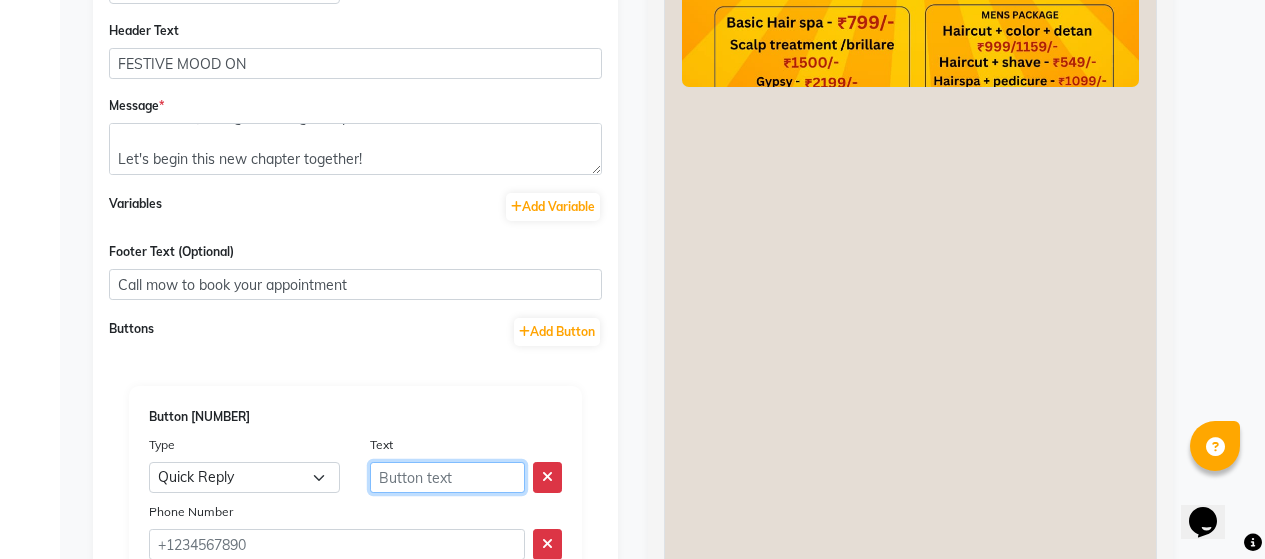 click 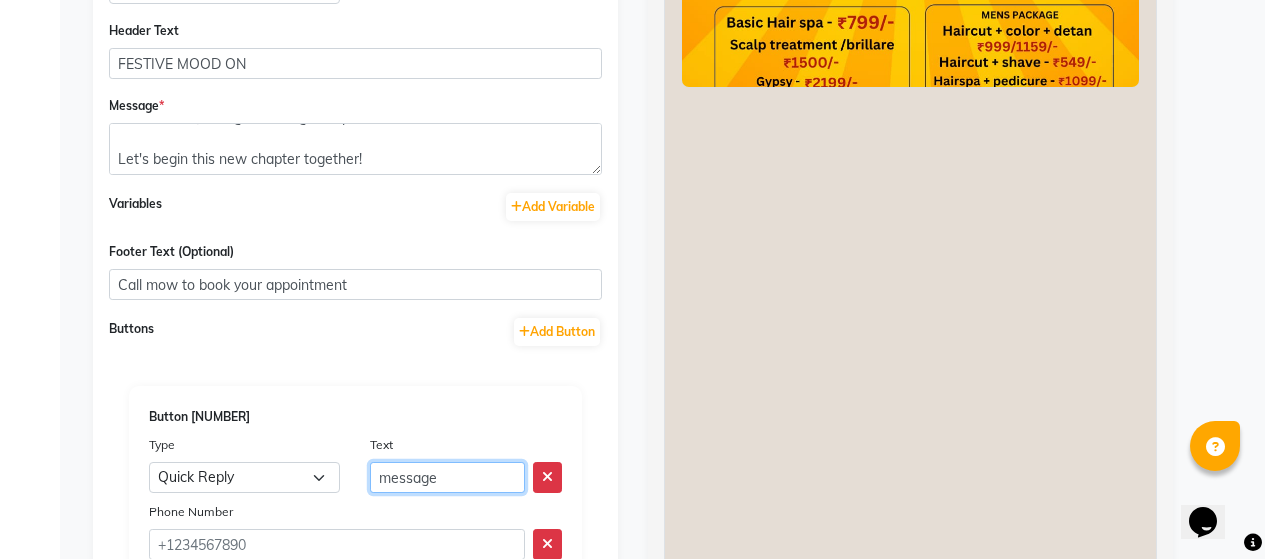 scroll, scrollTop: 1211, scrollLeft: 0, axis: vertical 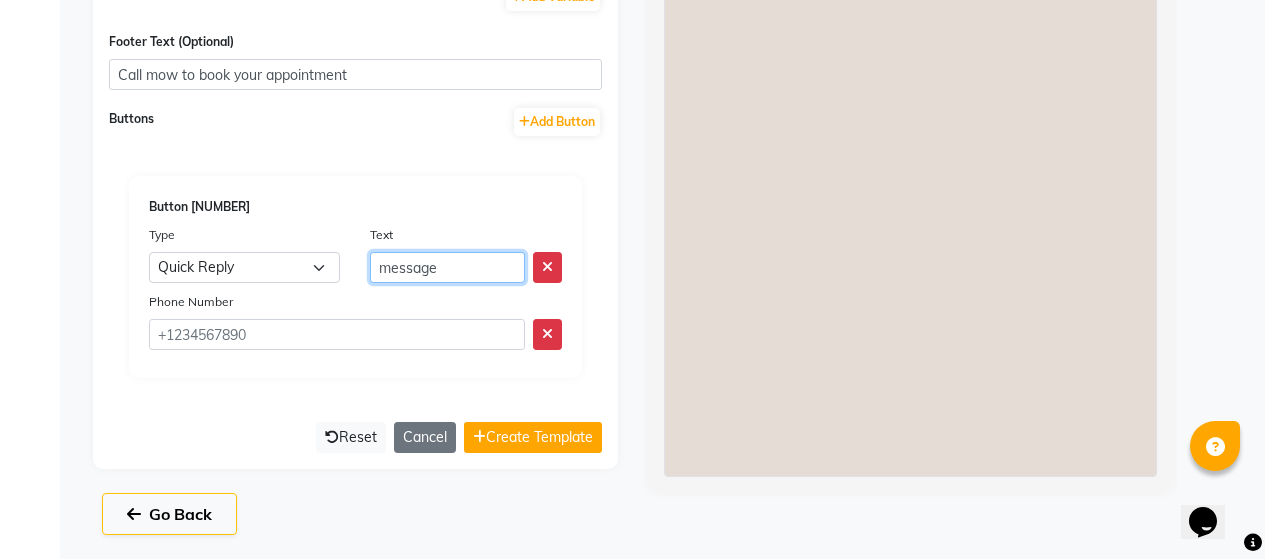 type on "message" 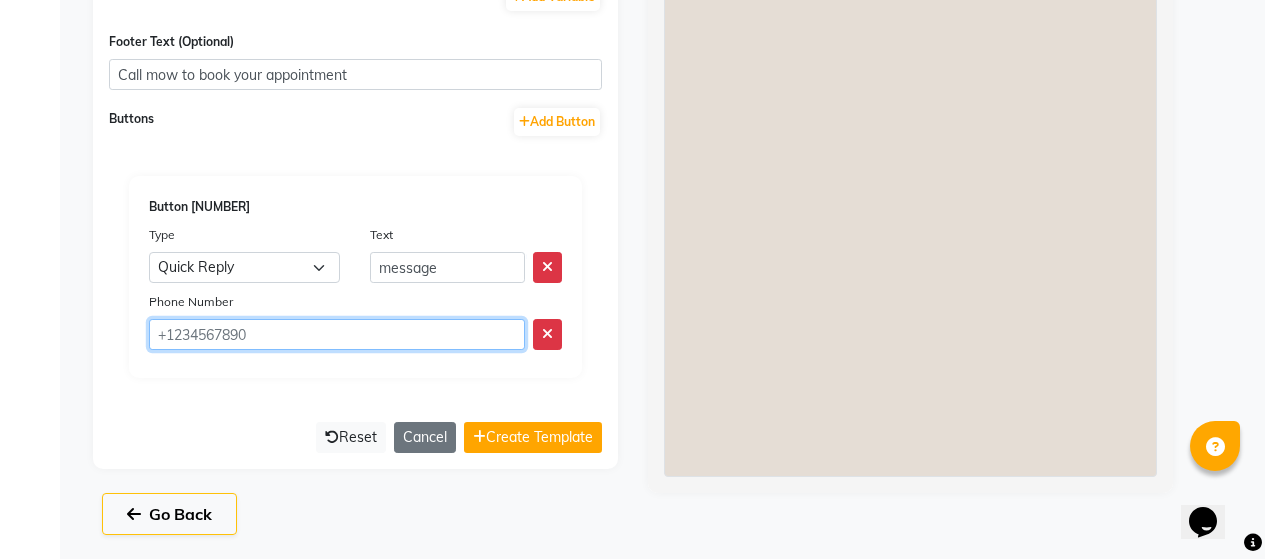 click 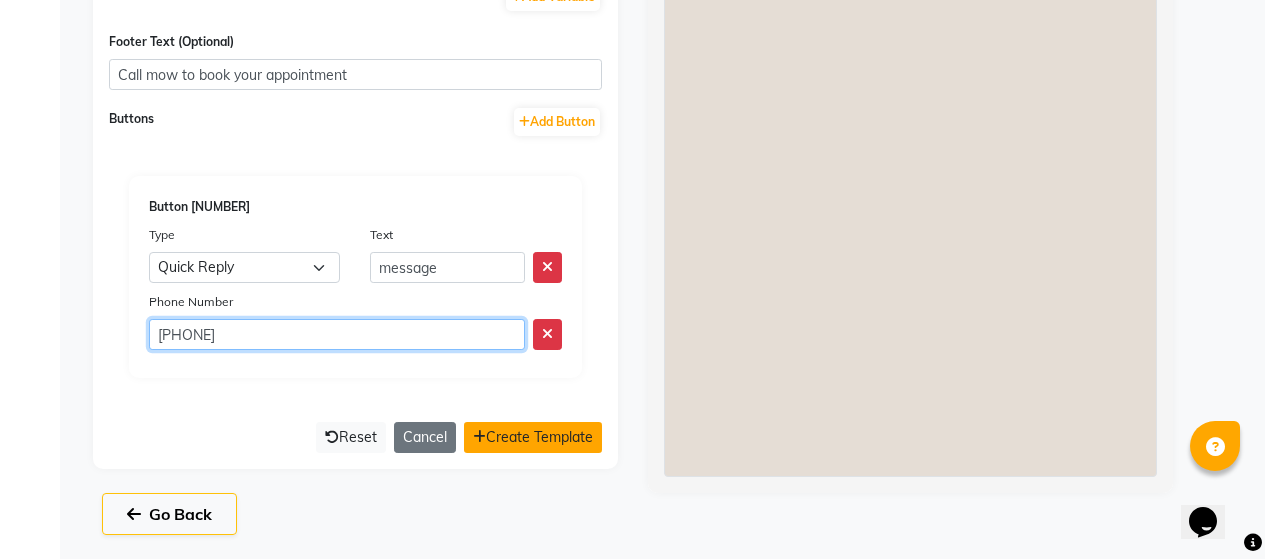 type on "[PHONE]" 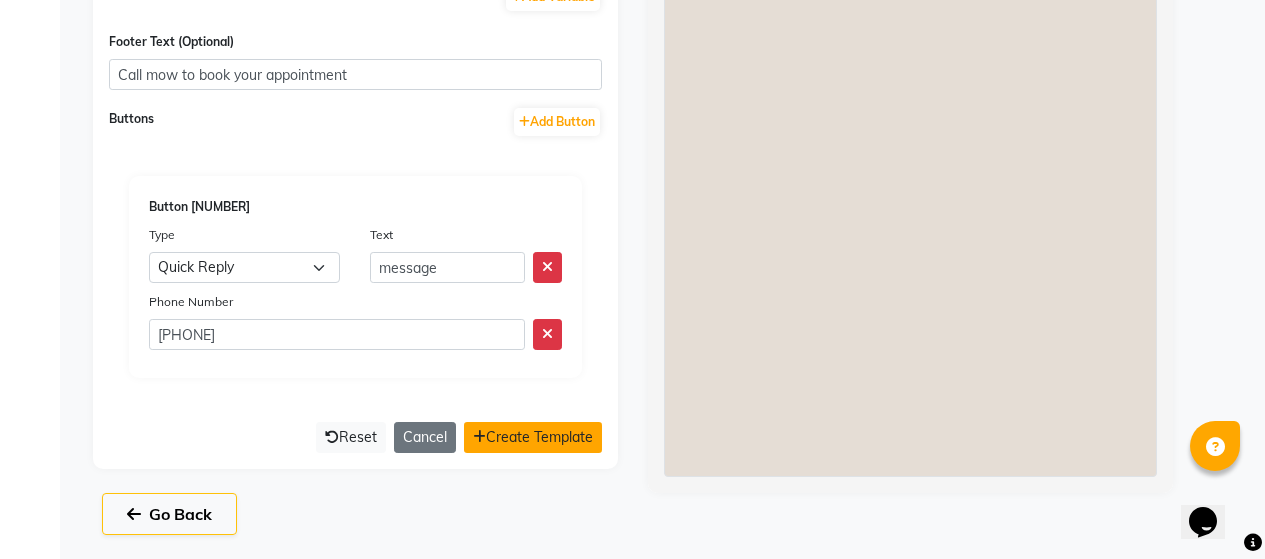 click on "Create Template" 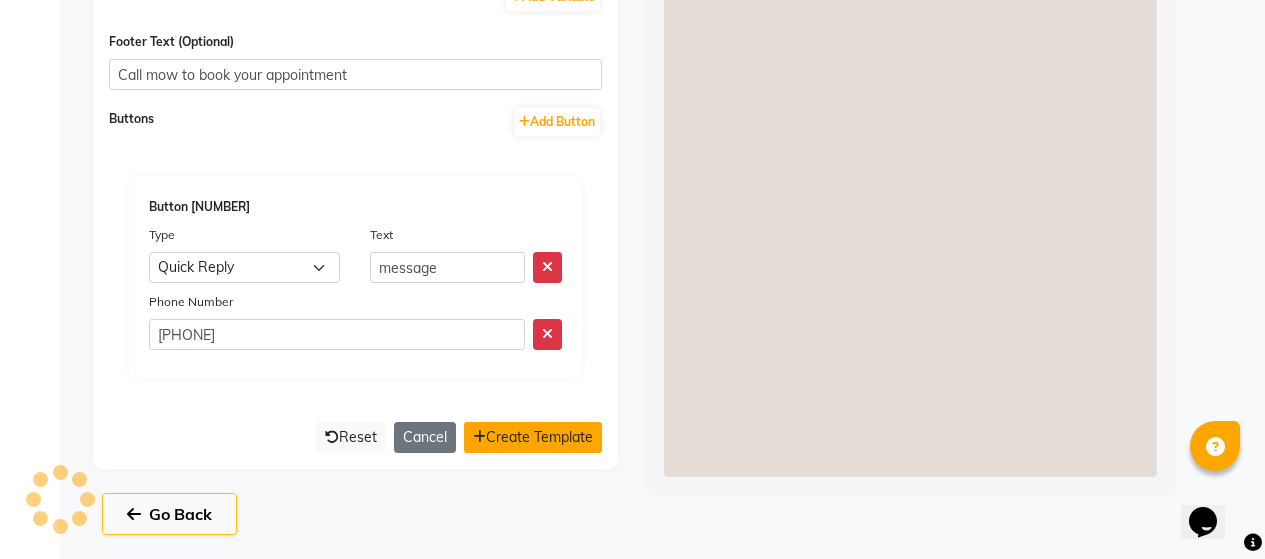 select on "APPROVED" 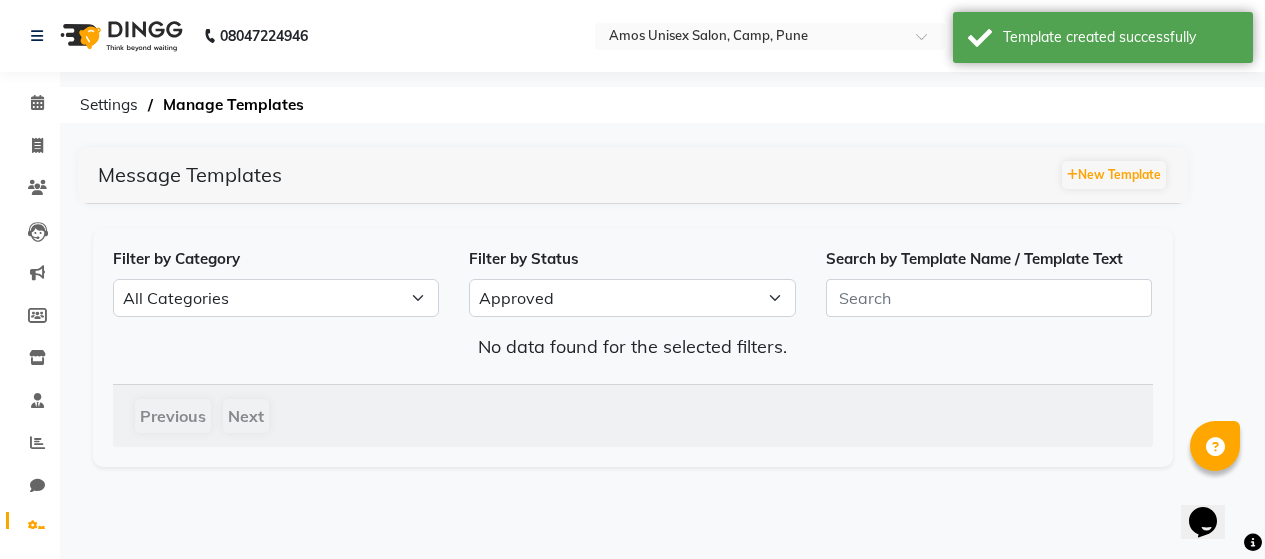 scroll, scrollTop: 0, scrollLeft: 0, axis: both 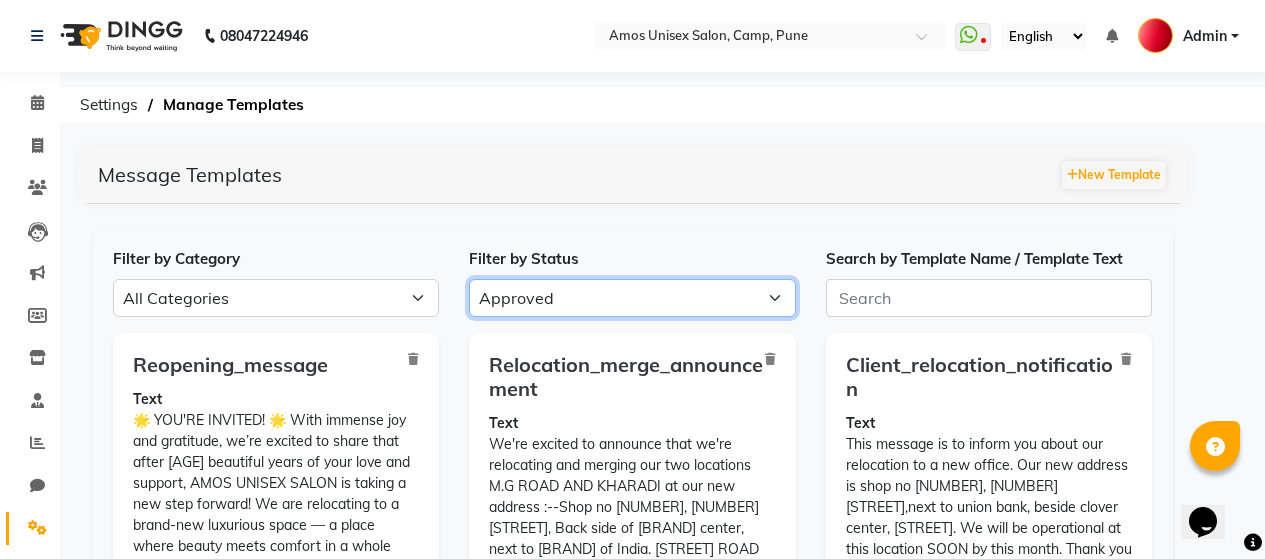 click on "All Approved Rejected Failed Pending" at bounding box center (632, 298) 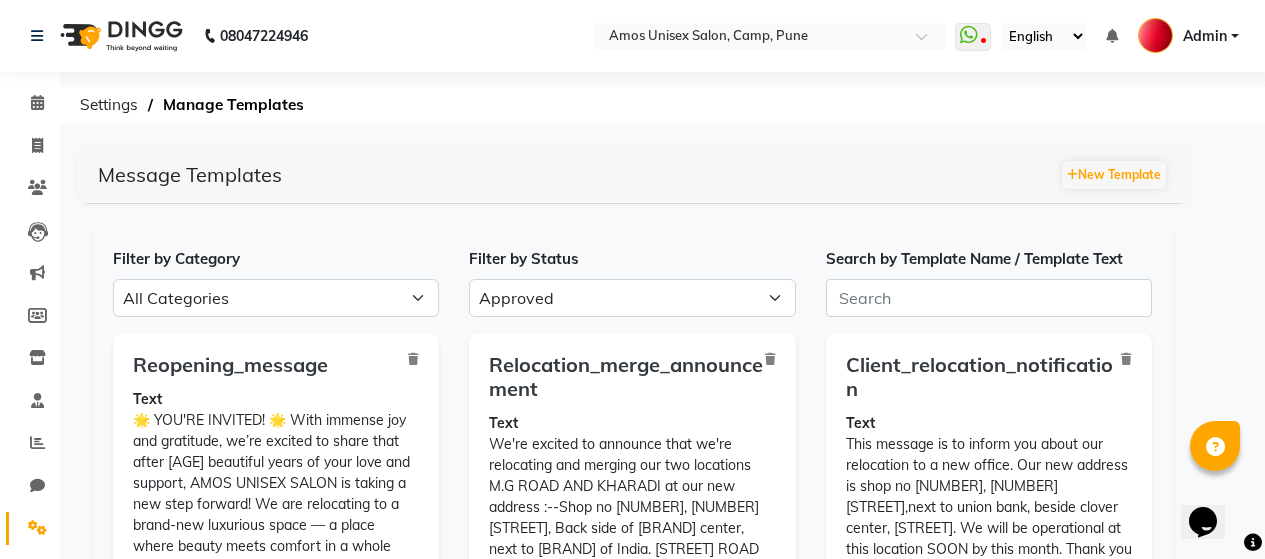 click on "Relocation_merge_announcement  Text We're excited to announce that we're relocating and merging our two locations M.G ROAD AND KHARADI at  our new address :--Shop no 1,9 moledina road, Back side of clover center, next to Union Bank of India. MG ROAD NEXT TO ARORA TOWER HOTEL. The transition will take place SOOOON. We apologize for any inconvenience this may cause and appreciate your understanding. WE WISH TO SEE YOU SOON.LOTS MORE NEW SERVICES AND ELEVATED EXPERINCE  TO MORE SELF PAMPERING   For any questions, please contact us at 7030756622/ 9762425282  Category UTILITY Status  APPROVED  No alerts  View" 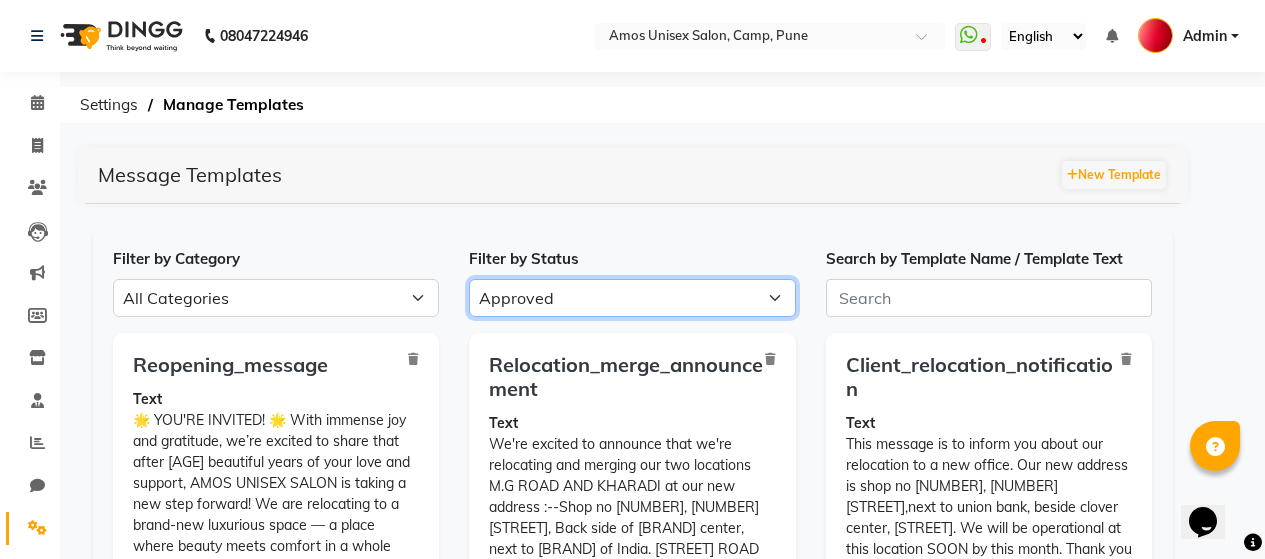 click on "All Approved Rejected Failed Pending" at bounding box center [632, 298] 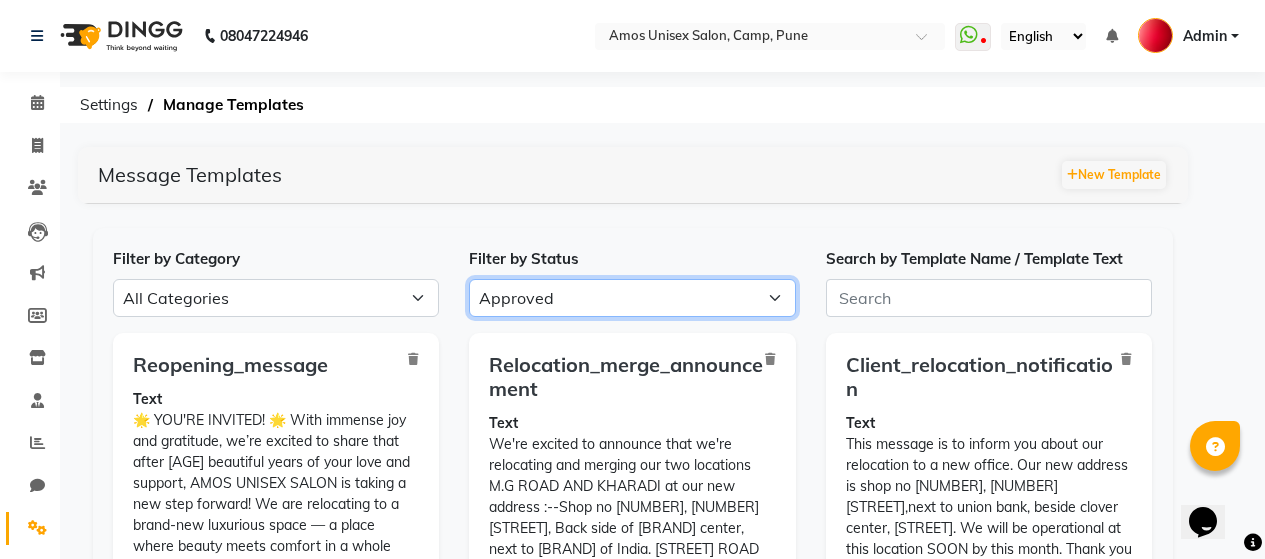 select 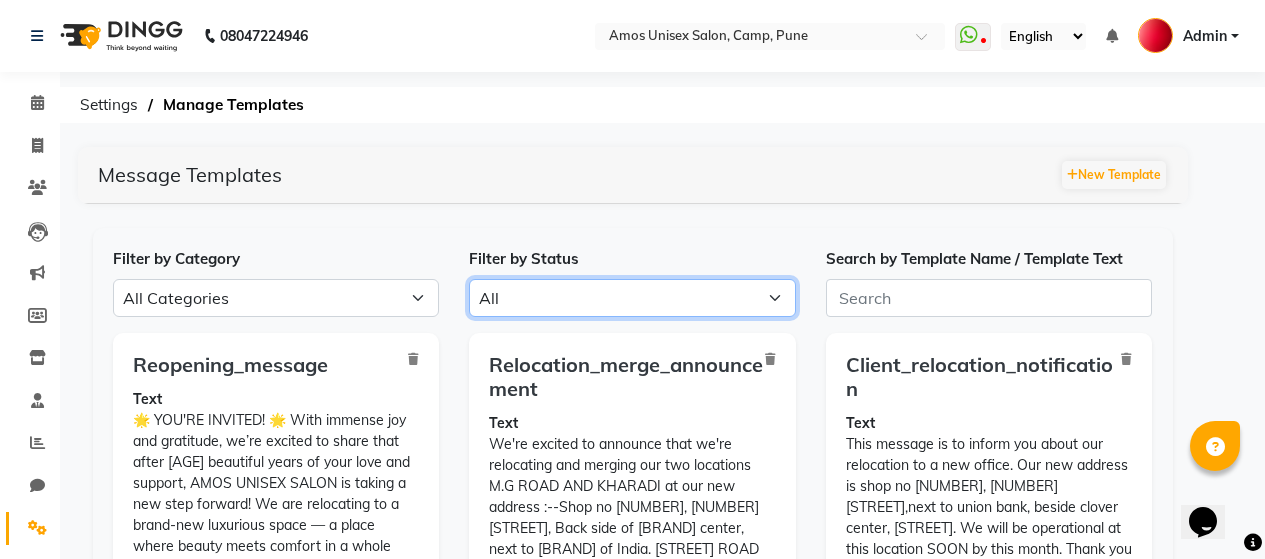 click on "All Approved Rejected Failed Pending" at bounding box center [632, 298] 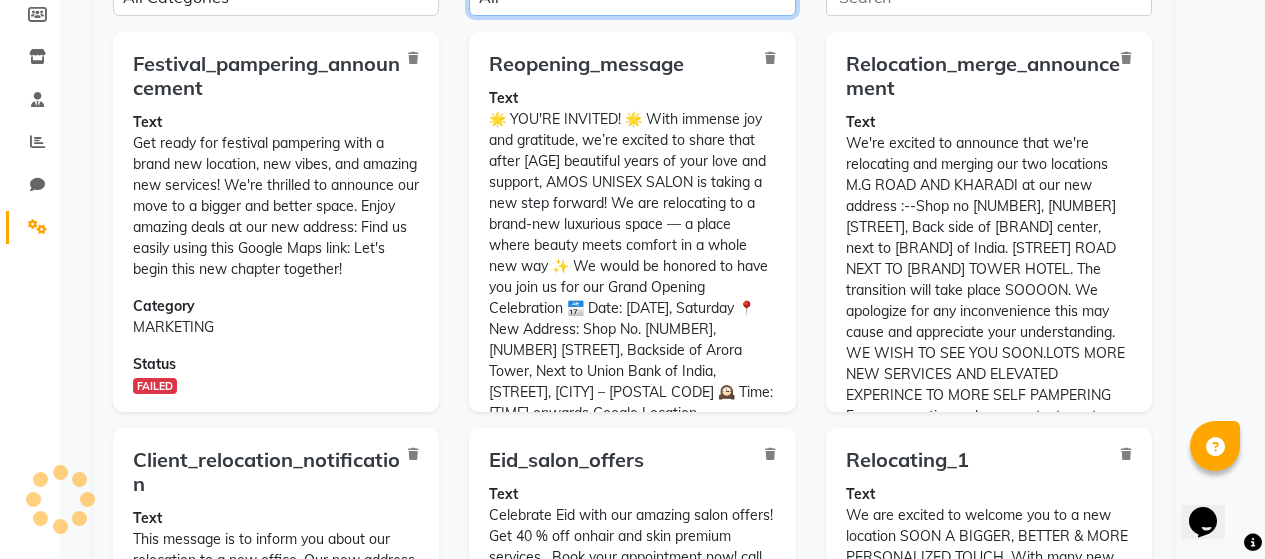 scroll, scrollTop: 320, scrollLeft: 0, axis: vertical 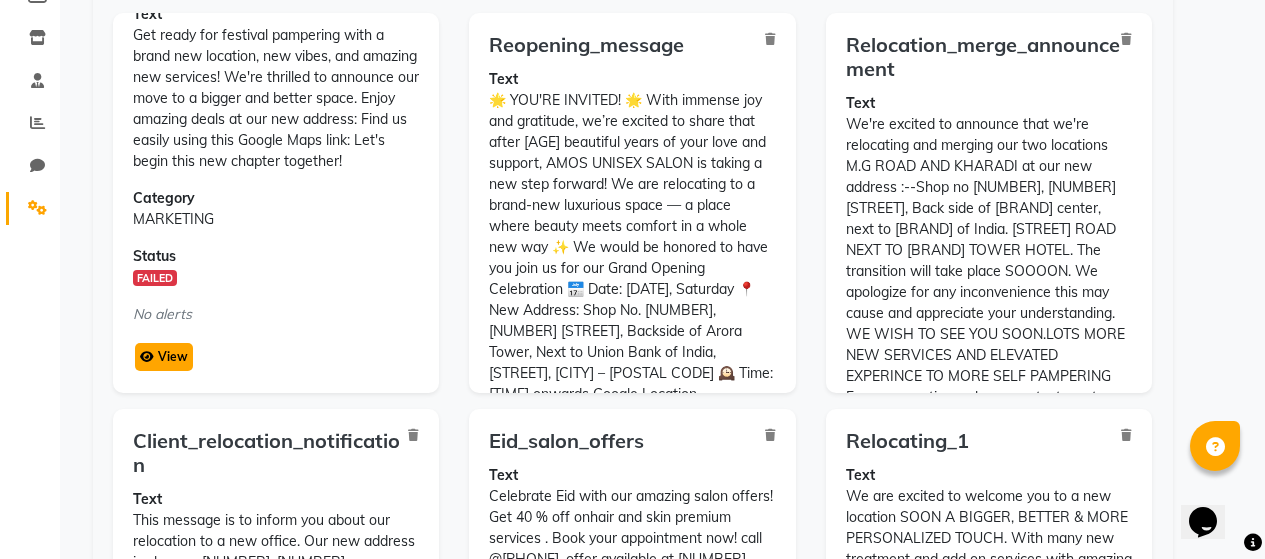 click on "View" 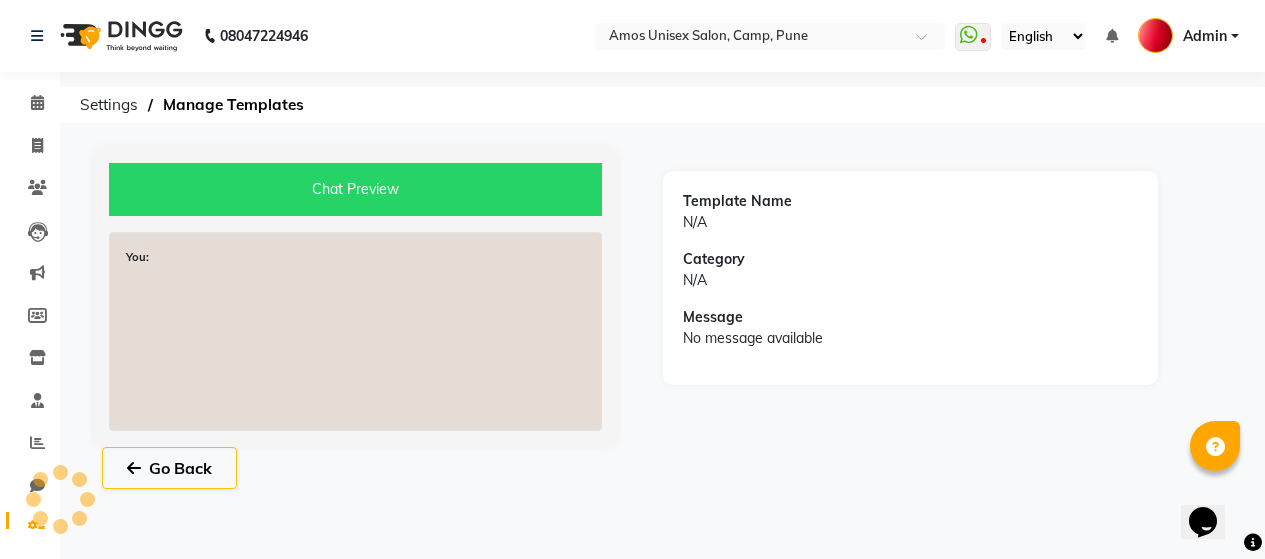 scroll, scrollTop: 0, scrollLeft: 0, axis: both 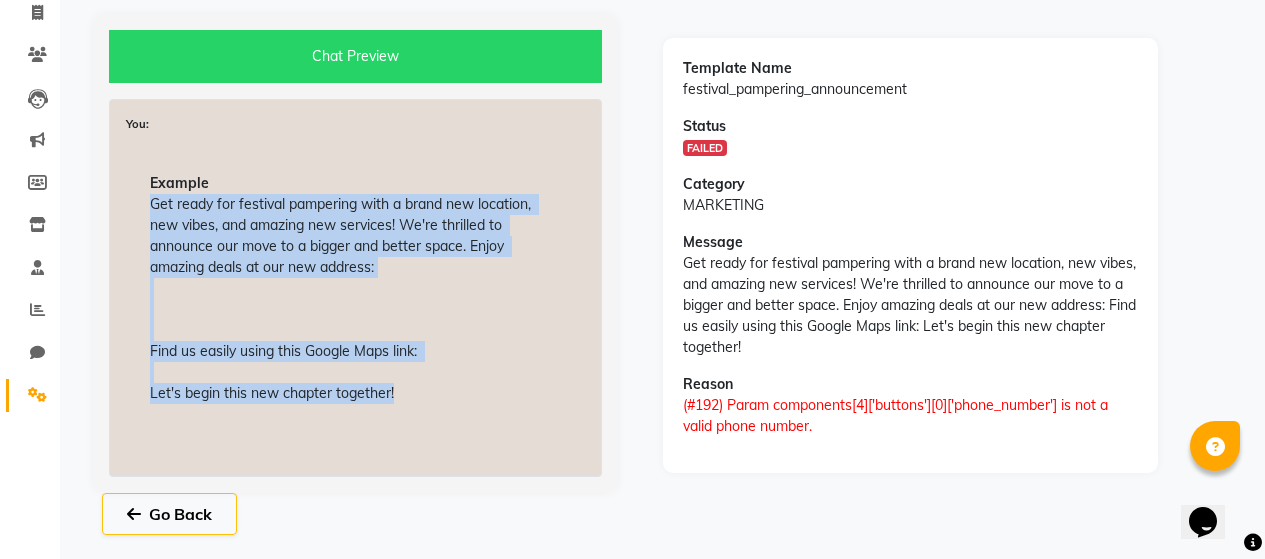 drag, startPoint x: 152, startPoint y: 200, endPoint x: 421, endPoint y: 448, distance: 365.87567 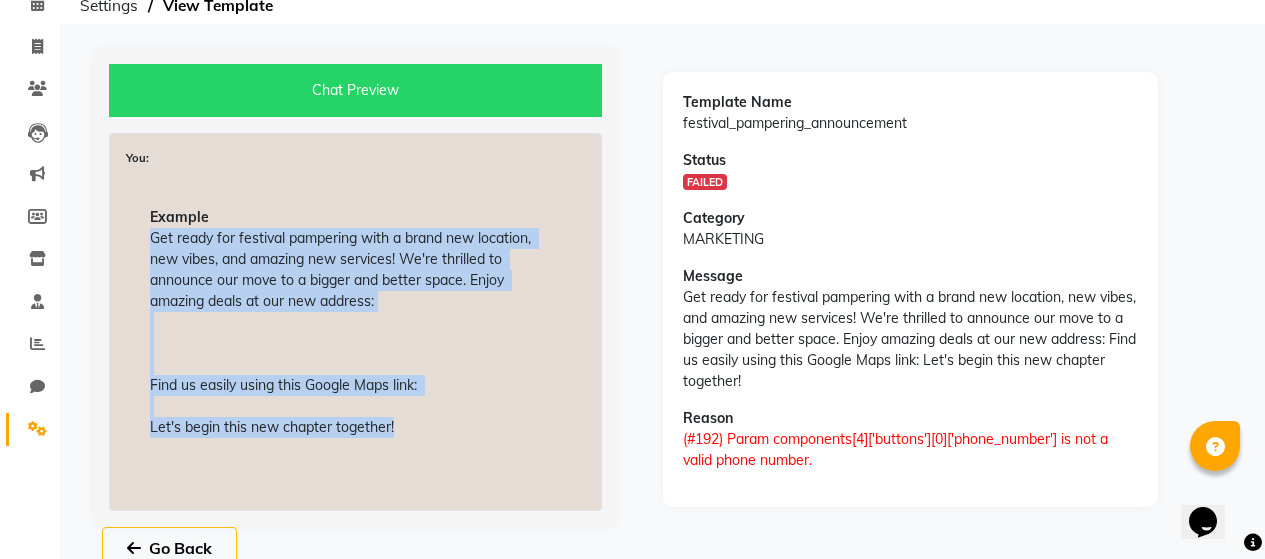 scroll, scrollTop: 133, scrollLeft: 0, axis: vertical 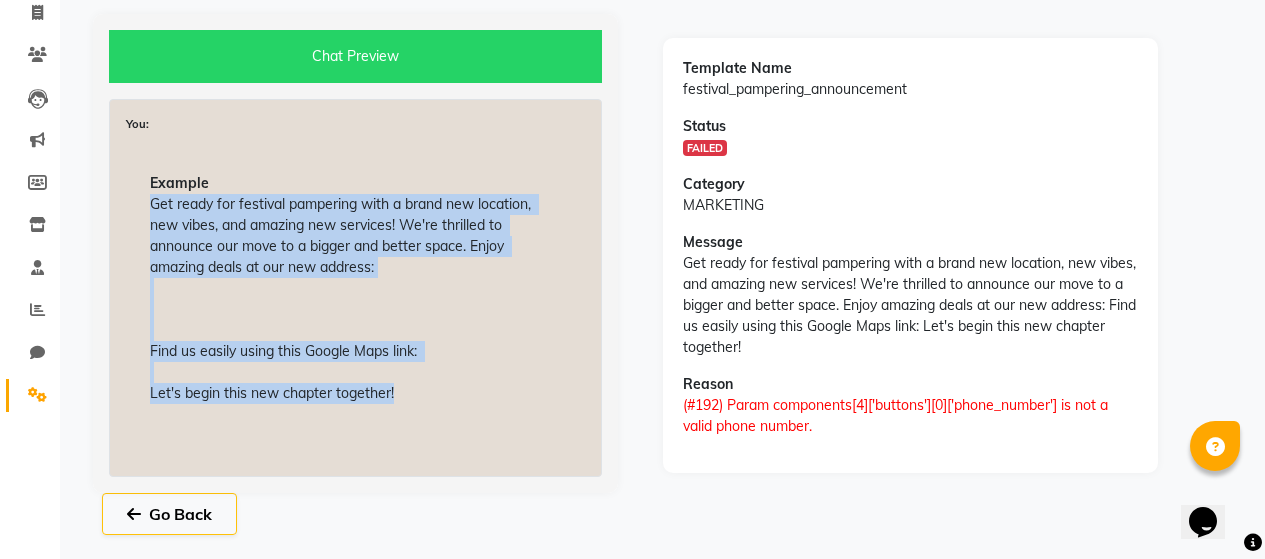 copy on "Get ready for festival pampering with a brand new location, new vibes, and amazing new services! We're thrilled to announce our move to a bigger and better space. Enjoy amazing deals at our new address:
Find us easily using this Google Maps link:
Let's begin this new chapter together!" 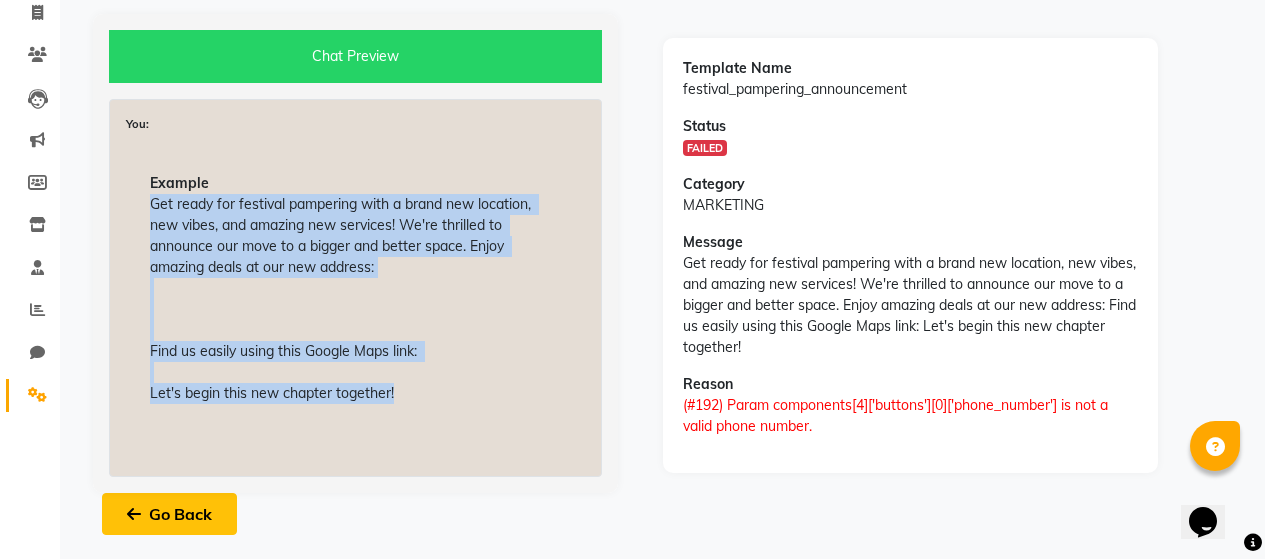 click on "Go Back" 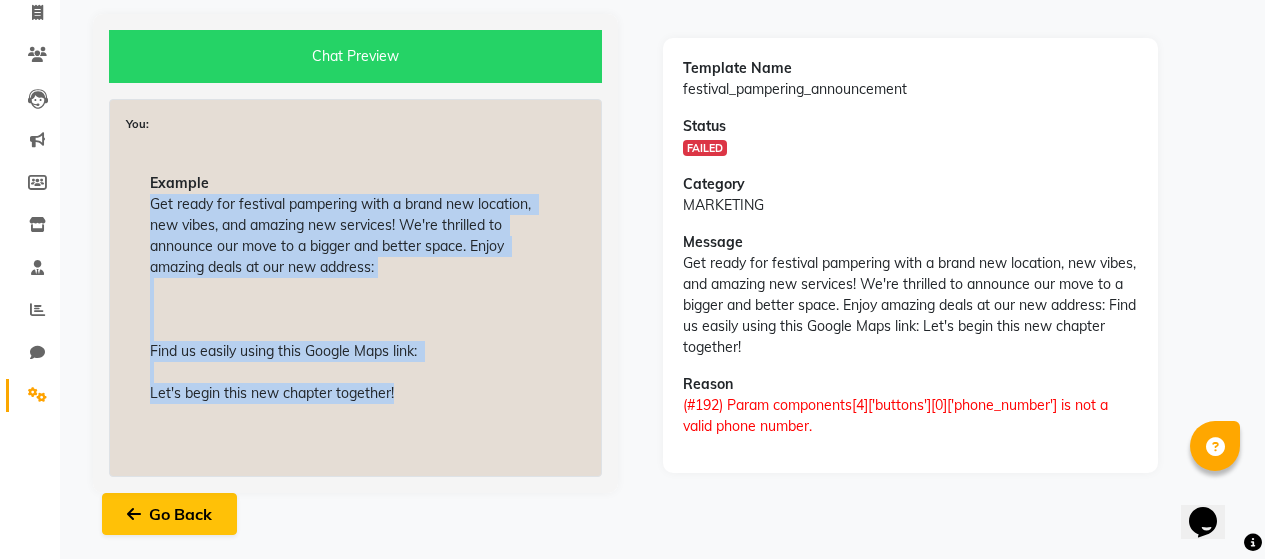 select on "APPROVED" 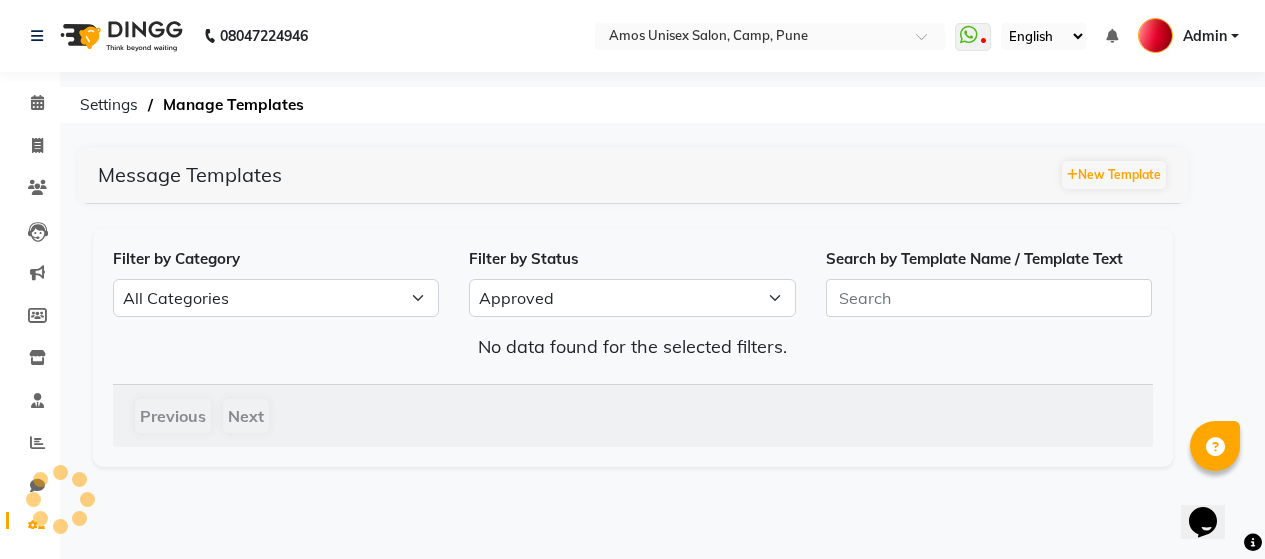 scroll, scrollTop: 0, scrollLeft: 0, axis: both 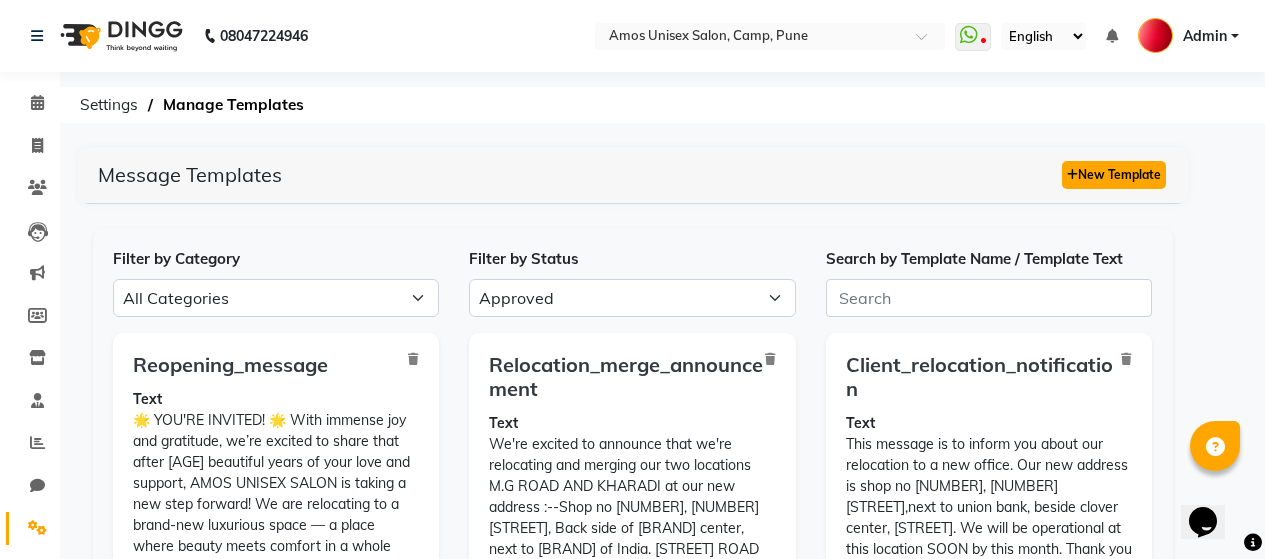 click on "New Template" 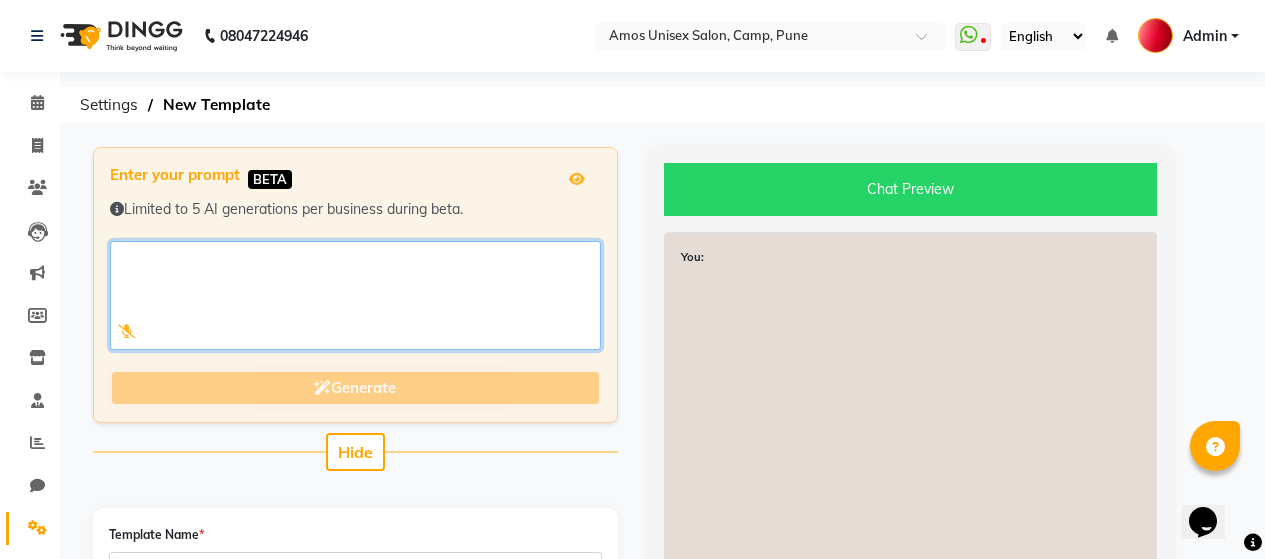 paste on "Get ready for festival pampering with a brand new location, new vibes, and amazing new services! We're thrilled to announce our move to a bigger and better space. Enjoy amazing deals at our new address:
Find us easily using this Google Maps link:
Let's begin this new chapter together!" 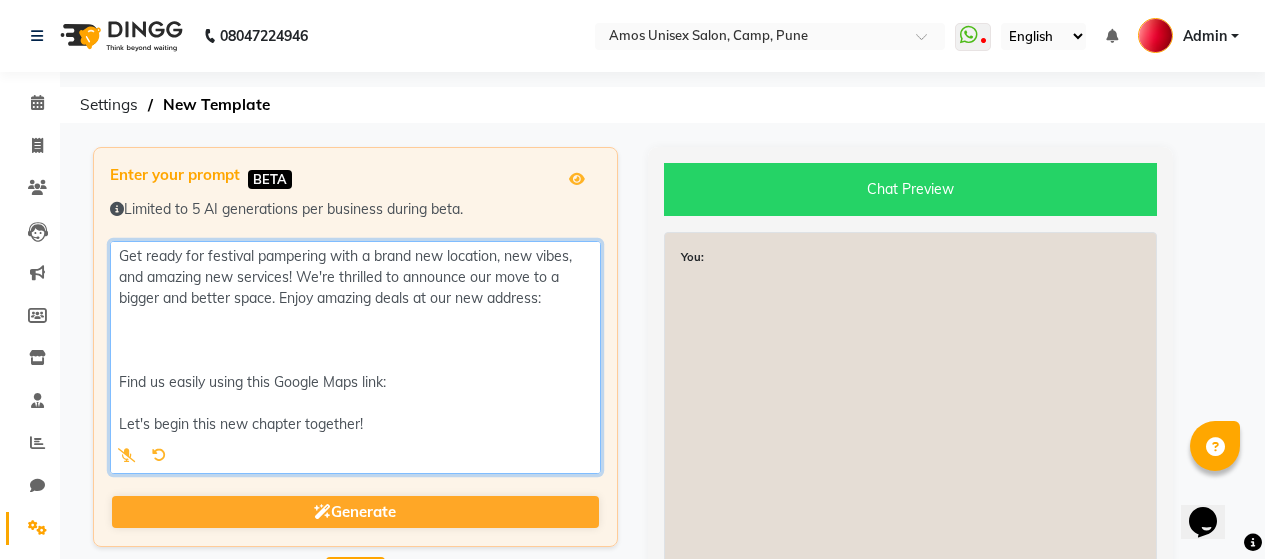click 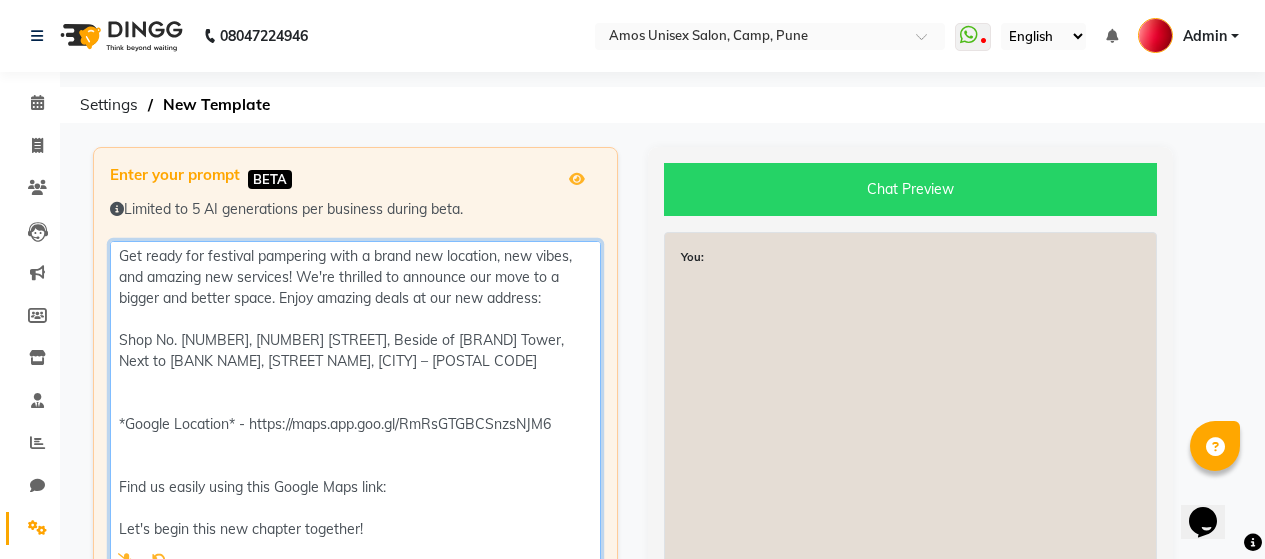 click 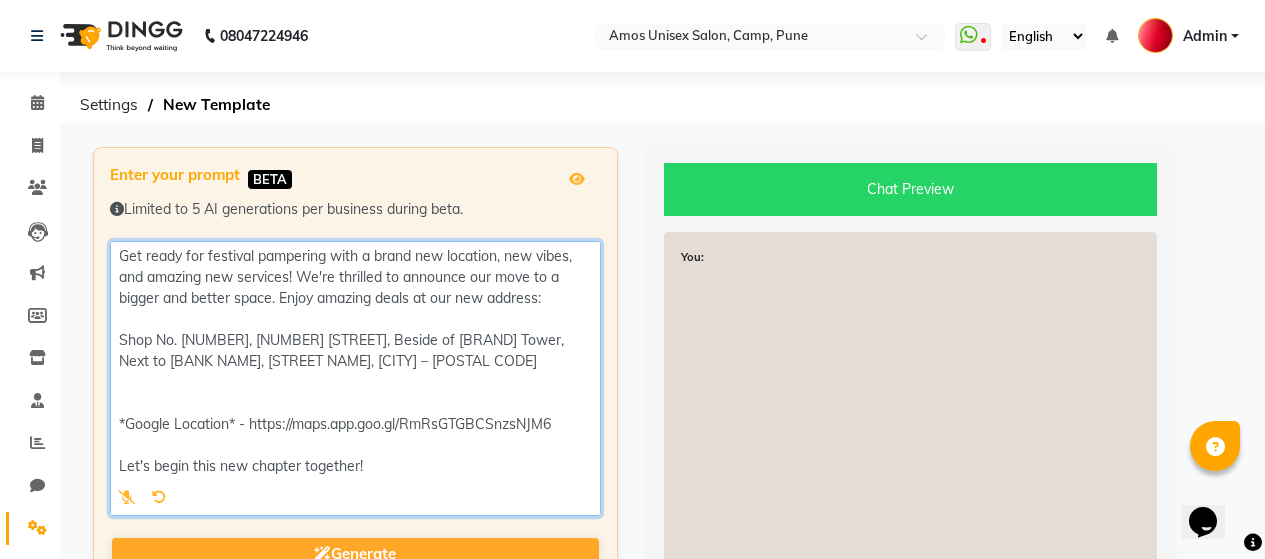 scroll, scrollTop: 489, scrollLeft: 0, axis: vertical 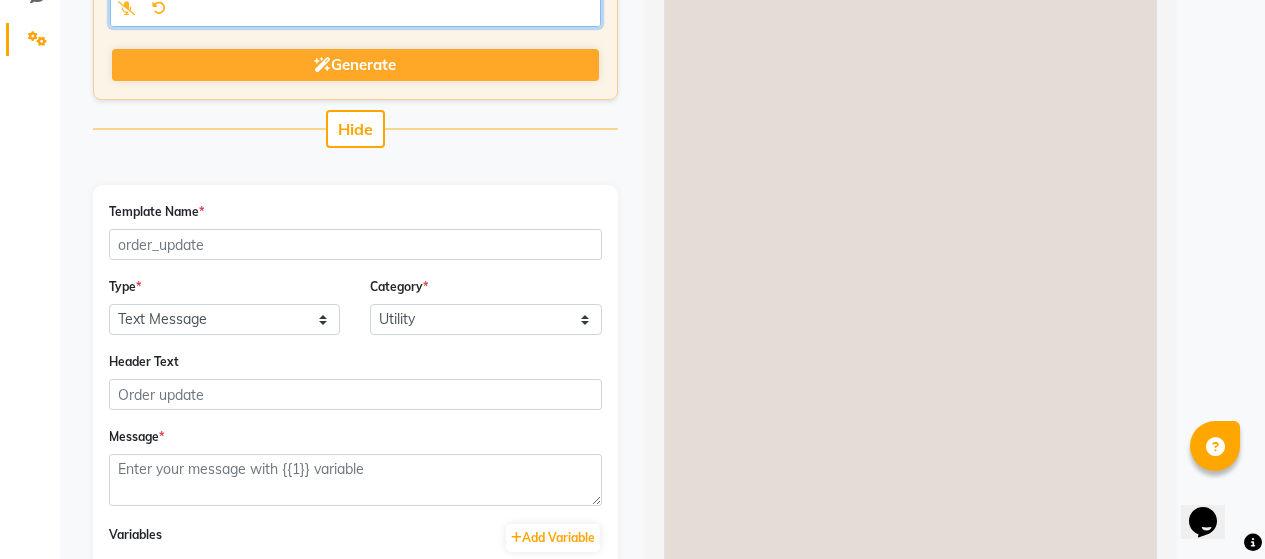 type on "Get ready for festival pampering with a brand new location, new vibes, and amazing new services! We're thrilled to announce our move to a bigger and better space. Enjoy amazing deals at our new address:
Shop No. 1, 9 Moledina Road, Beside of Arora Tower, Next to Union Bank of India, MG Road, Pune – 411001
*Google Location* - https://maps.app.goo.gl/RmRsGTGBCSnzsNJM6
Let's begin this new chapter together!" 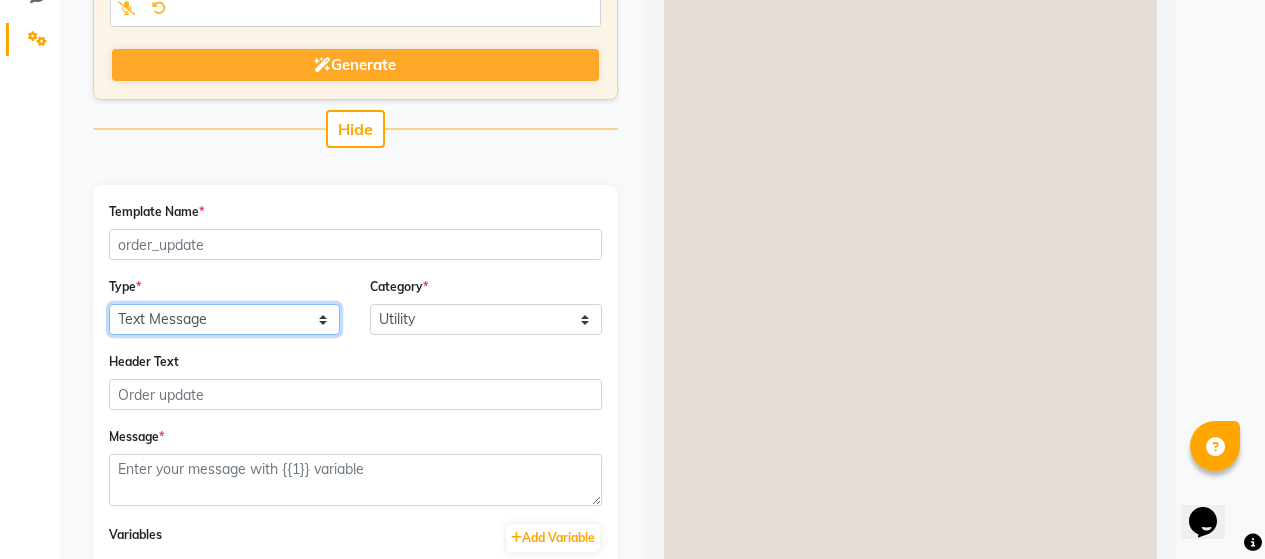 click on "Text Message Image with Text" 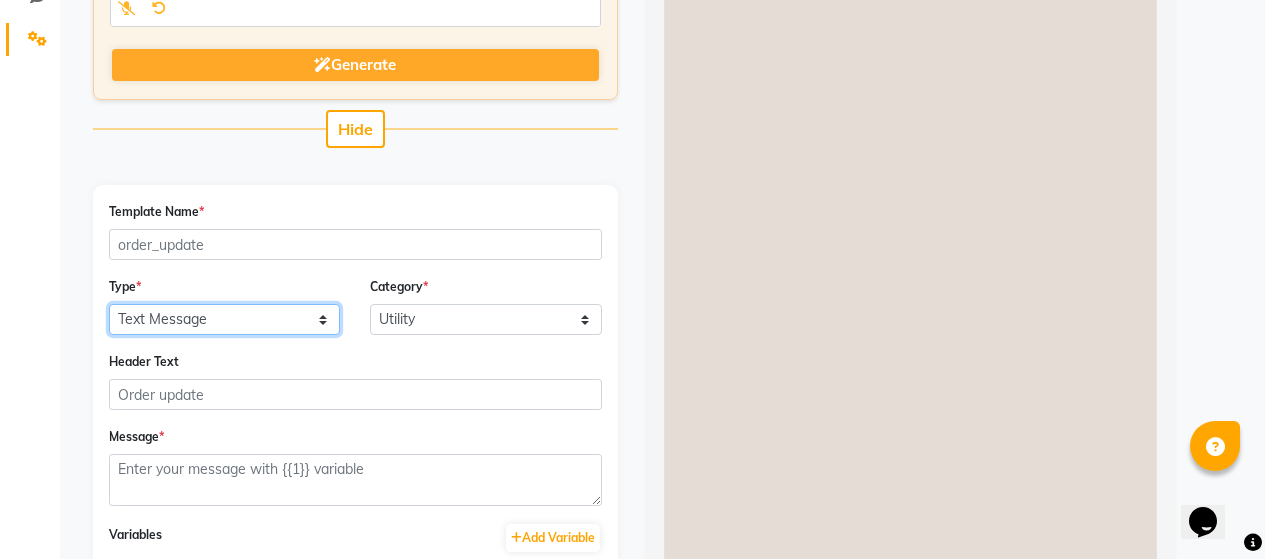 select on "IMAGE" 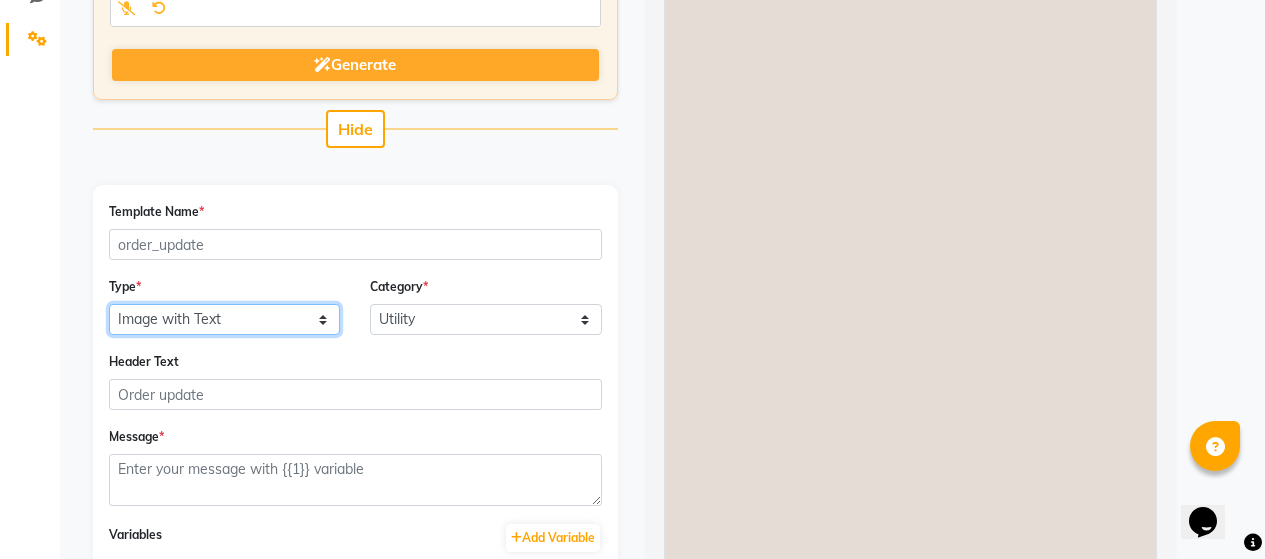 click on "Text Message Image with Text" 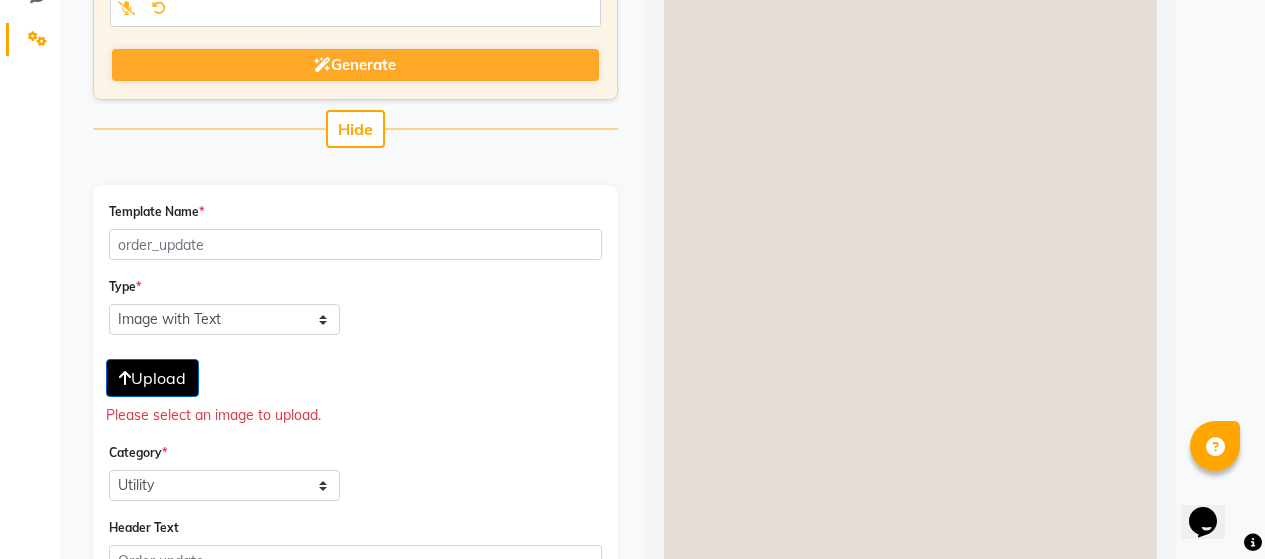 click on "Upload" 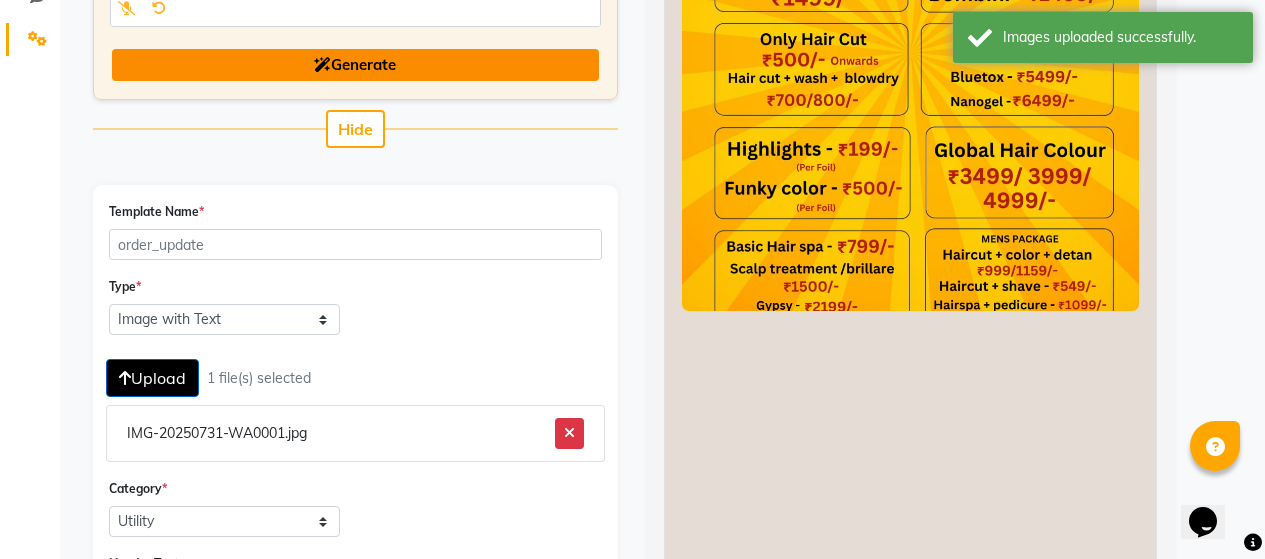 click on "Generate" 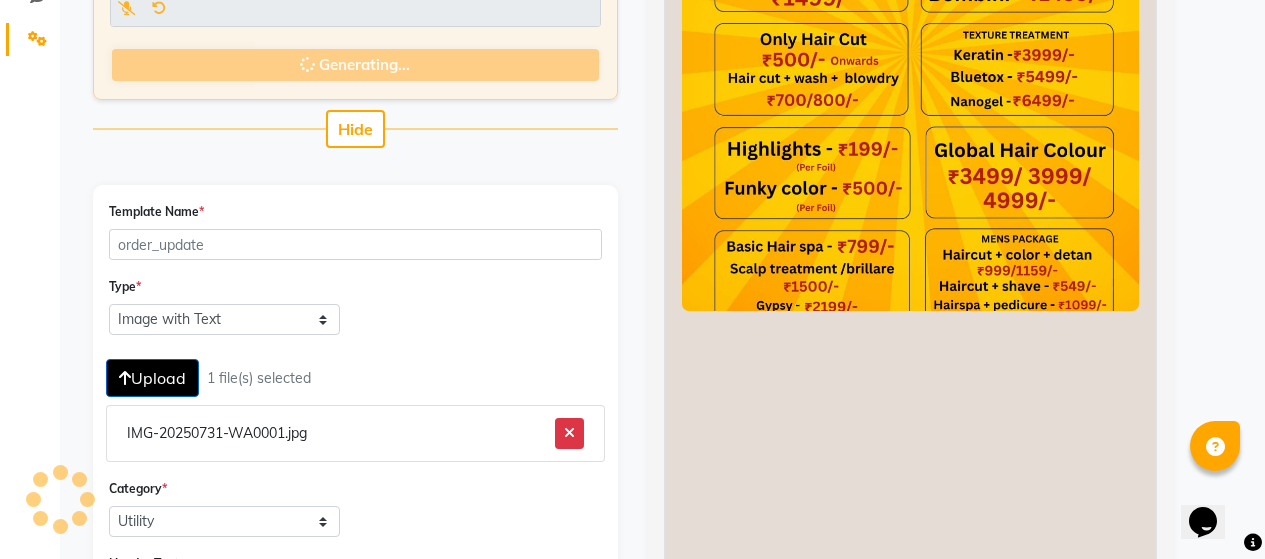 scroll, scrollTop: 0, scrollLeft: 0, axis: both 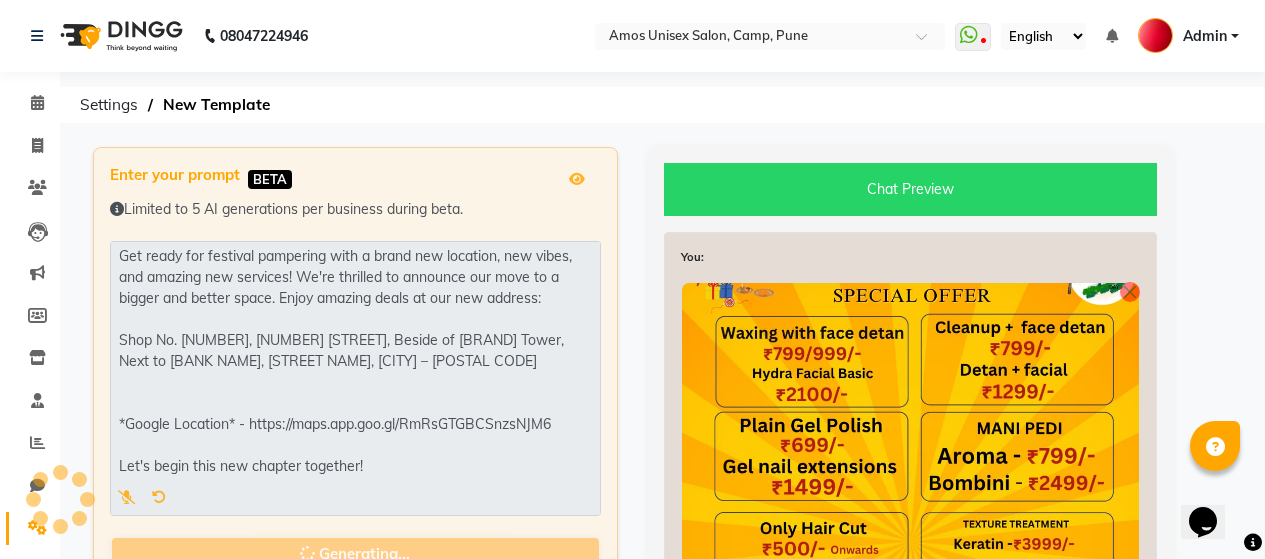 type on "festival_pampering_announcement" 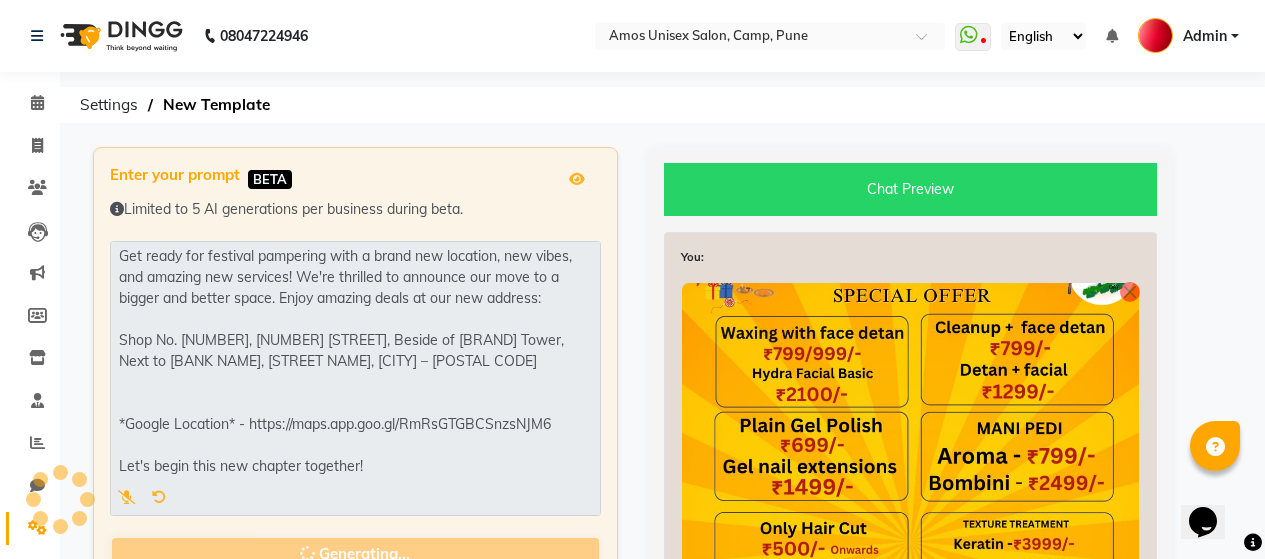 select on "TEXT" 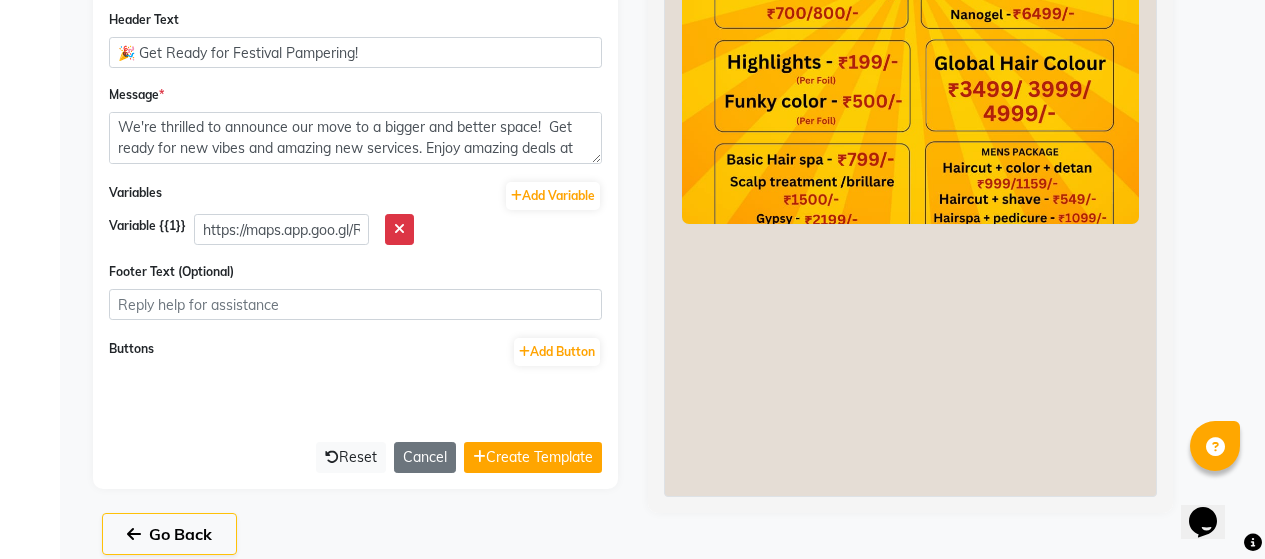scroll, scrollTop: 840, scrollLeft: 0, axis: vertical 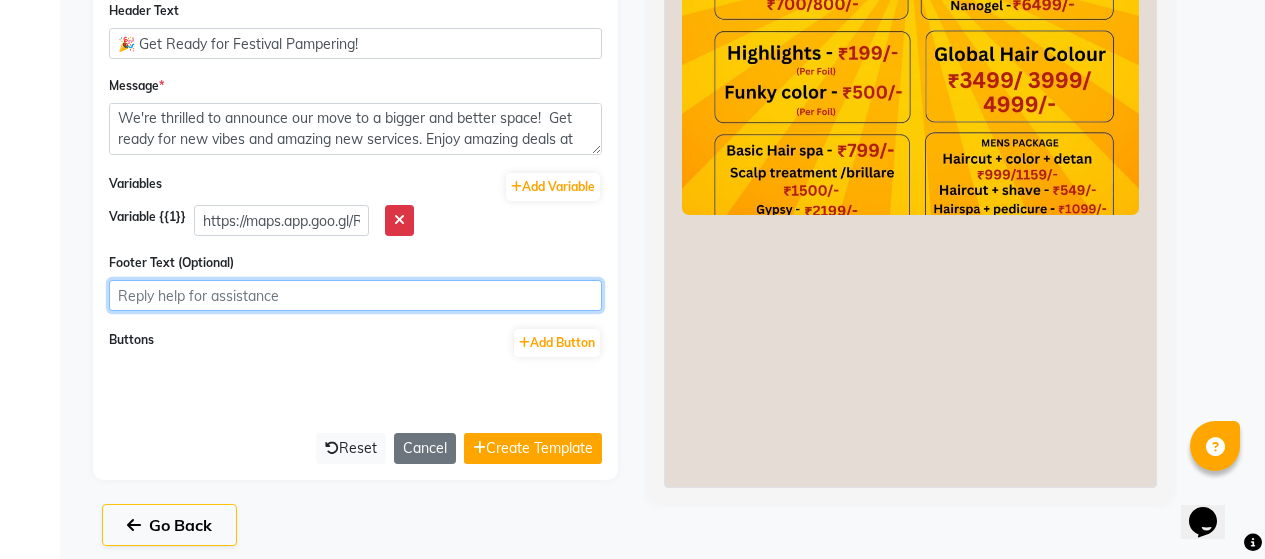 click on "Footer Text (Optional)" at bounding box center [355, 295] 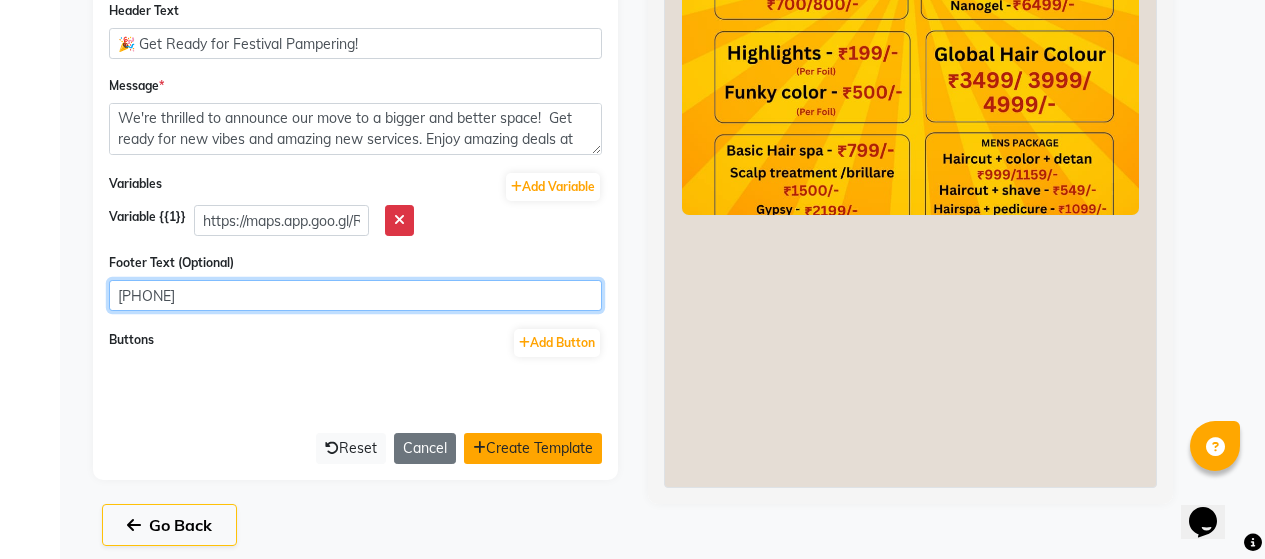 type on "[PHONE]" 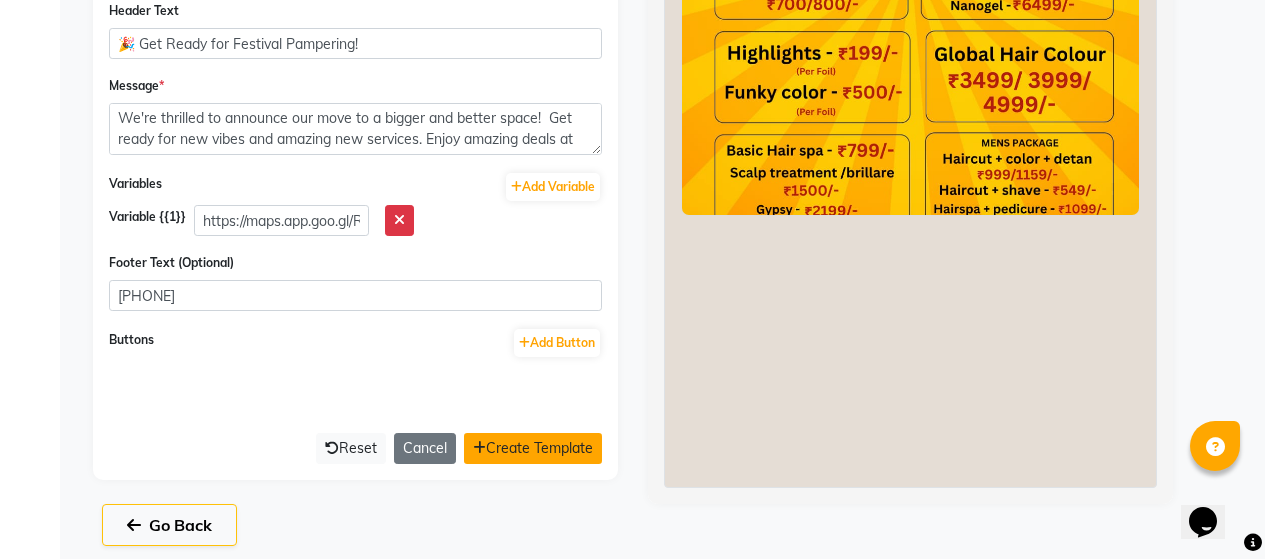 click on "Create Template" 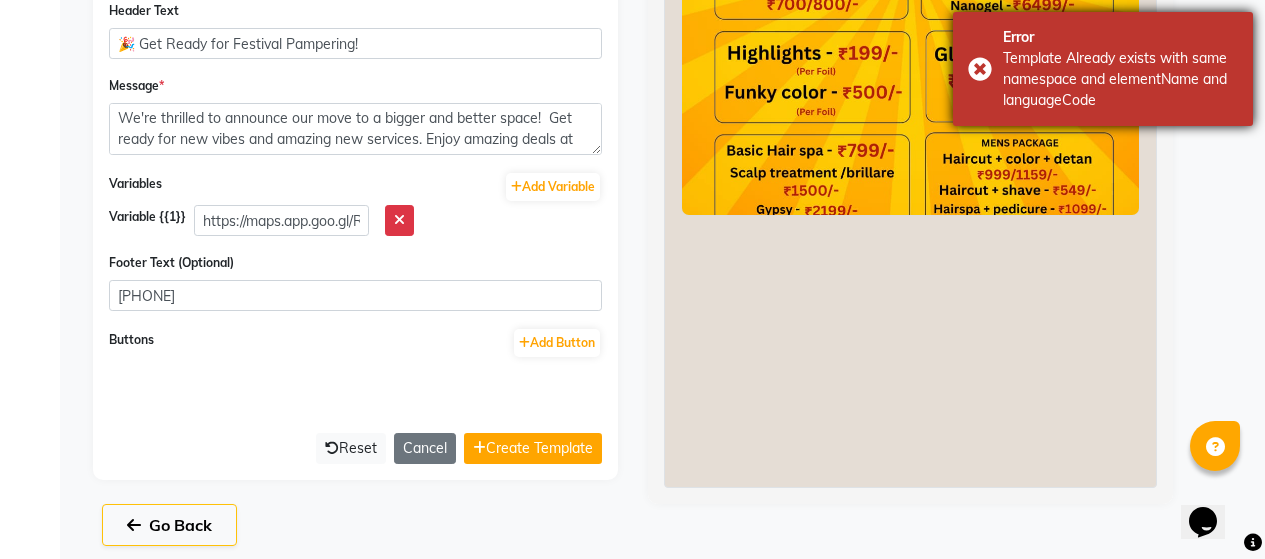 click on "Error   Template Already exists with same namespace and elementName and languageCode" at bounding box center (1103, 69) 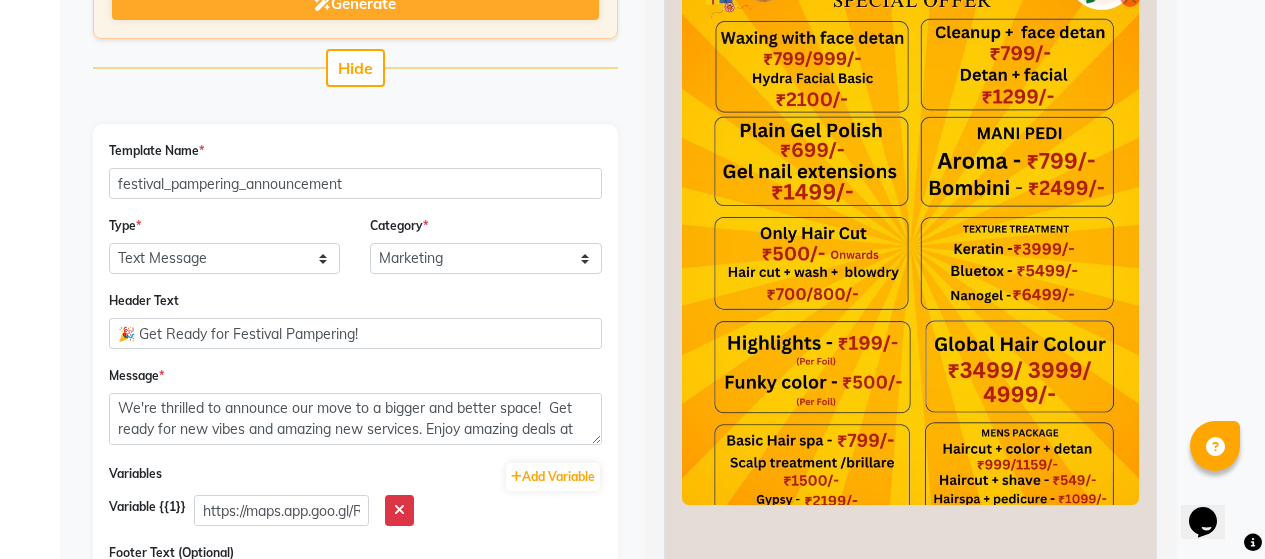 scroll, scrollTop: 520, scrollLeft: 0, axis: vertical 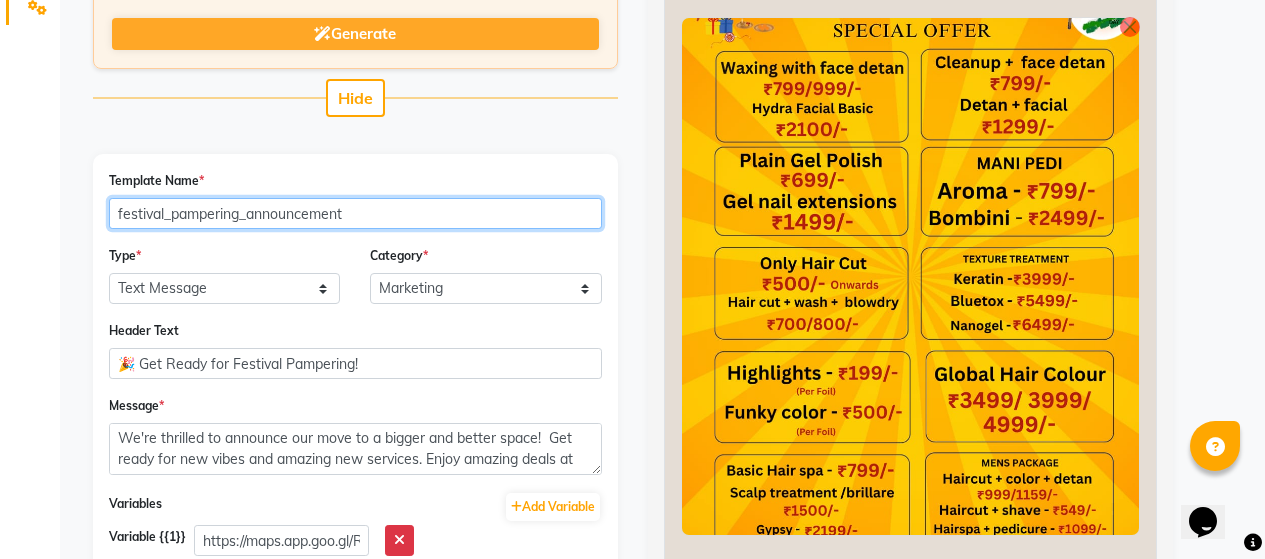 click on "festival_pampering_announcement" at bounding box center (355, 213) 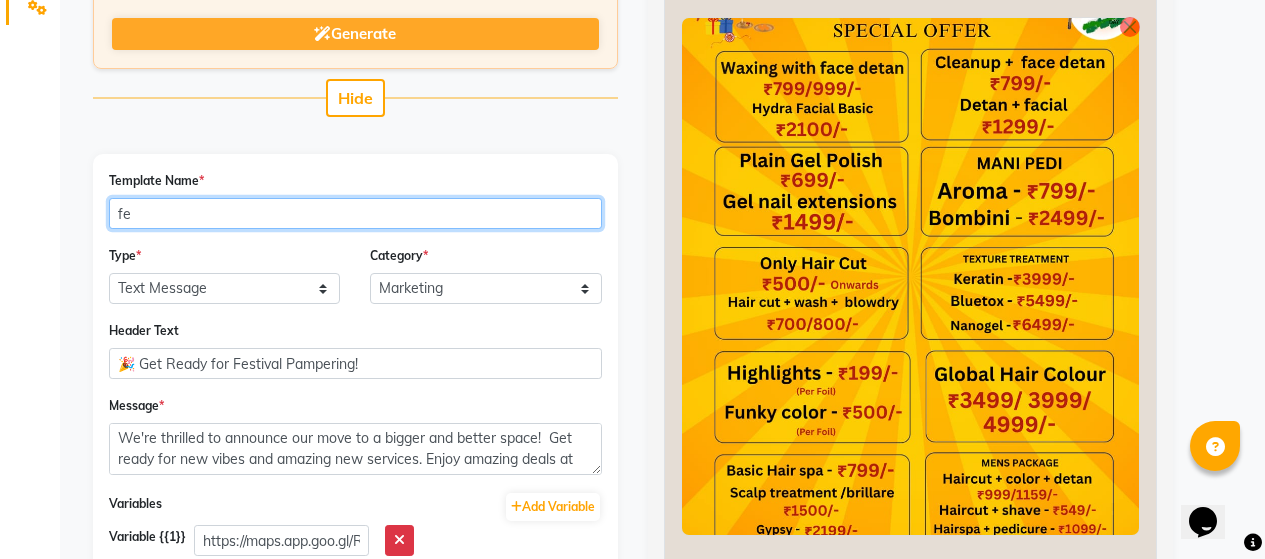 type on "f" 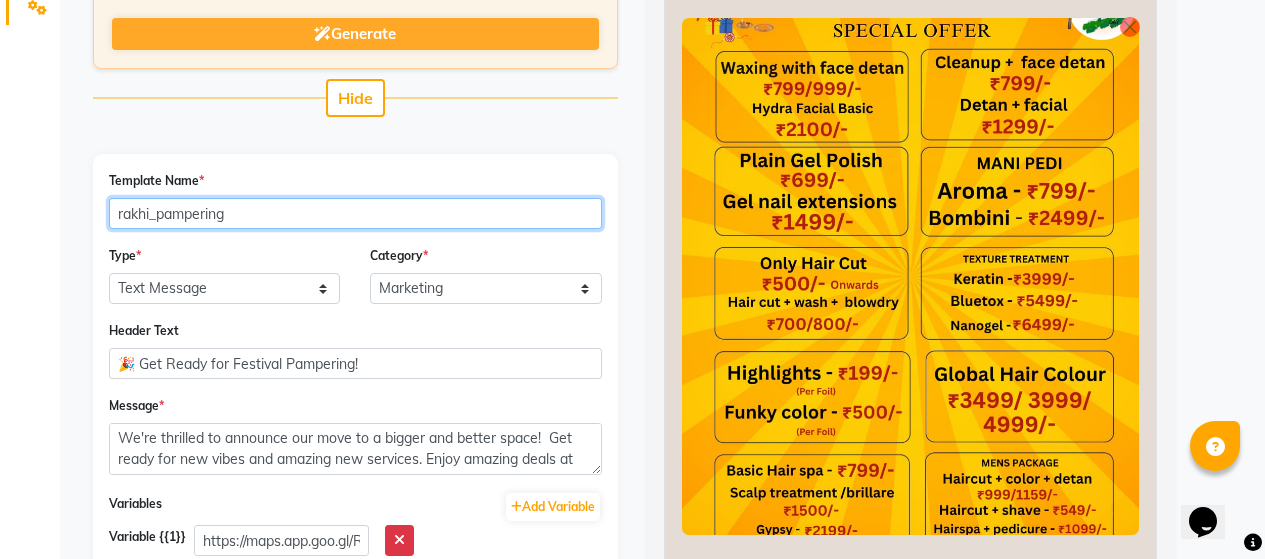 scroll, scrollTop: 851, scrollLeft: 0, axis: vertical 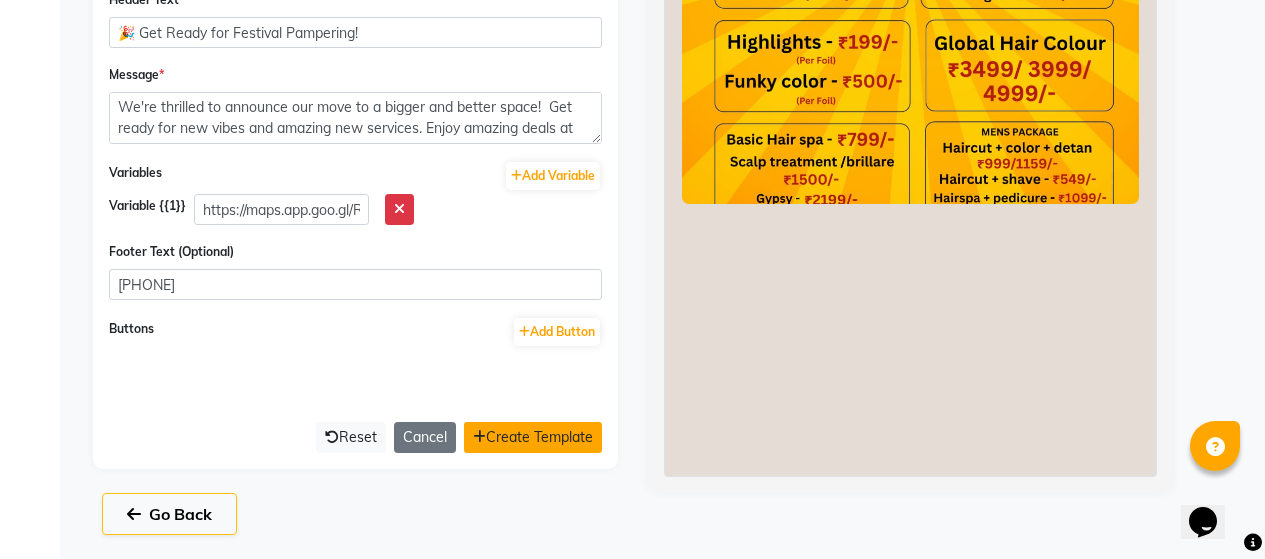 type on "rakhi_pampering" 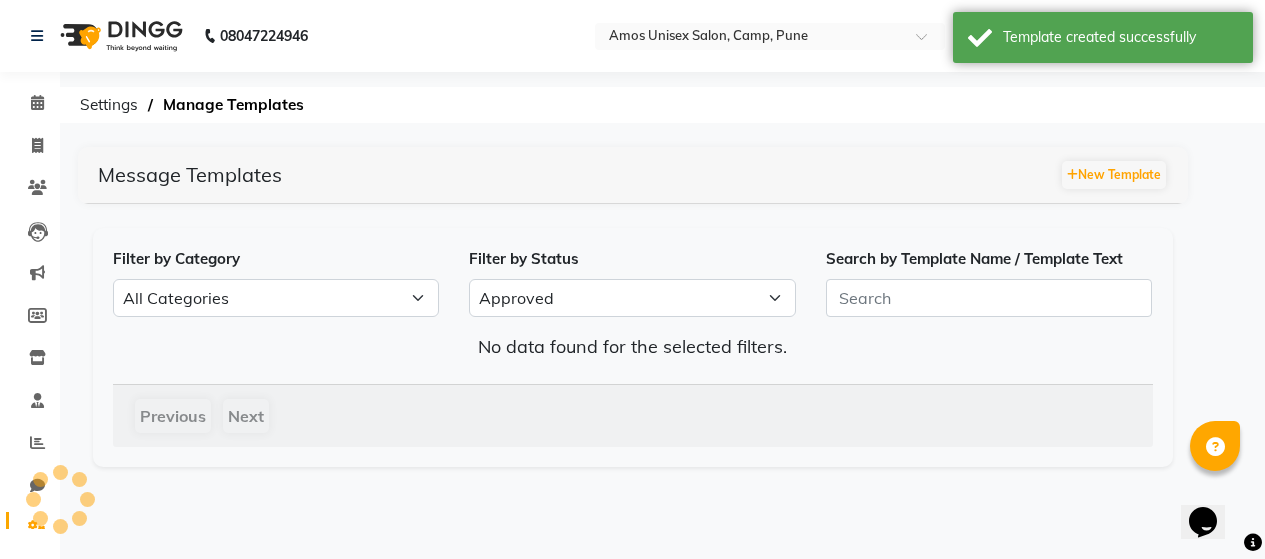scroll, scrollTop: 0, scrollLeft: 0, axis: both 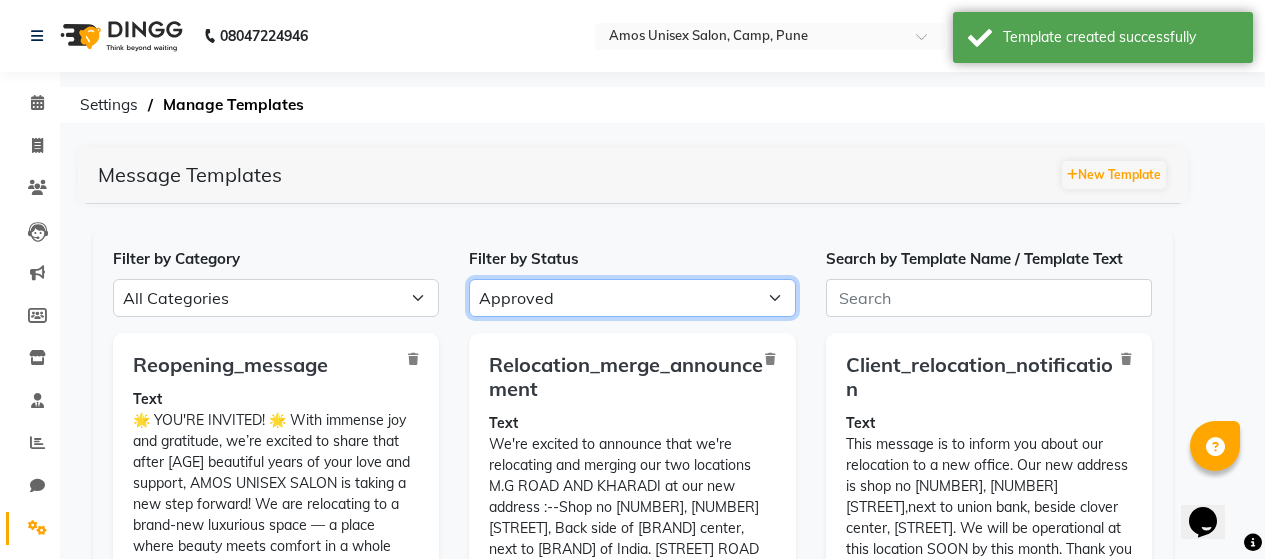 click on "All Approved Rejected Failed Pending" at bounding box center (632, 298) 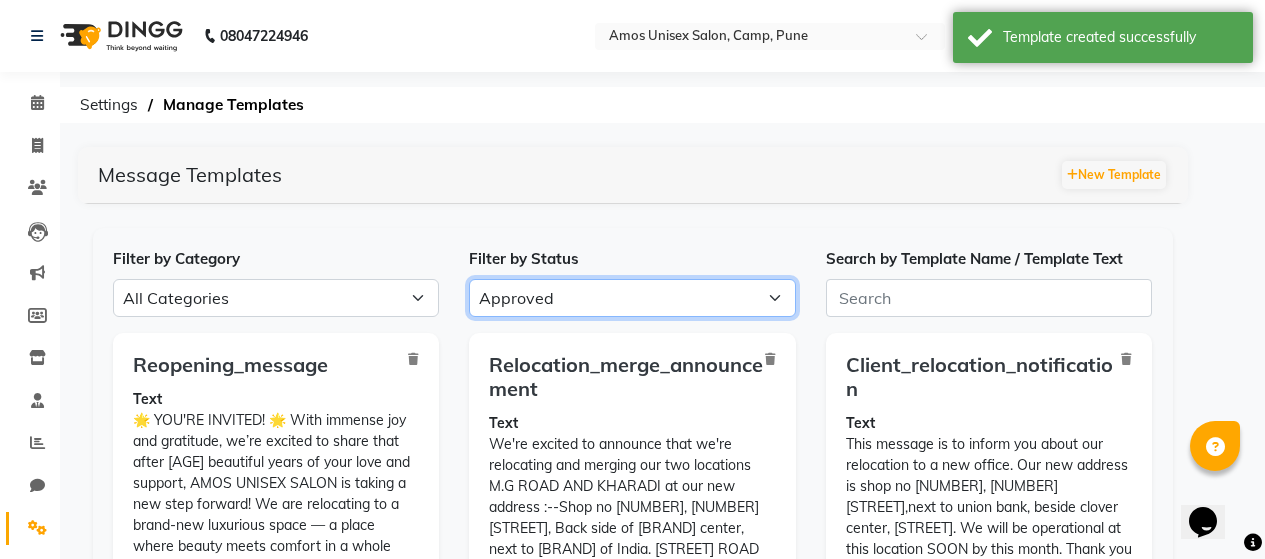 select 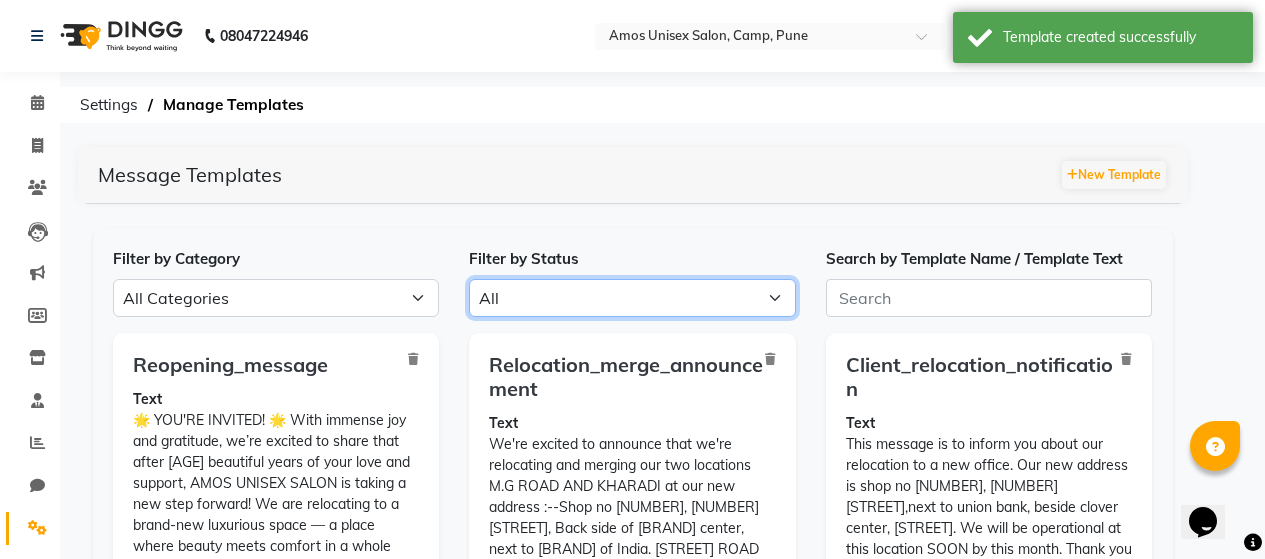 click on "All Approved Rejected Failed Pending" at bounding box center [632, 298] 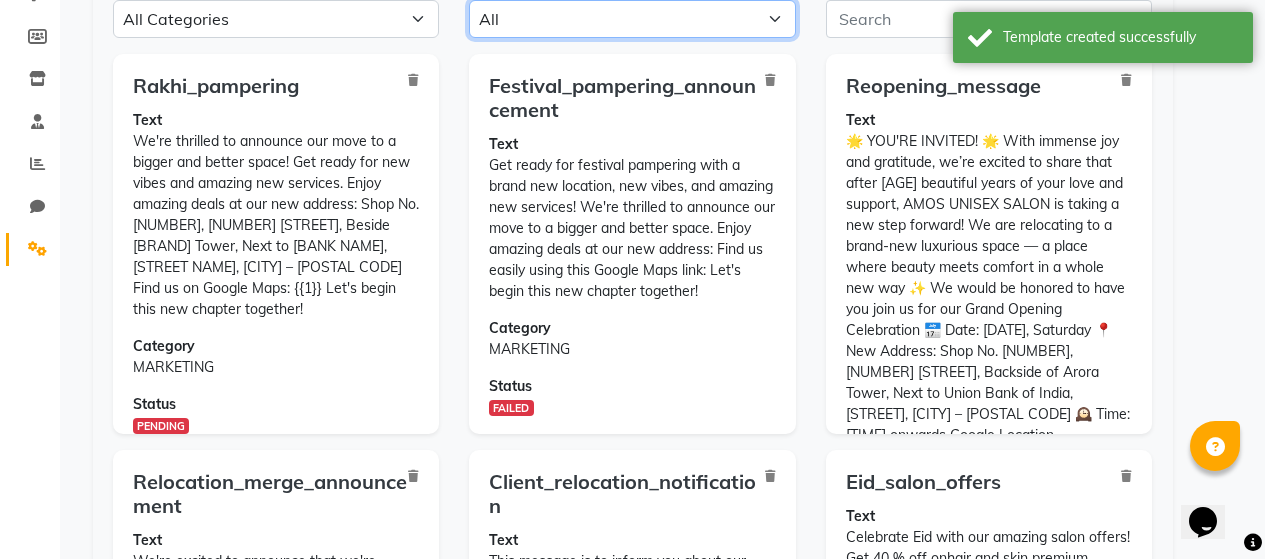 scroll, scrollTop: 280, scrollLeft: 0, axis: vertical 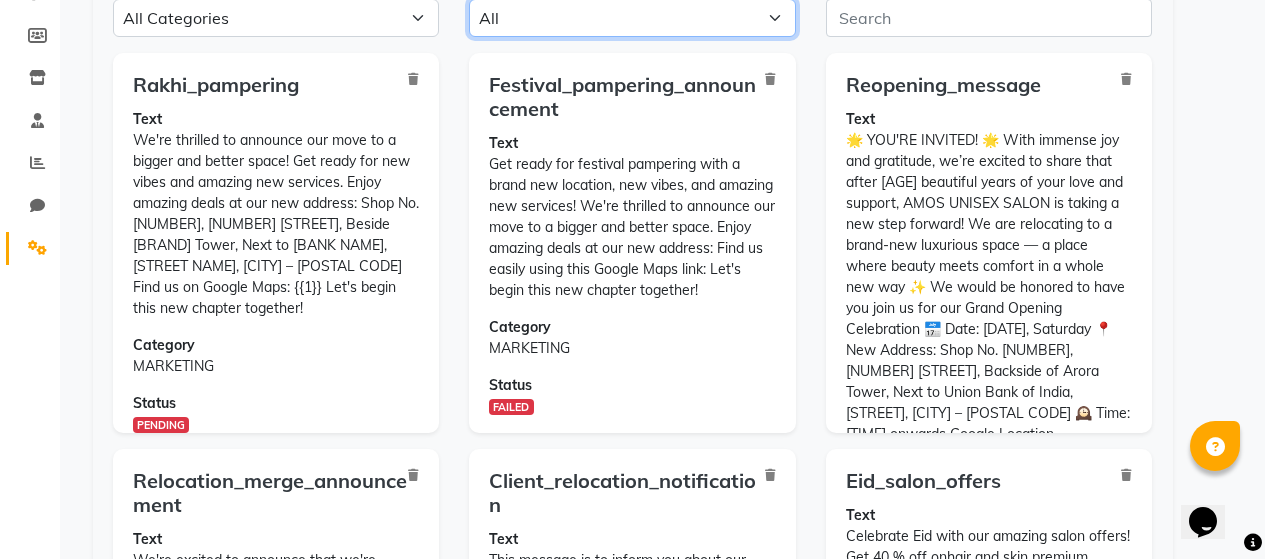 click on "All Approved Rejected Failed Pending" at bounding box center [632, 18] 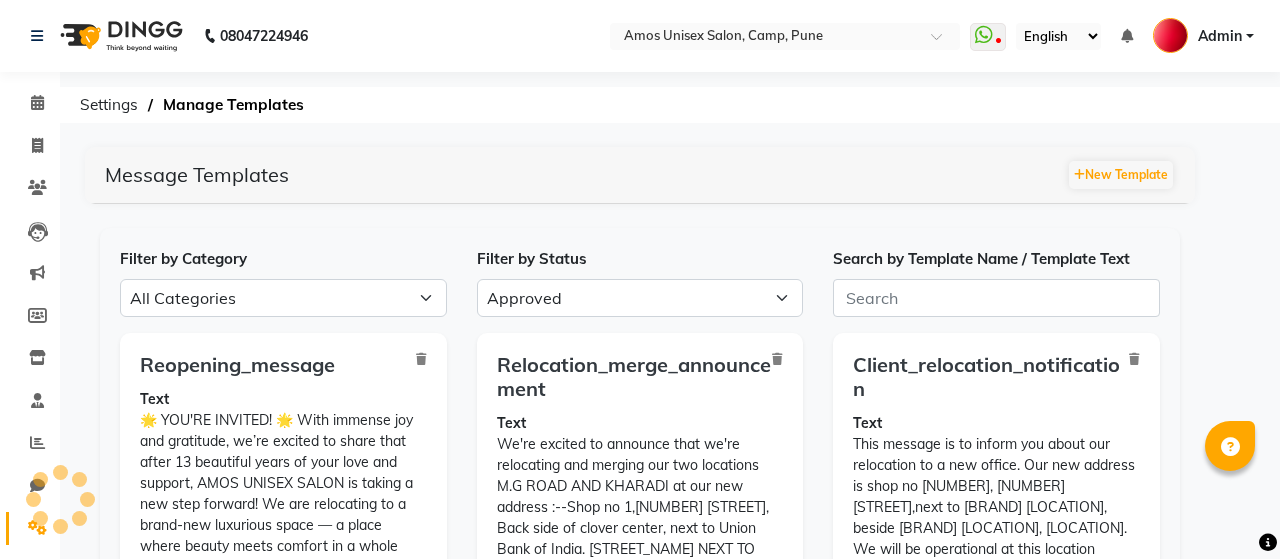 select on "APPROVED" 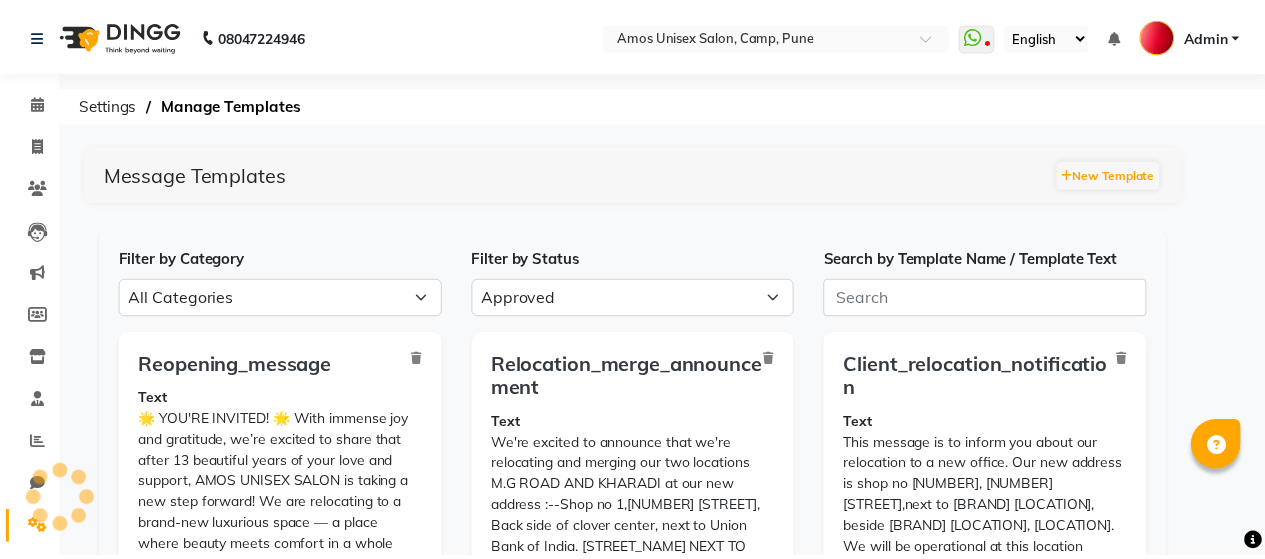scroll, scrollTop: 0, scrollLeft: 0, axis: both 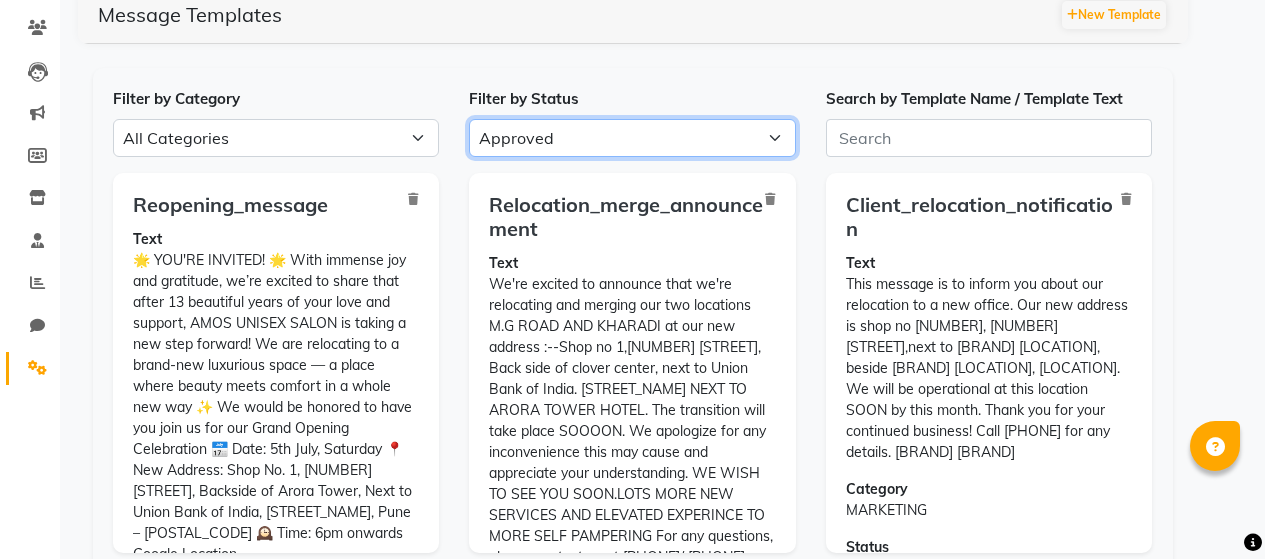 click on "All Approved Rejected Failed Pending" at bounding box center (632, 138) 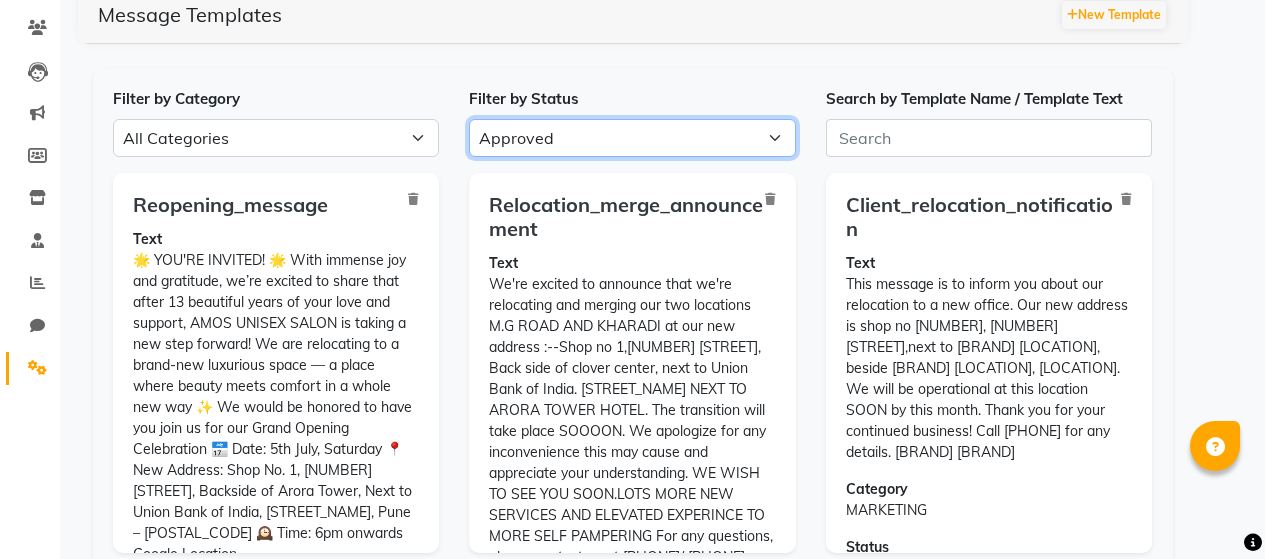select 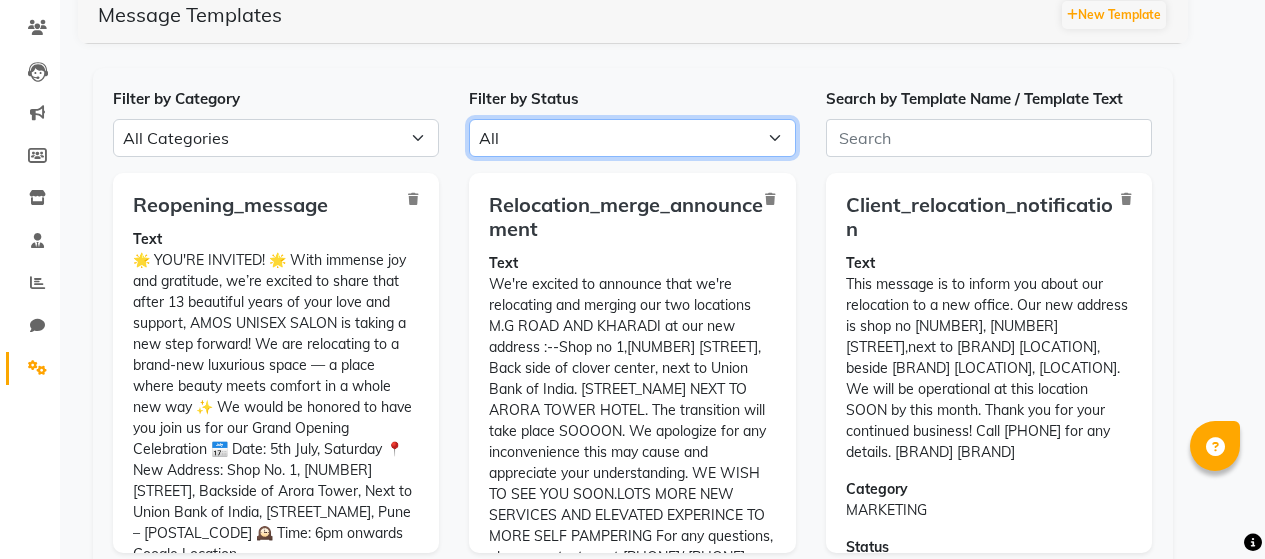 click on "All Approved Rejected Failed Pending" at bounding box center [632, 138] 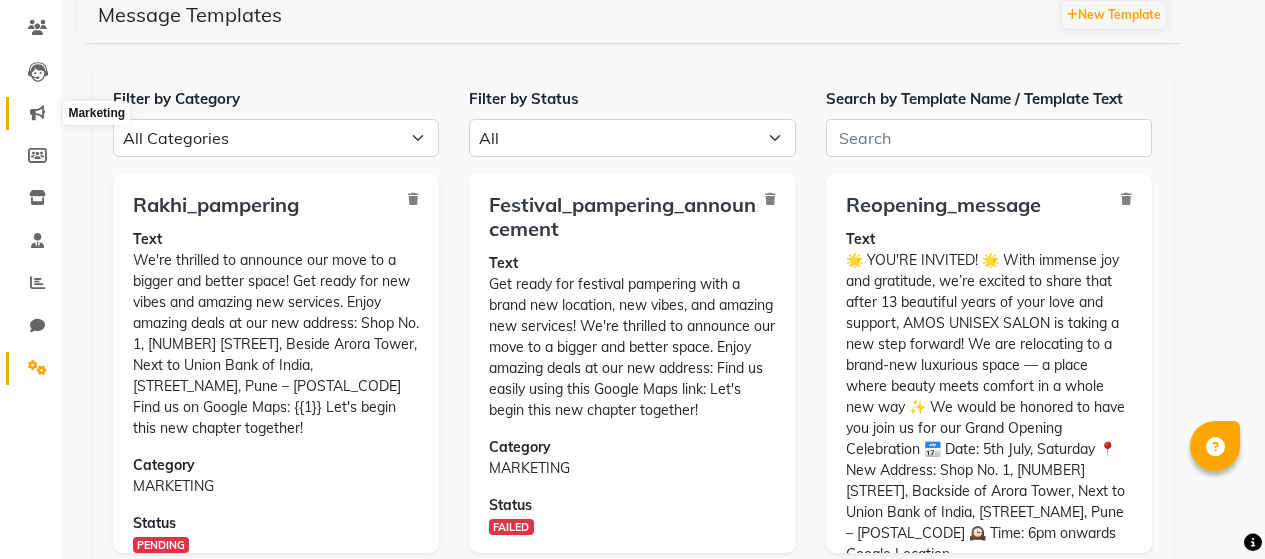 click 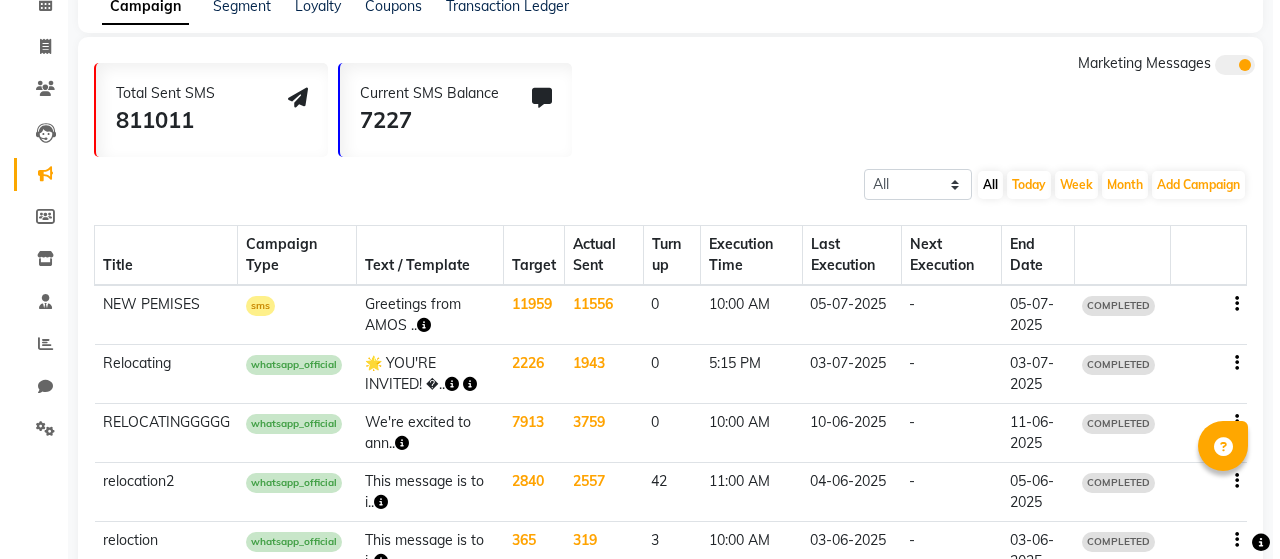 scroll, scrollTop: 160, scrollLeft: 0, axis: vertical 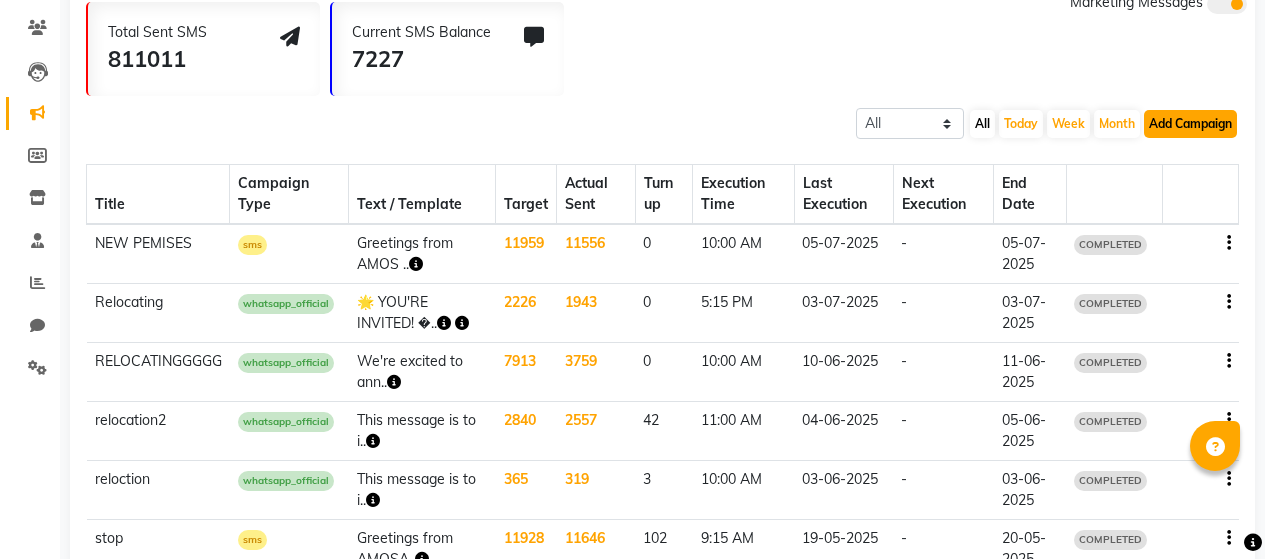 click on "Add Campaign" at bounding box center [1190, 124] 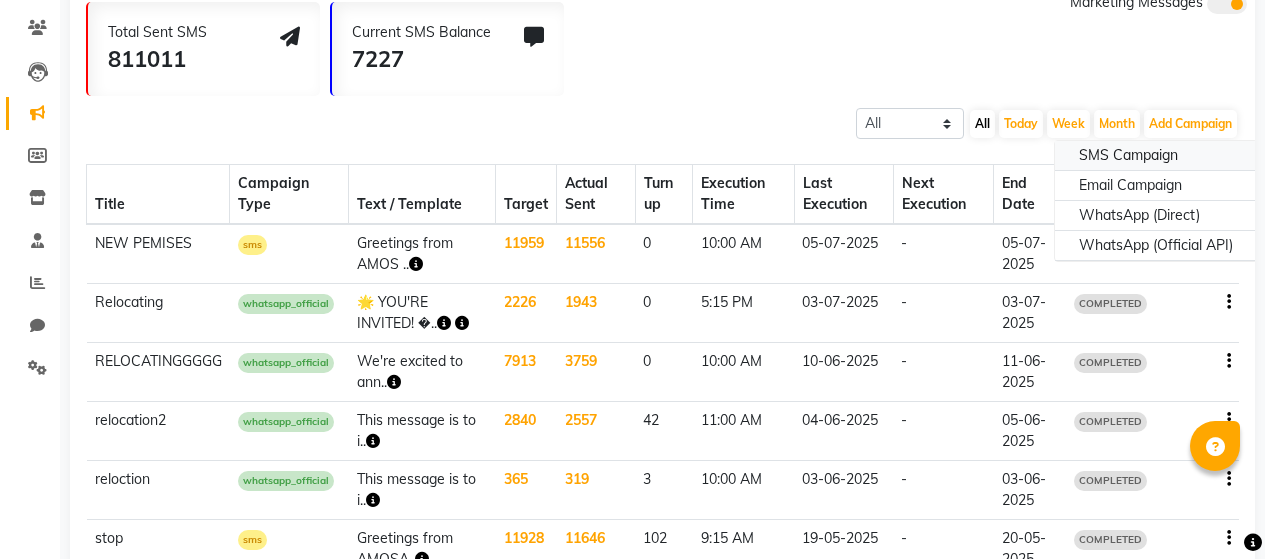 click on "SMS Campaign" 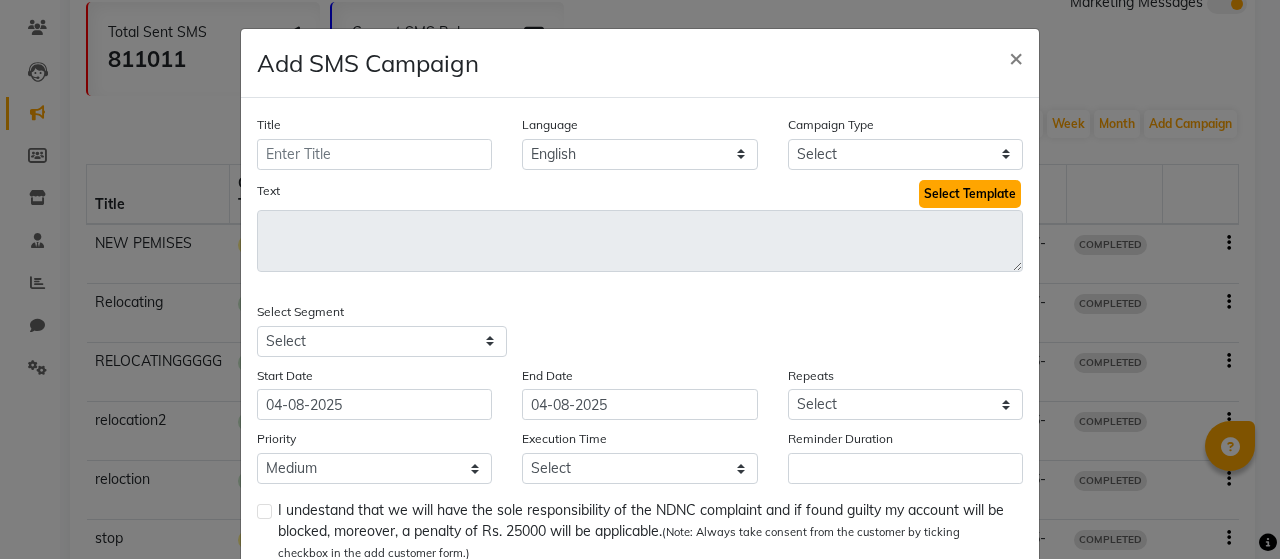 click on "Select Template" 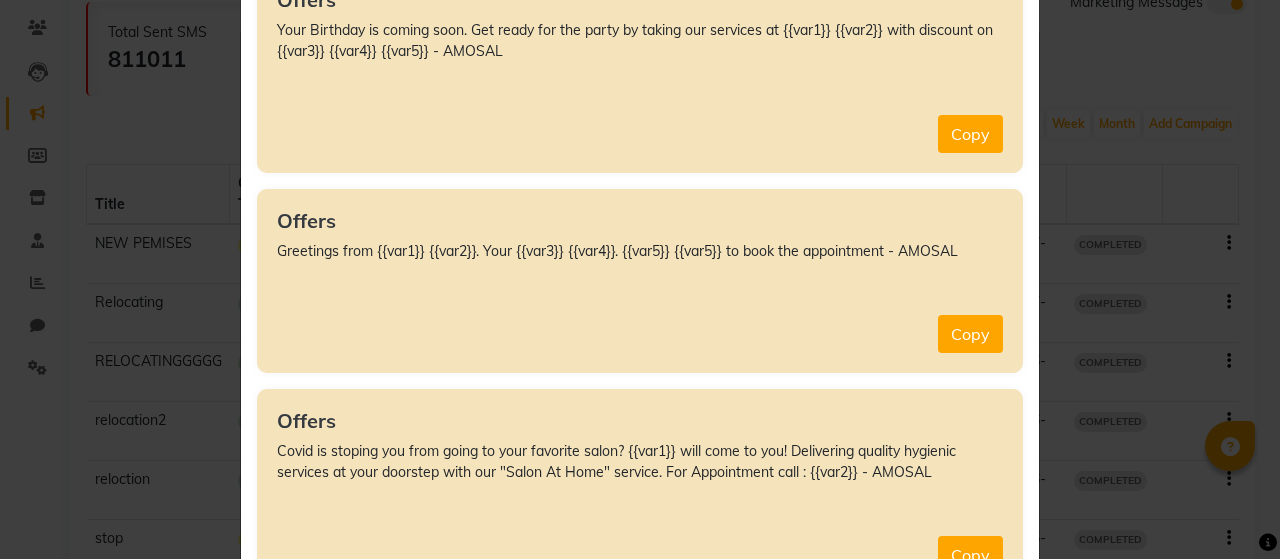 scroll, scrollTop: 1065, scrollLeft: 0, axis: vertical 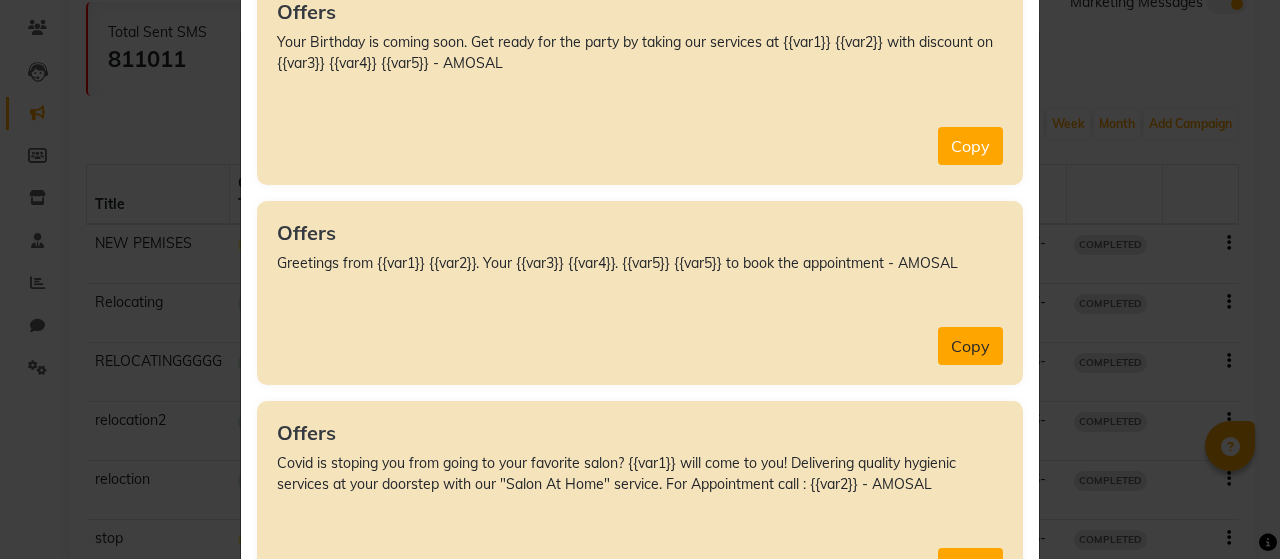 click on "Copy" 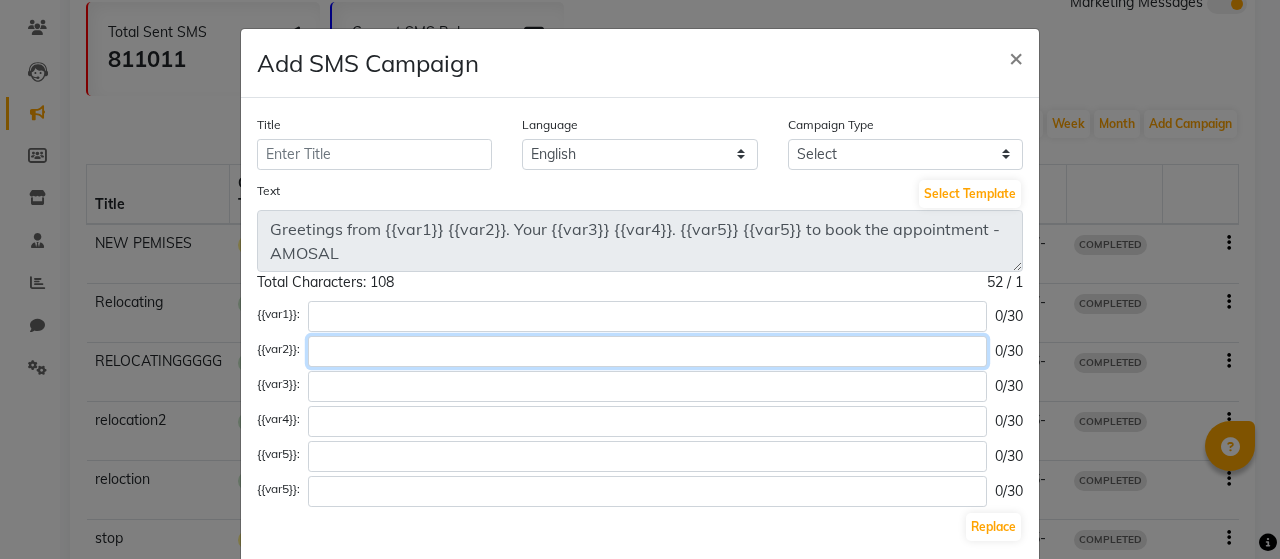 paste on "Shop No. 1, [NUMBER] [STREET], Beside of Arora Tower, Next to Union Bank of India, [STREET_NAME], Pune – [POSTAL_CODE]   *Google Location* - https://maps.app.goo.gl/RmRsGTGBCSnzsNJM6" 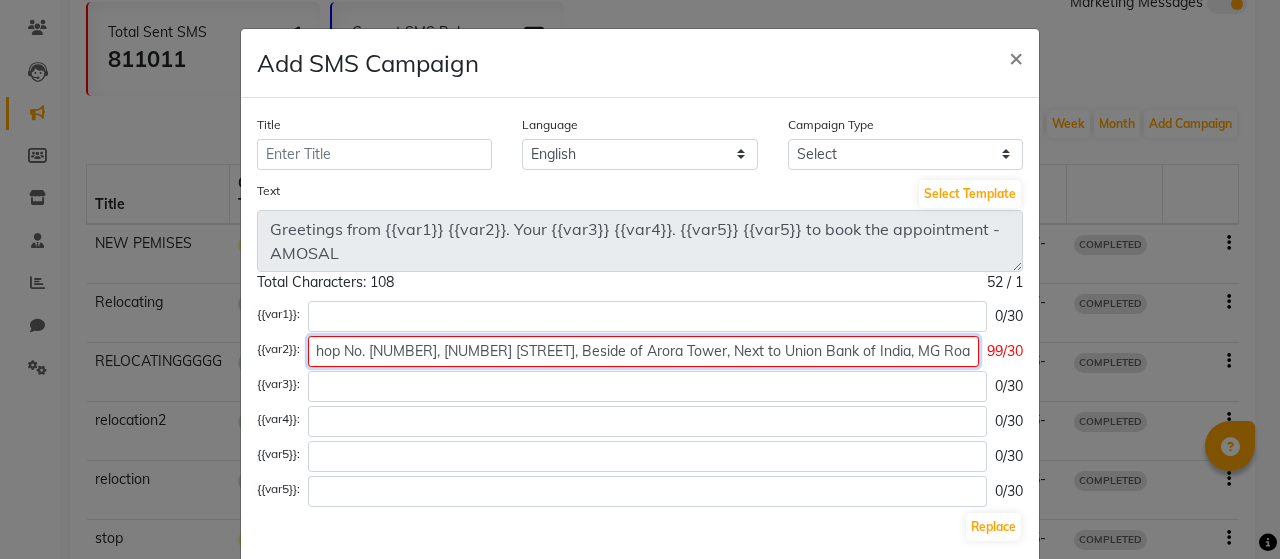 scroll, scrollTop: 0, scrollLeft: 0, axis: both 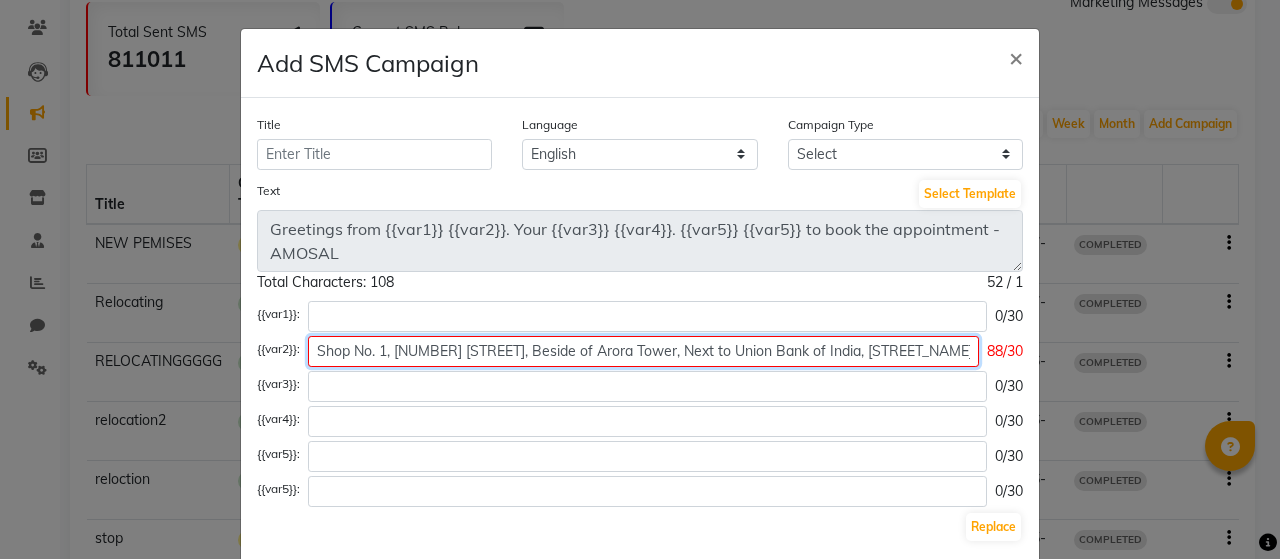 click on "Shop No. 1, [NUMBER] [STREET], Beside of Arora Tower, Next to Union Bank of India, [STREET_NAME]," 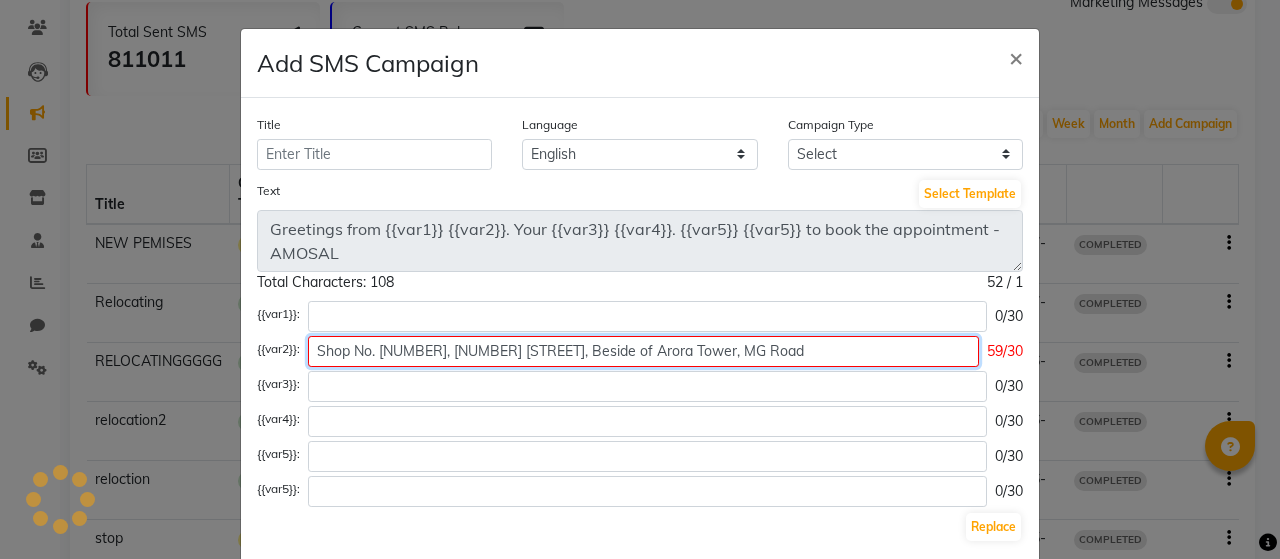 type on "Shop No. [NUMBER], [NUMBER] [STREET], [LOCATION], [LOCATION] [LOCATION]" 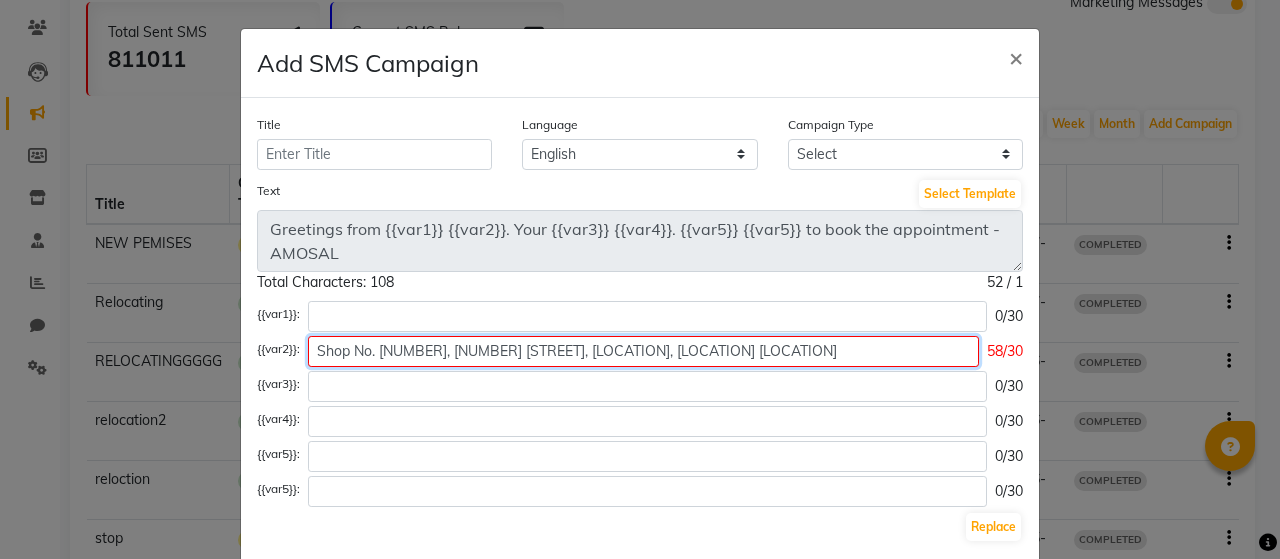 drag, startPoint x: 303, startPoint y: 339, endPoint x: 723, endPoint y: 414, distance: 426.6439 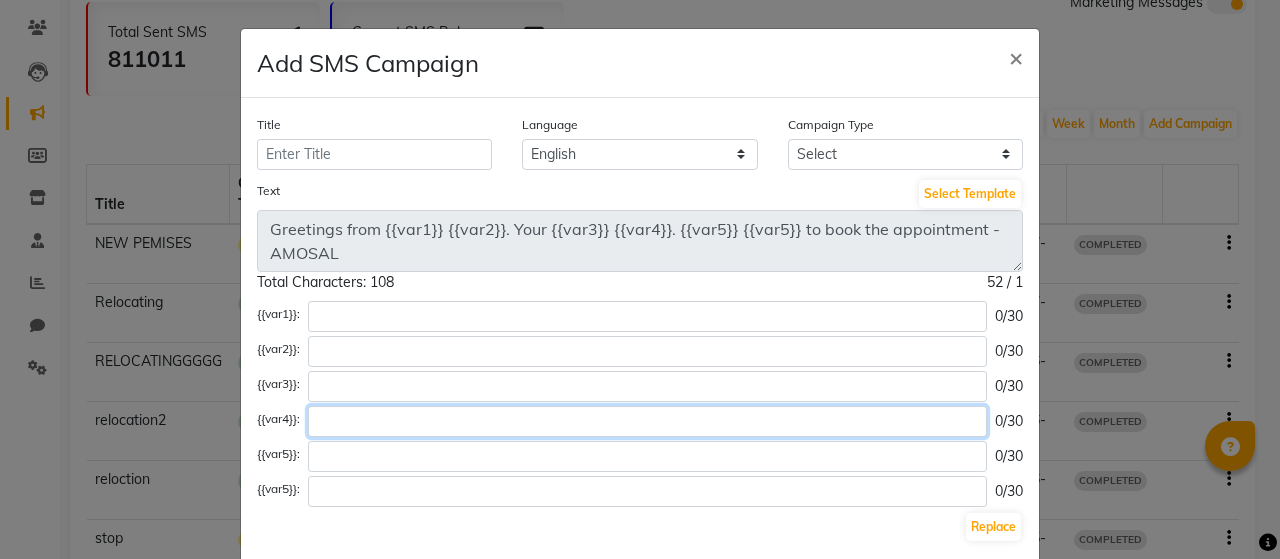 click 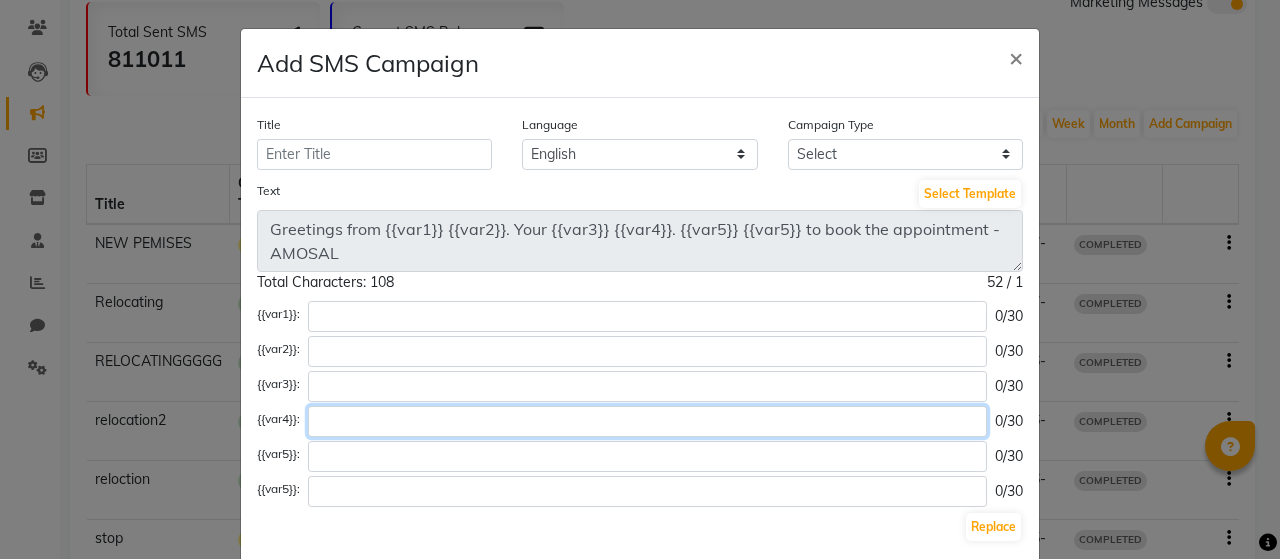 paste on "Shop No. [NUMBER], [NUMBER] [STREET], [LOCATION], [LOCATION] [LOCATION]" 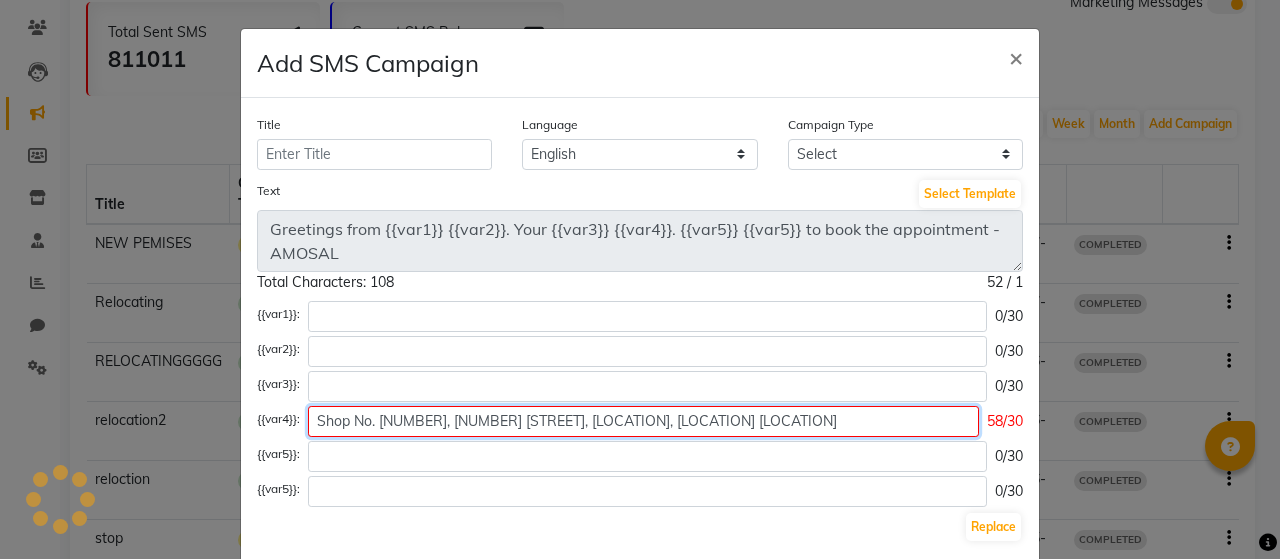 type on "Shop No. [NUMBER], [NUMBER] [STREET], [LOCATION], [LOCATION] [LOCATION]" 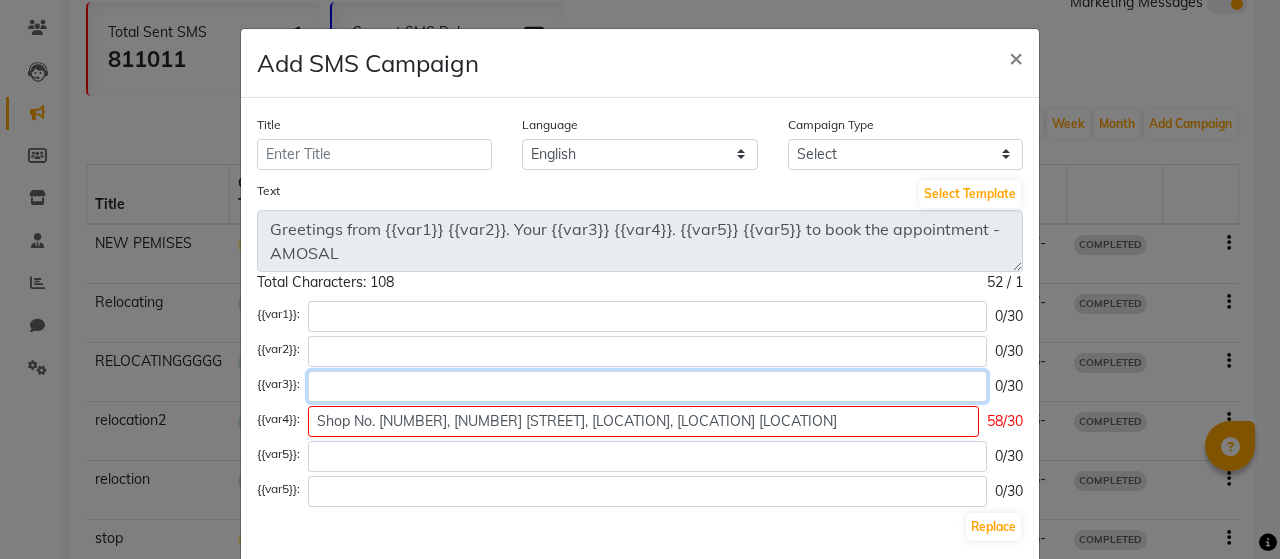 click 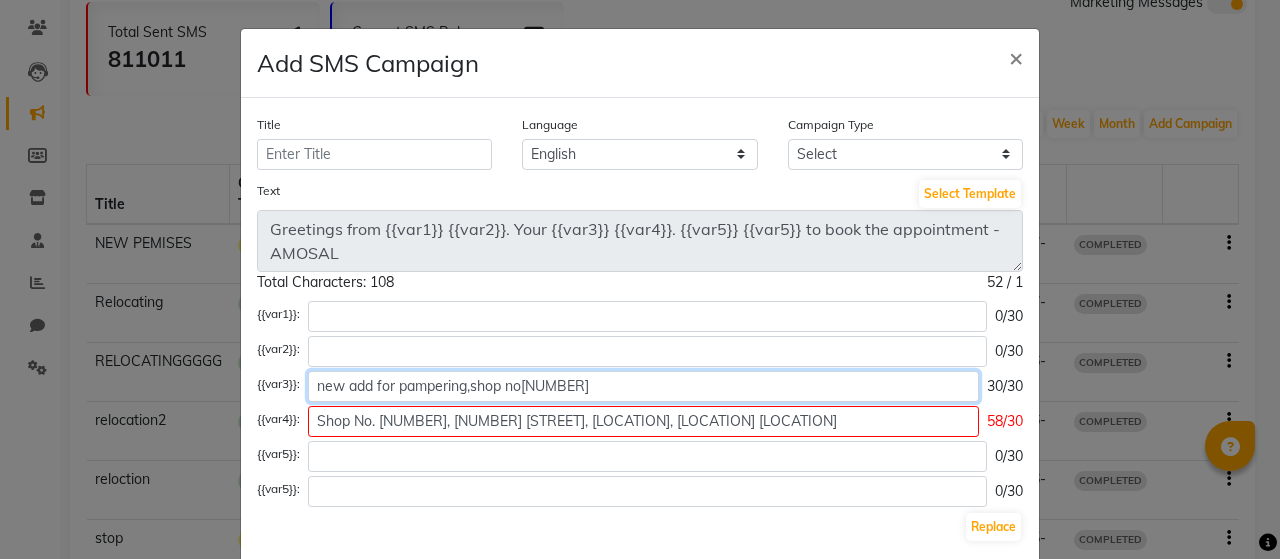 type on "new add for pampering,shop no[NUMBER]" 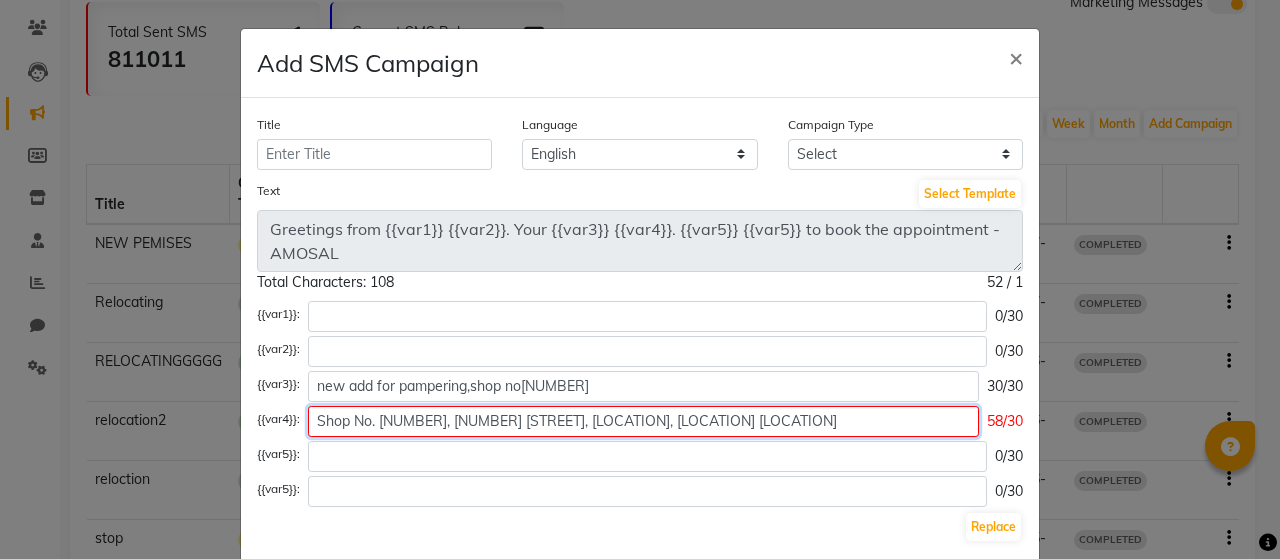 click on "Shop No. [NUMBER], [NUMBER] [STREET], [LOCATION], [LOCATION] [LOCATION]" 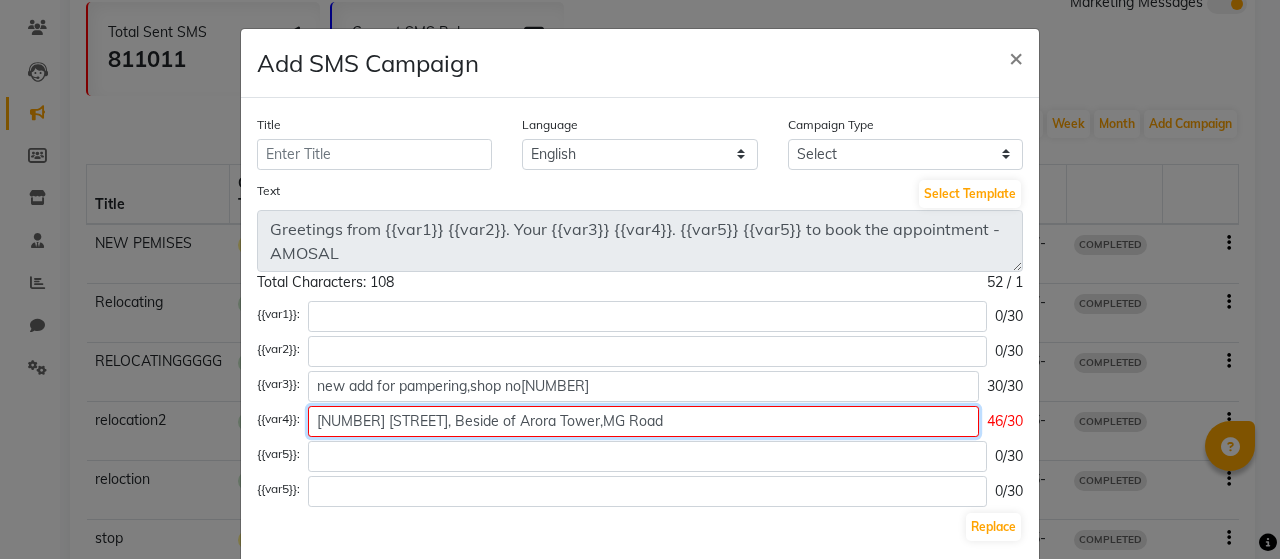 type on "[NUMBER] [STREET], Beside of Arora Tower,MG Road" 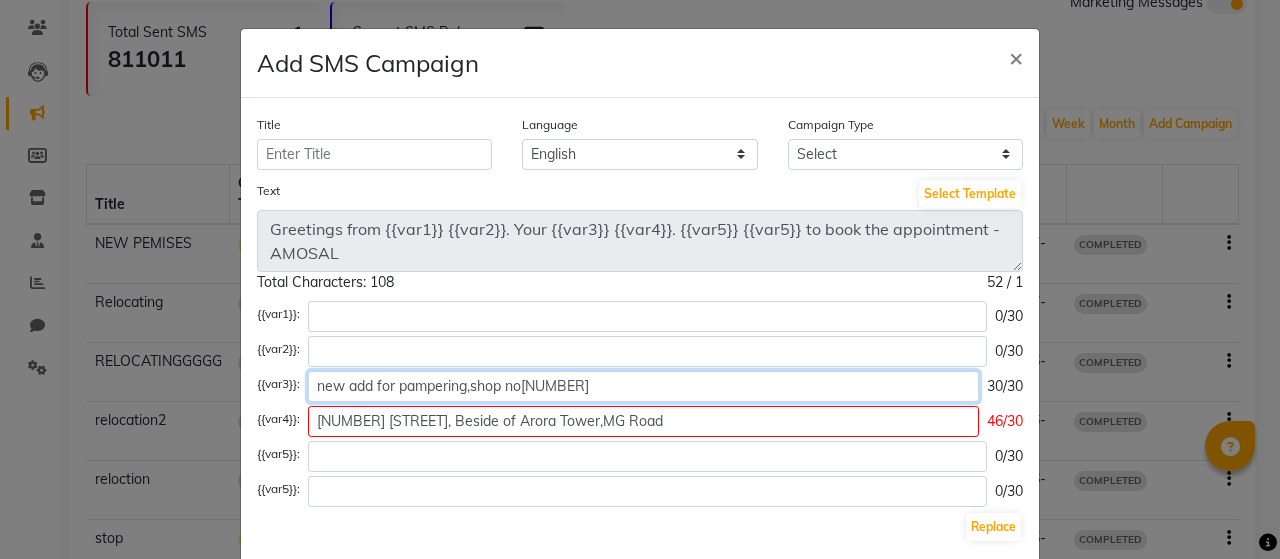 click on "new add for pampering,shop no[NUMBER]" 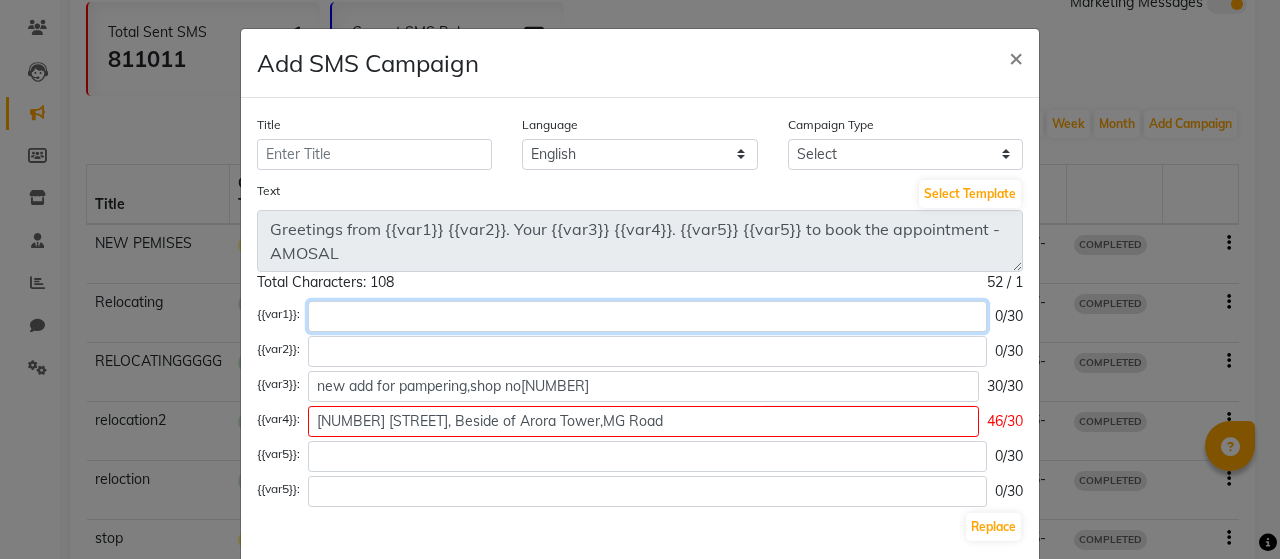 click 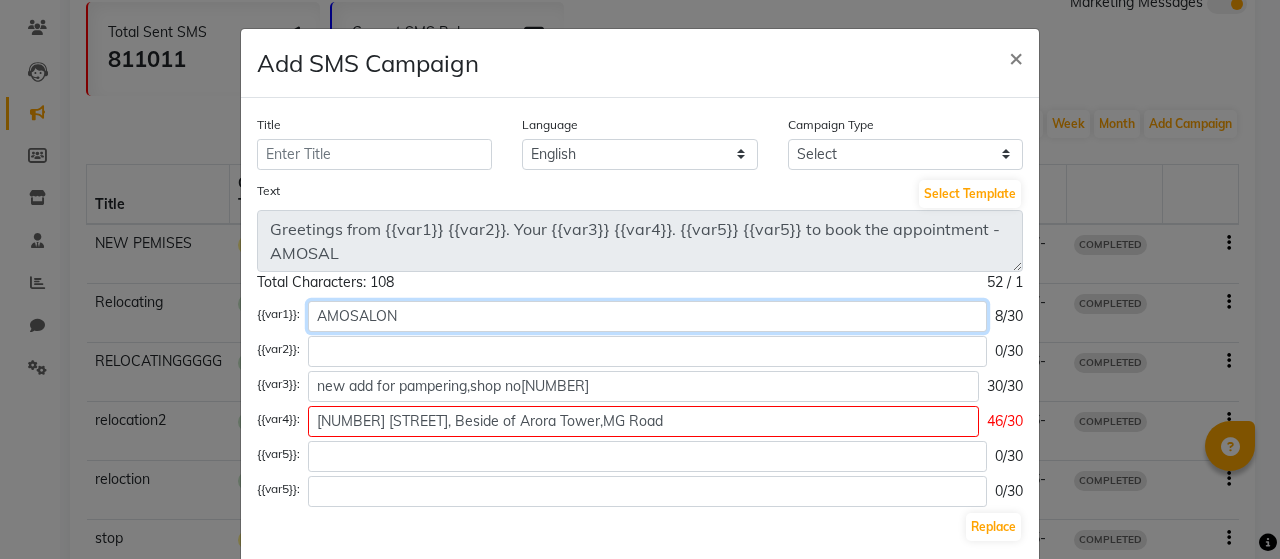 type on "AMOSALON" 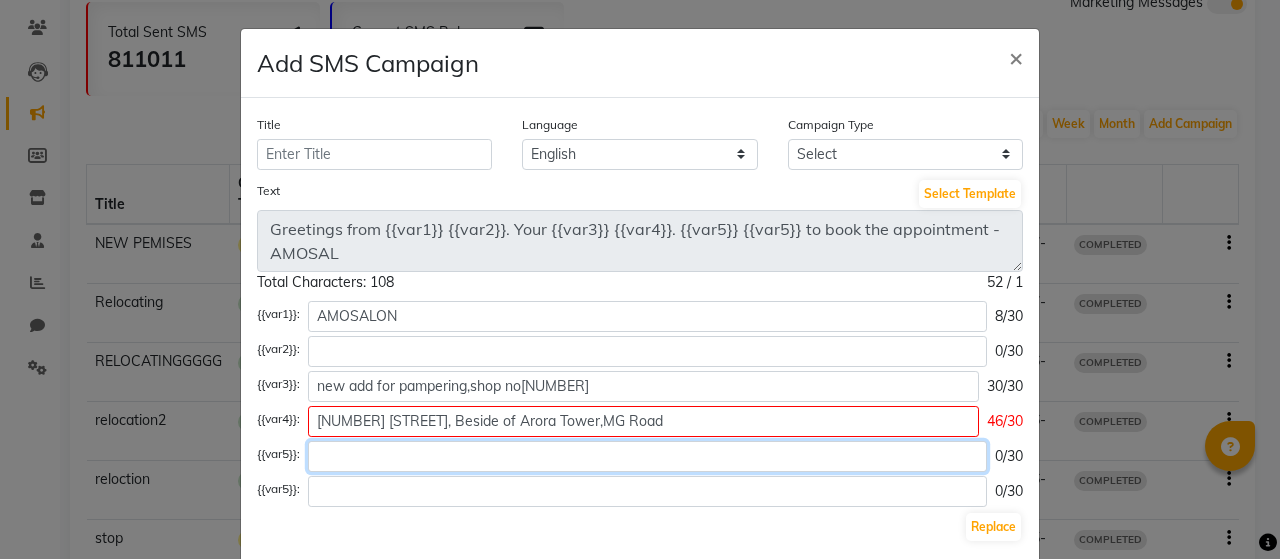 click 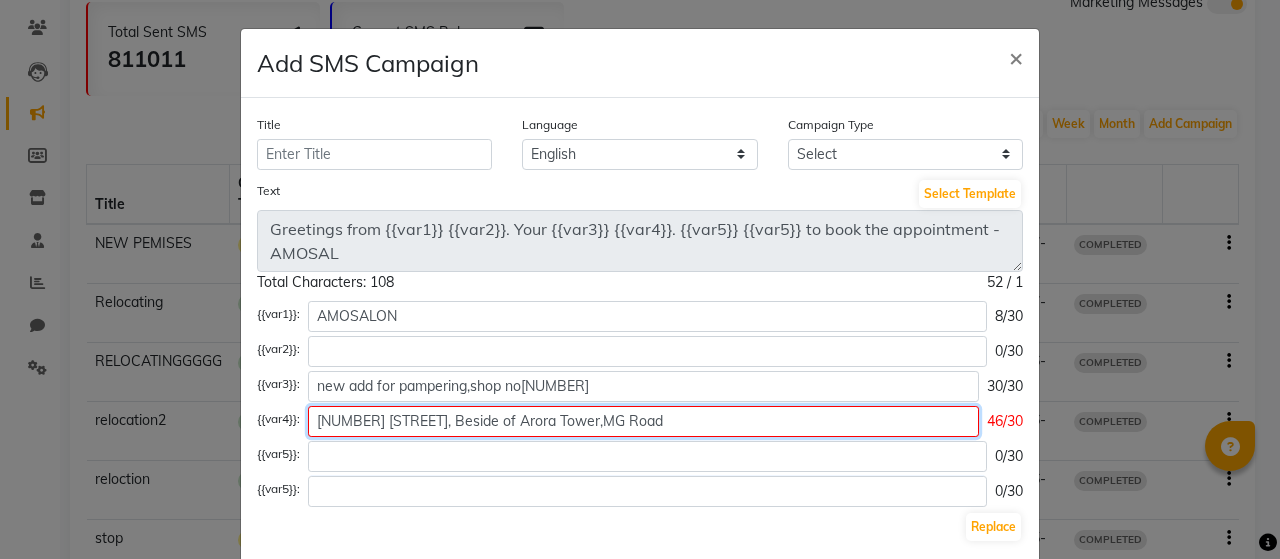 click on "[NUMBER] [STREET], Beside of Arora Tower,MG Road" 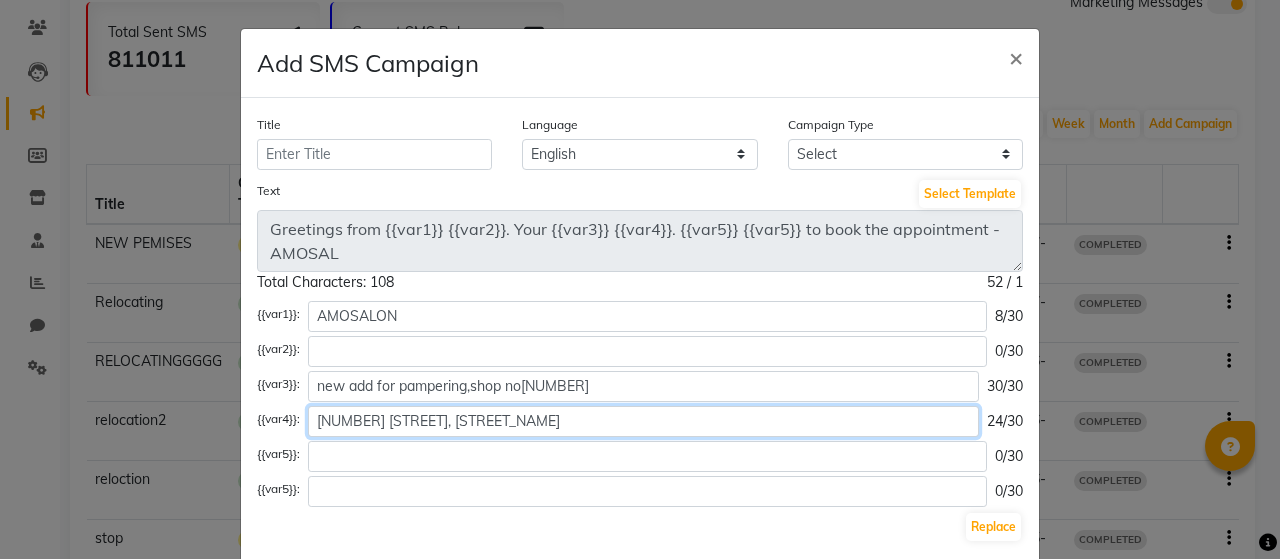 type on "[NUMBER] [STREET], [STREET_NAME]" 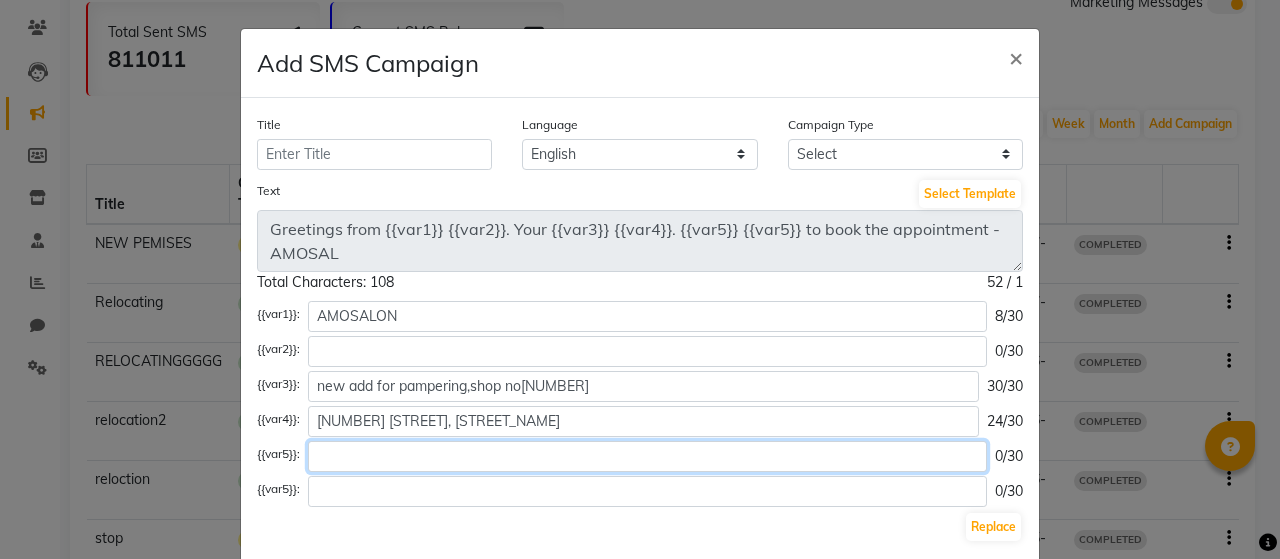 click 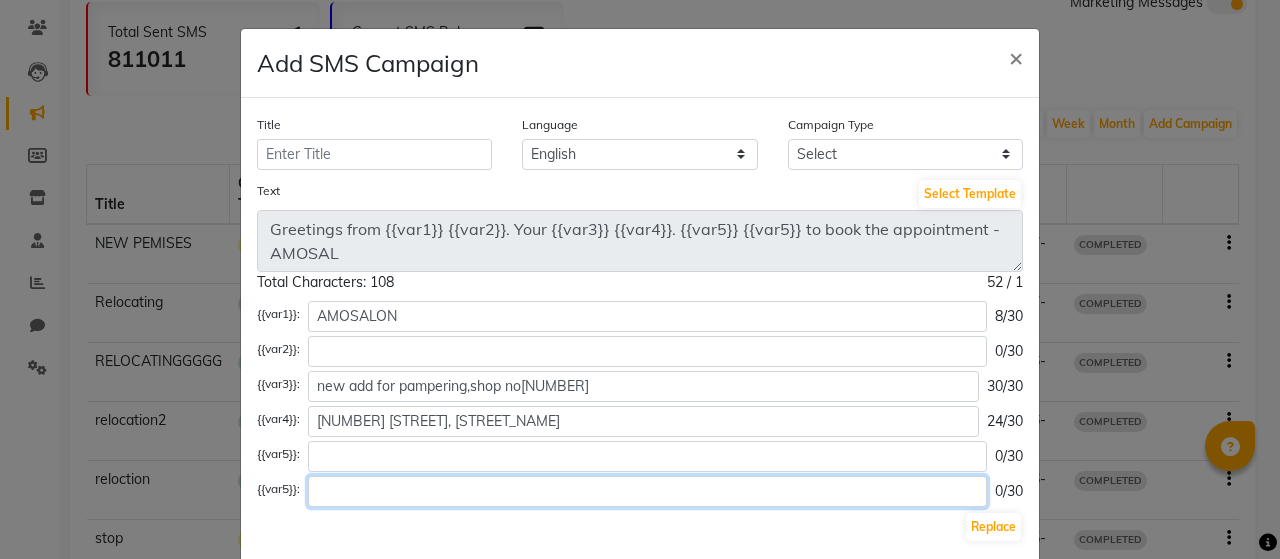 click 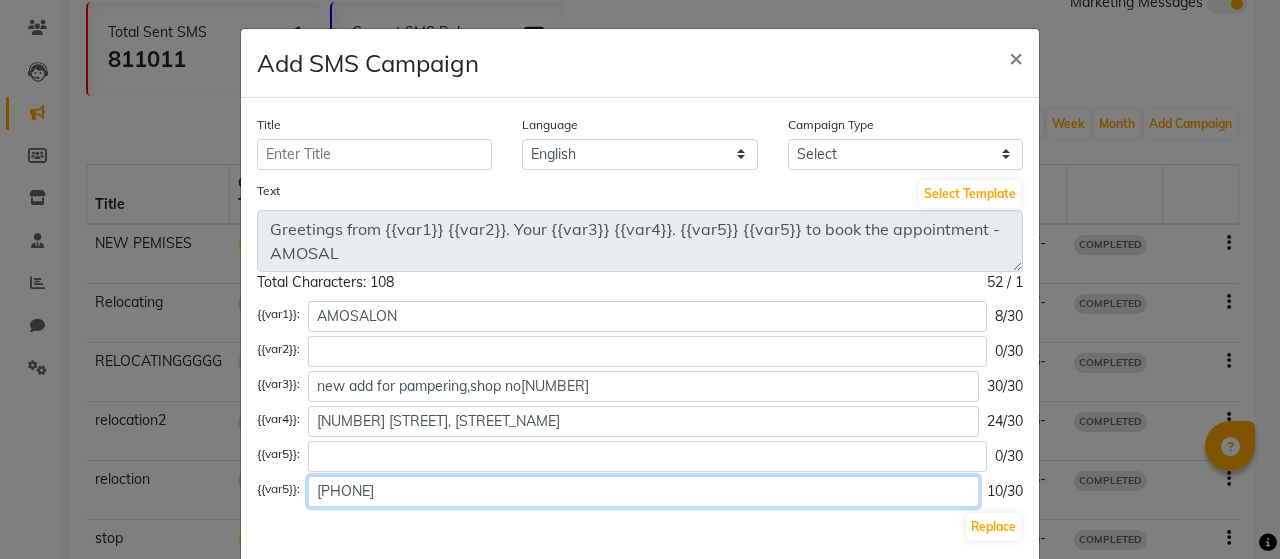 type on "[PHONE]" 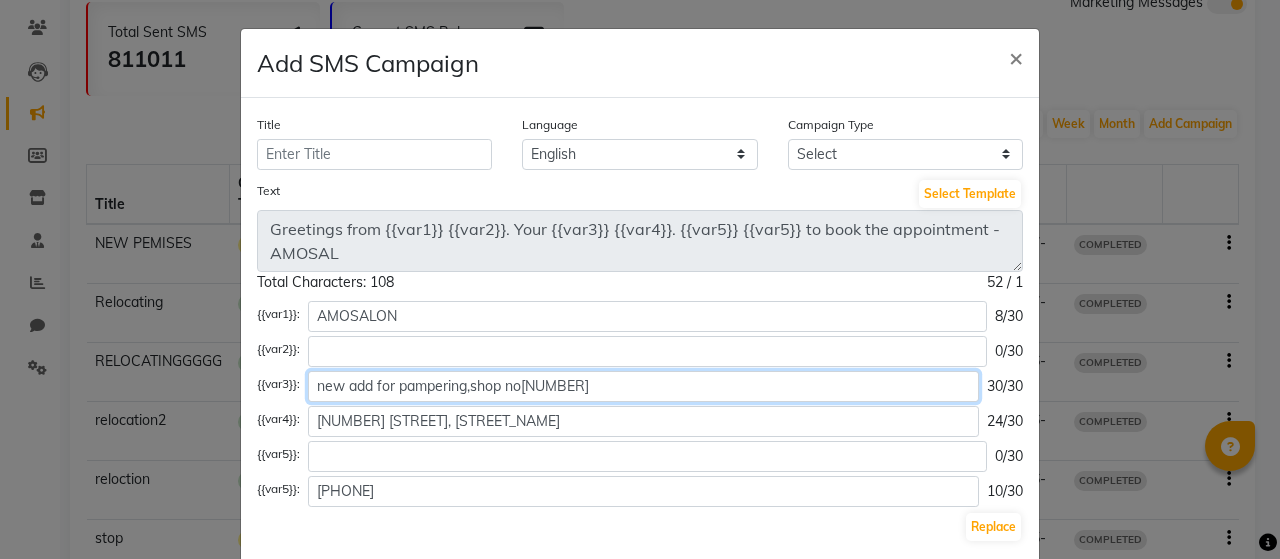 drag, startPoint x: 467, startPoint y: 380, endPoint x: 530, endPoint y: 393, distance: 64.327286 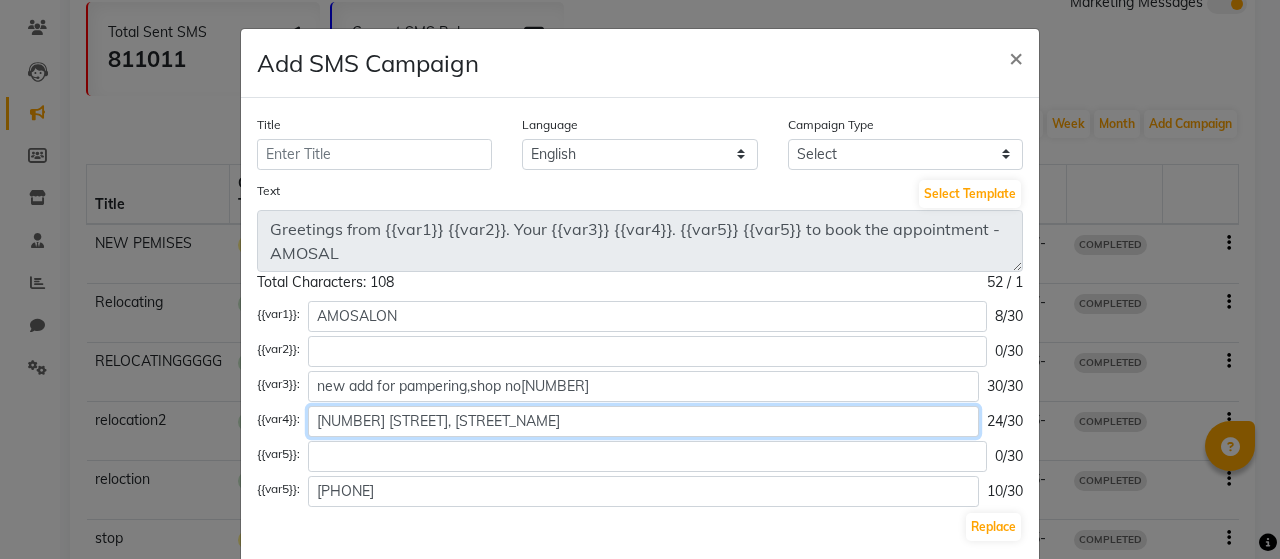click on "[NUMBER] [STREET], [STREET_NAME]" 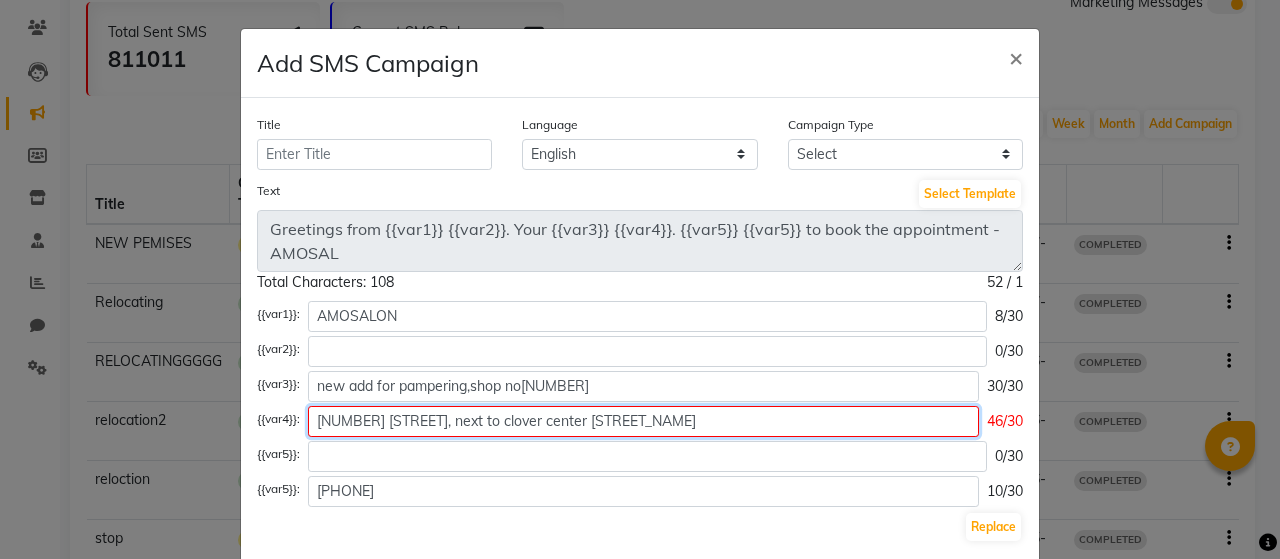 drag, startPoint x: 517, startPoint y: 414, endPoint x: 708, endPoint y: 419, distance: 191.06543 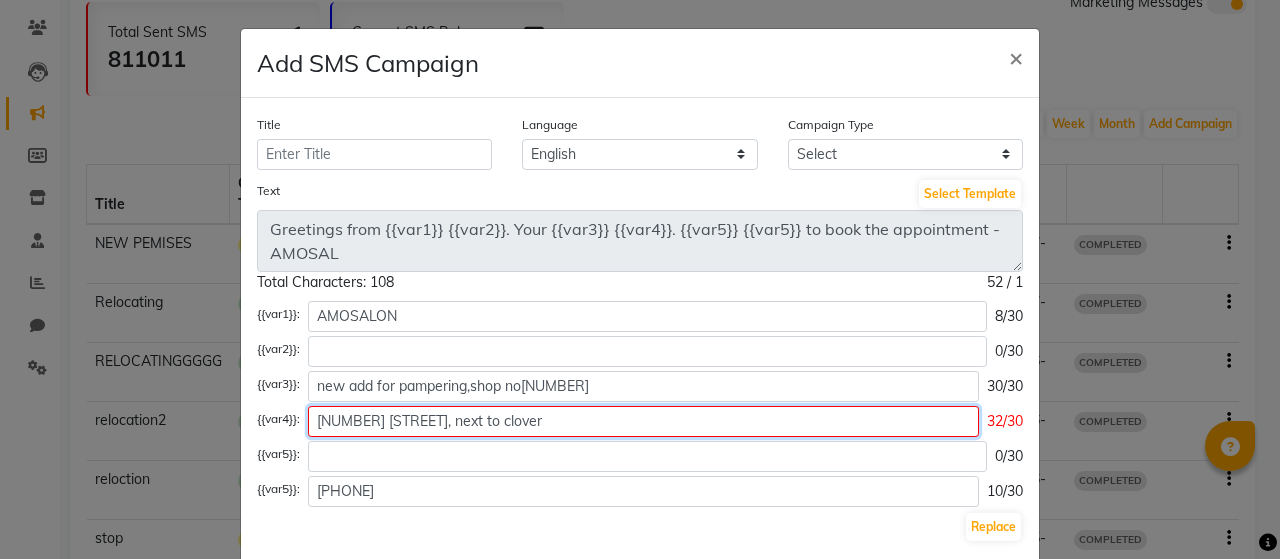 type on "[NUMBER] [STREET], next to clover" 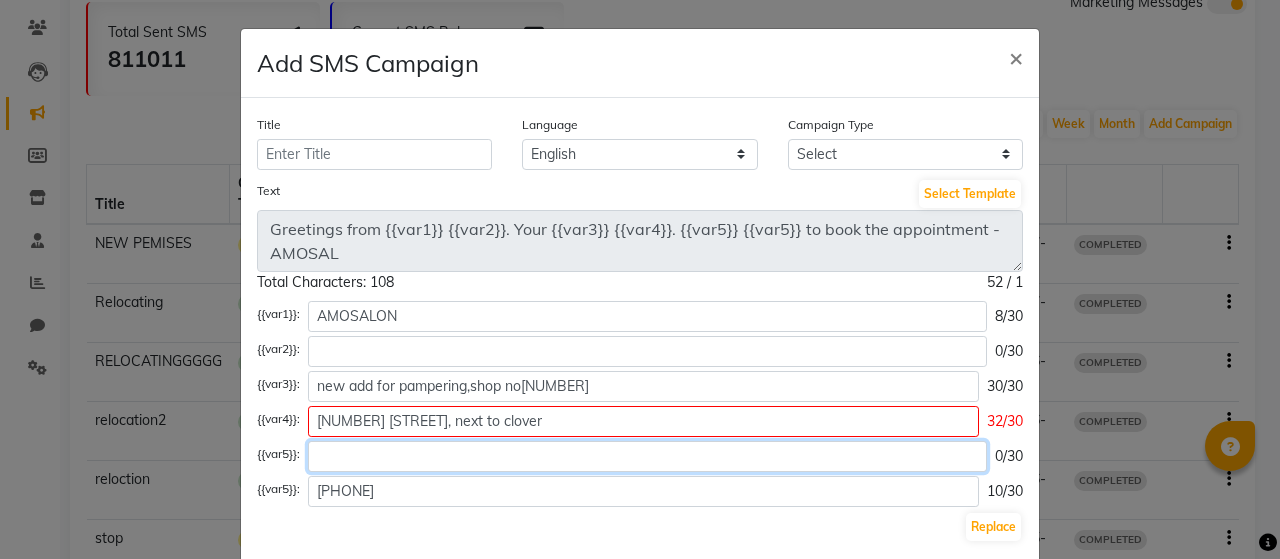 click 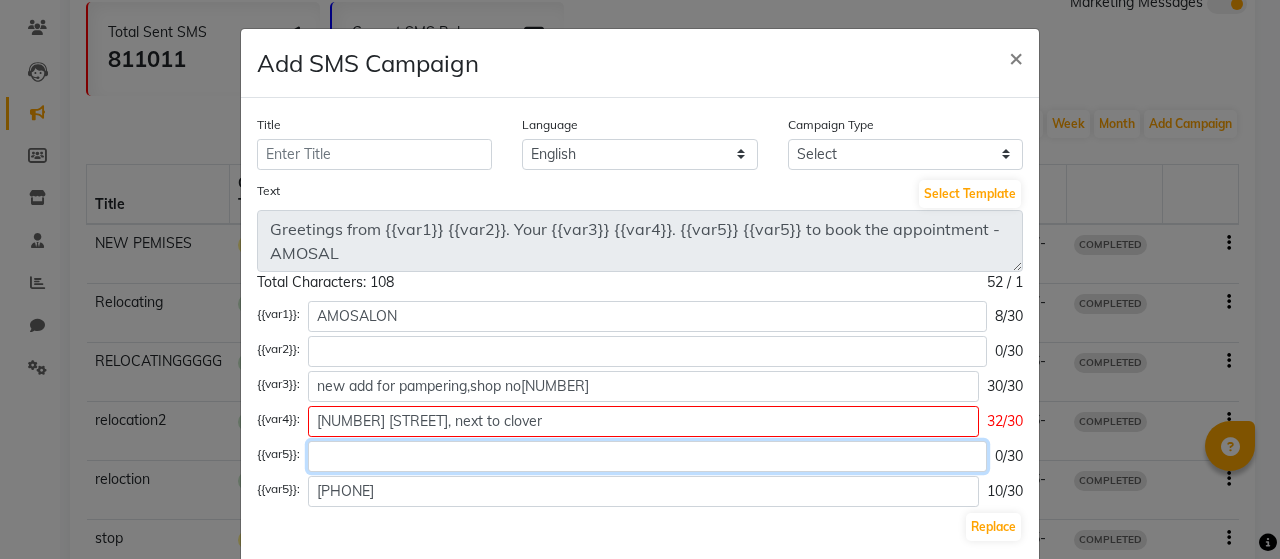 click 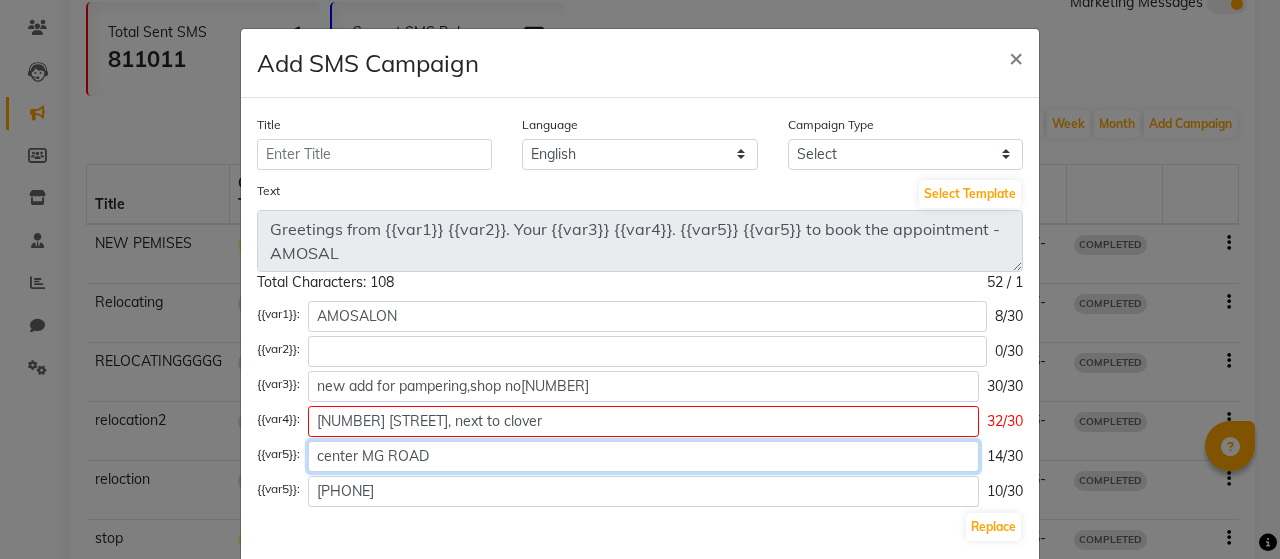 type on "center MG ROAD" 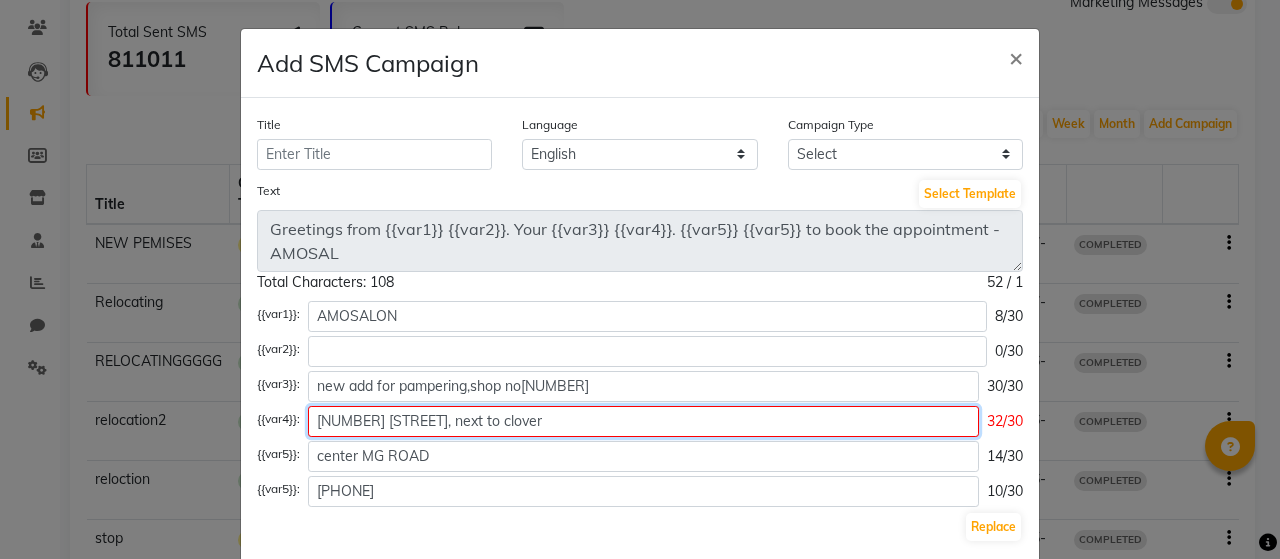 click on "[NUMBER] [STREET], next to clover" 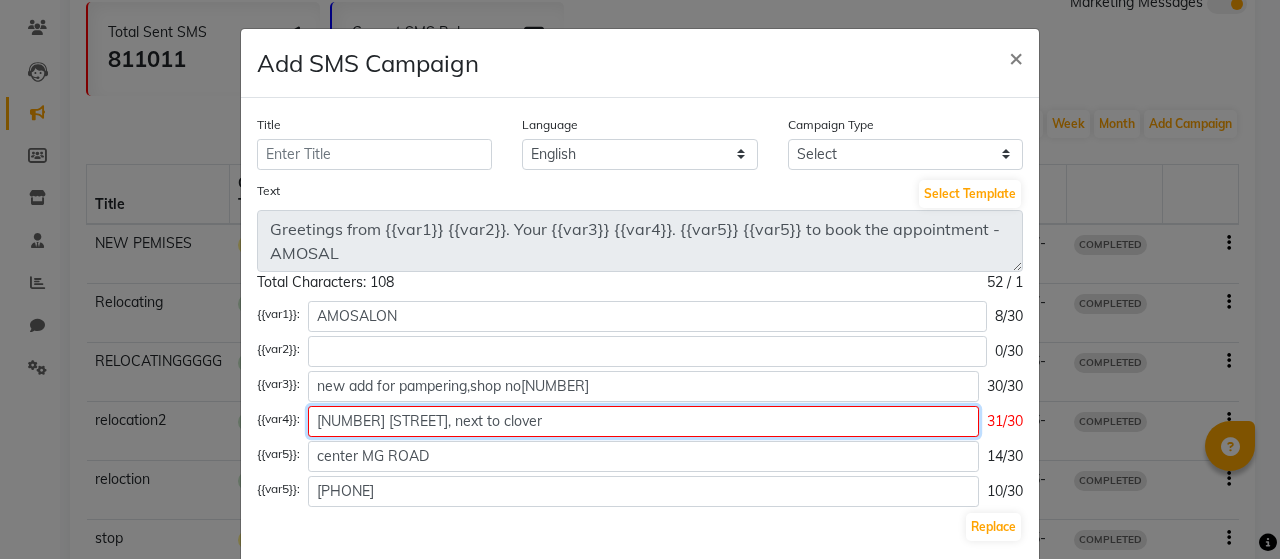 click on "[NUMBER] [STREET], next to clover" 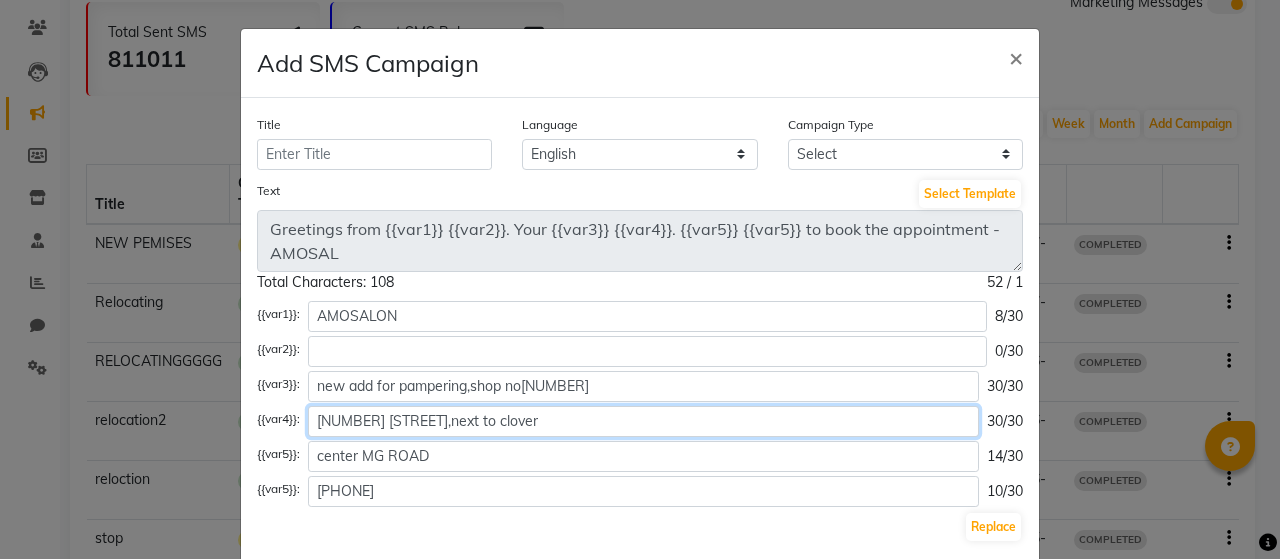 type on "[NUMBER] [STREET],next to clover" 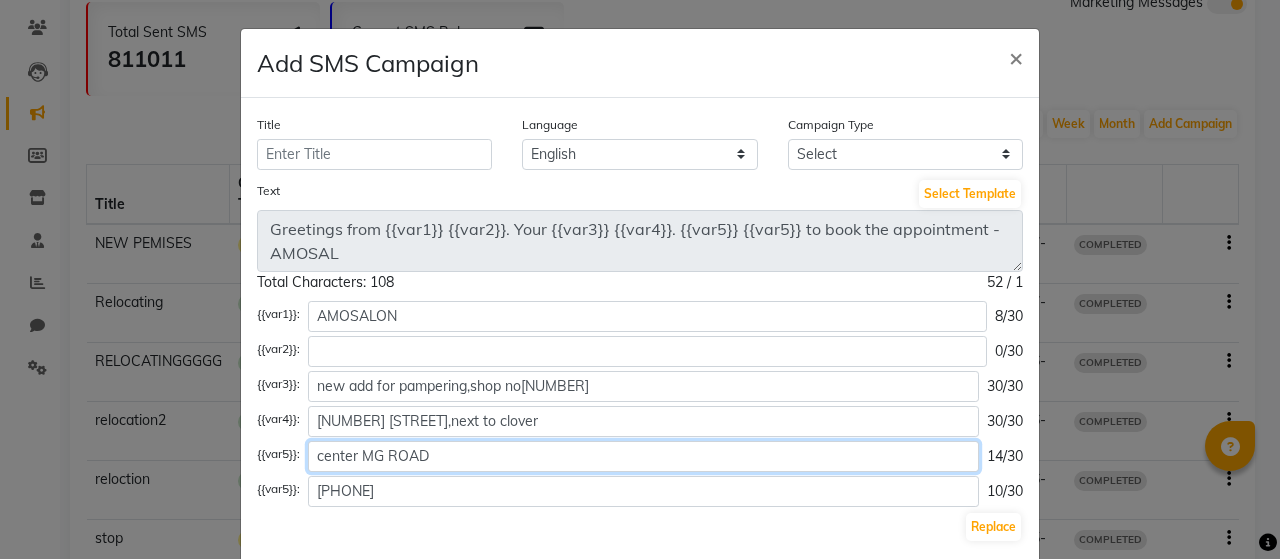 click on "center MG ROAD" 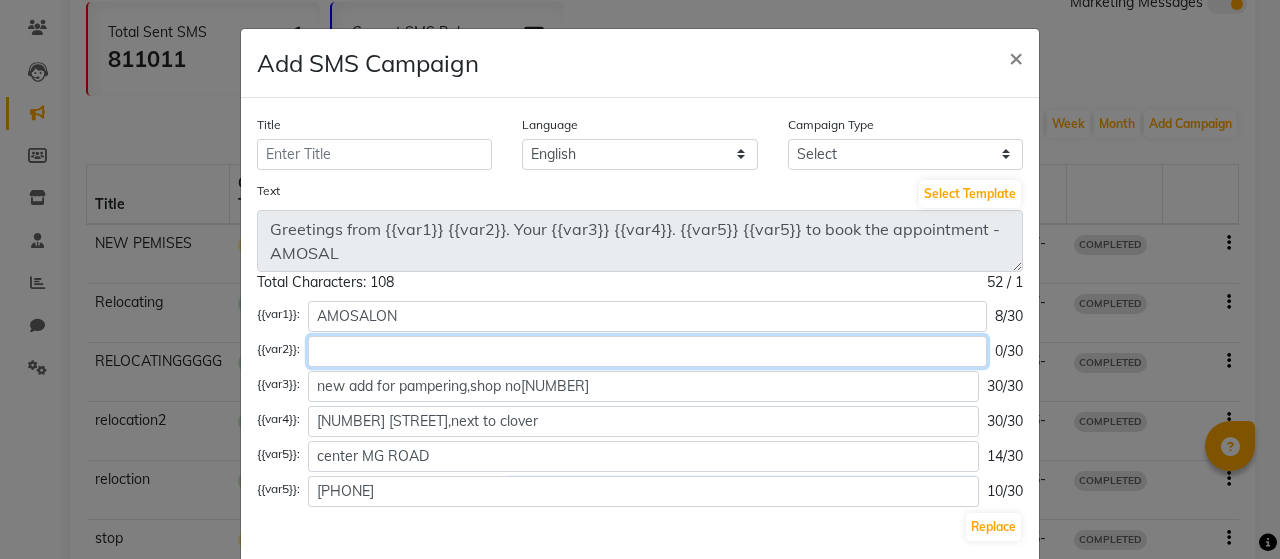 click 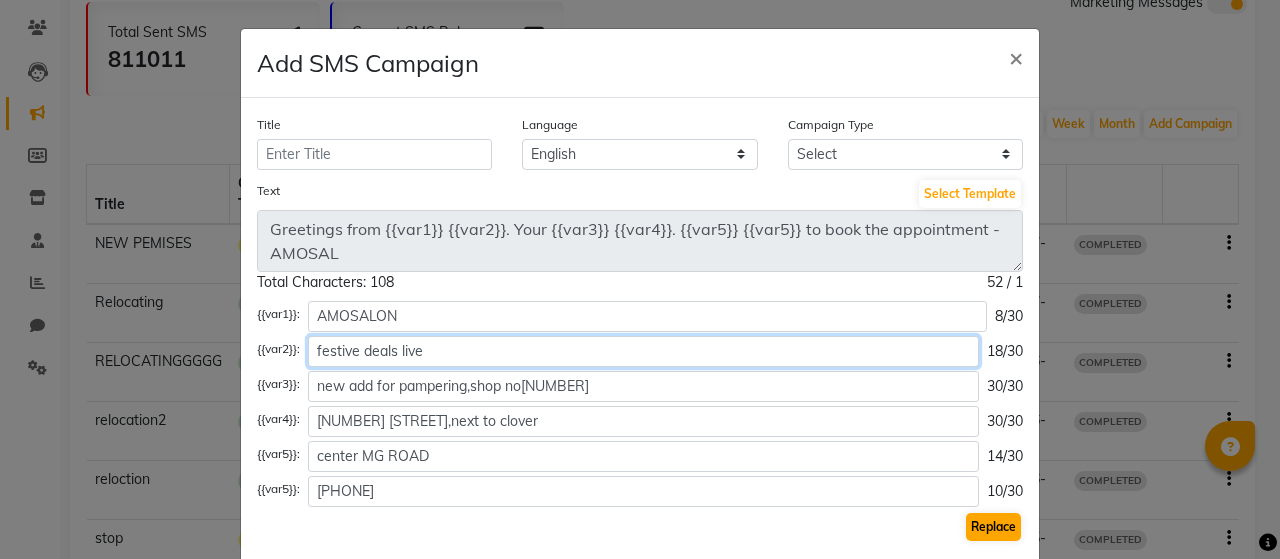 type on "festive deals live" 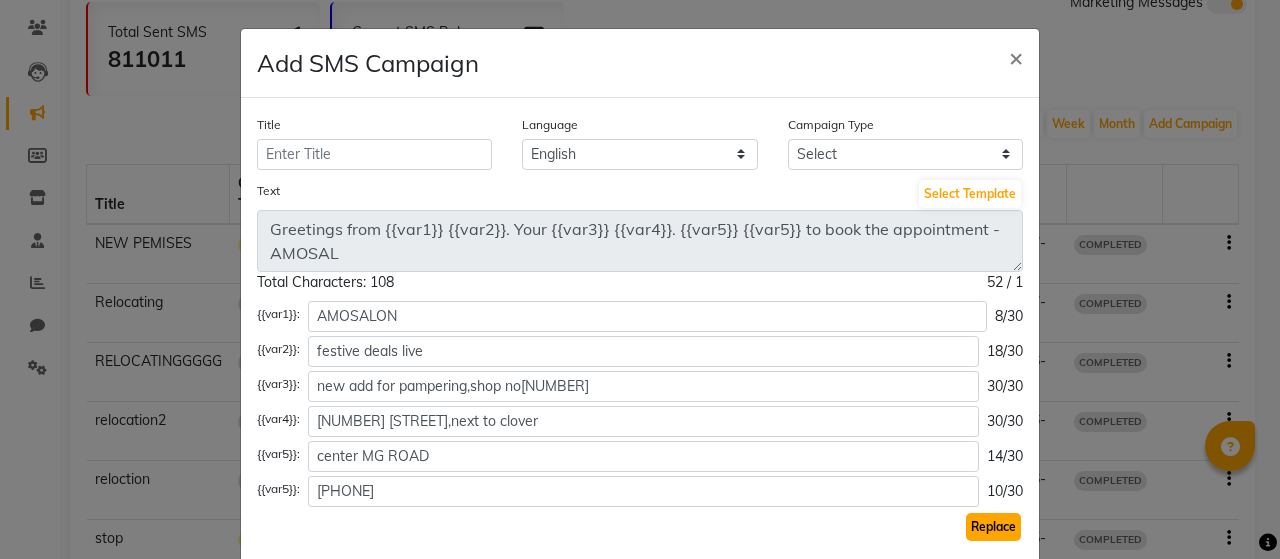 click on "Replace" 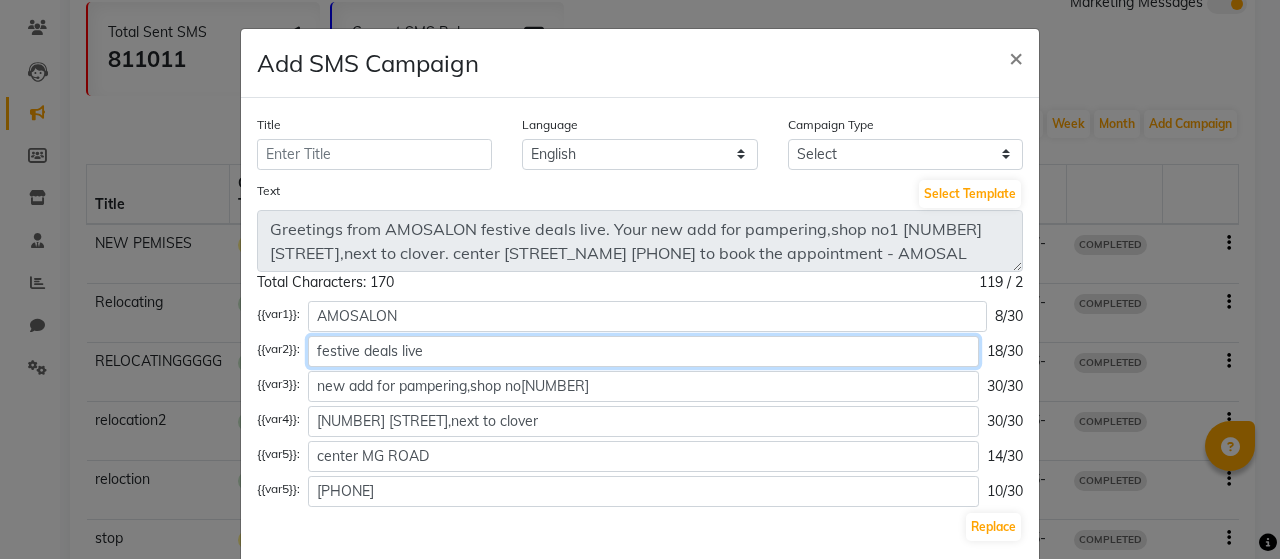 click on "festive deals live" 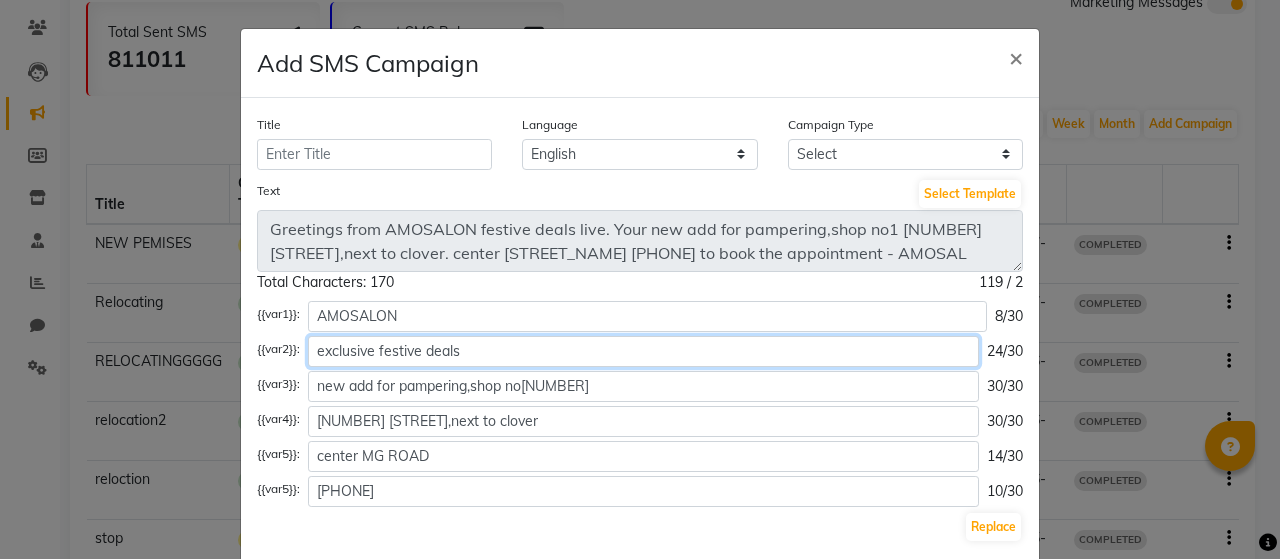 click on "exclusive festive deals" 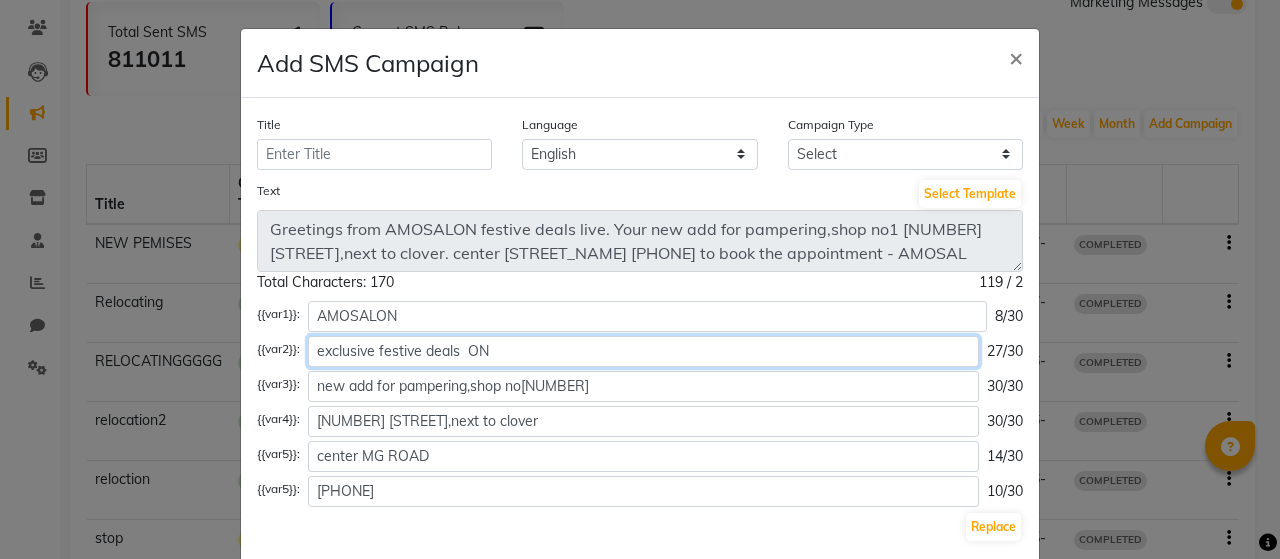 click on "exclusive festive deals  ON" 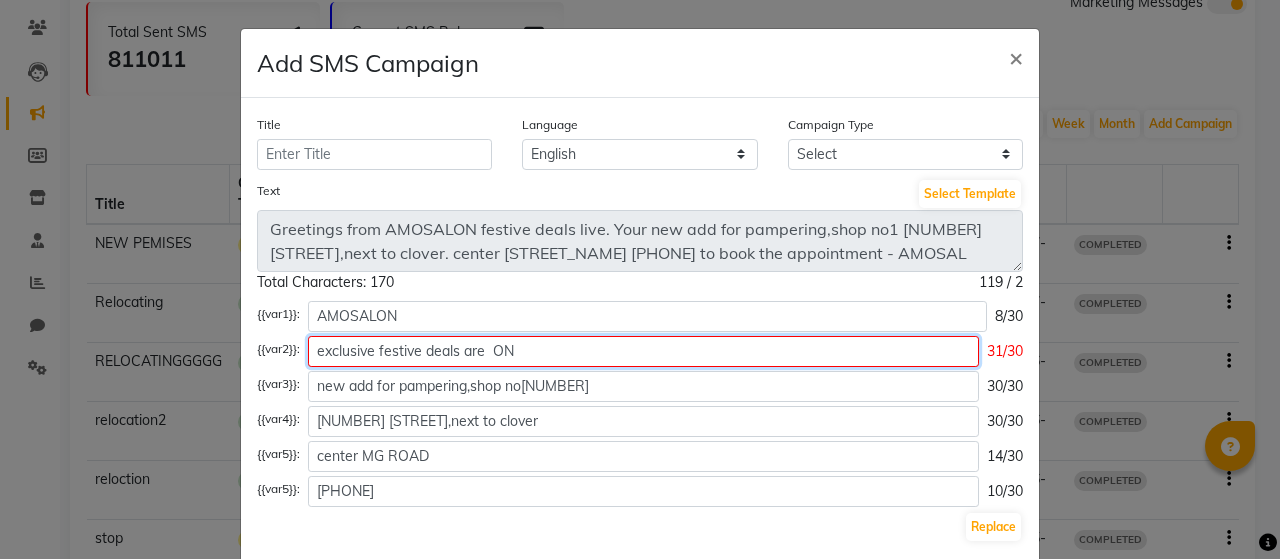 click on "exclusive festive deals are  ON" 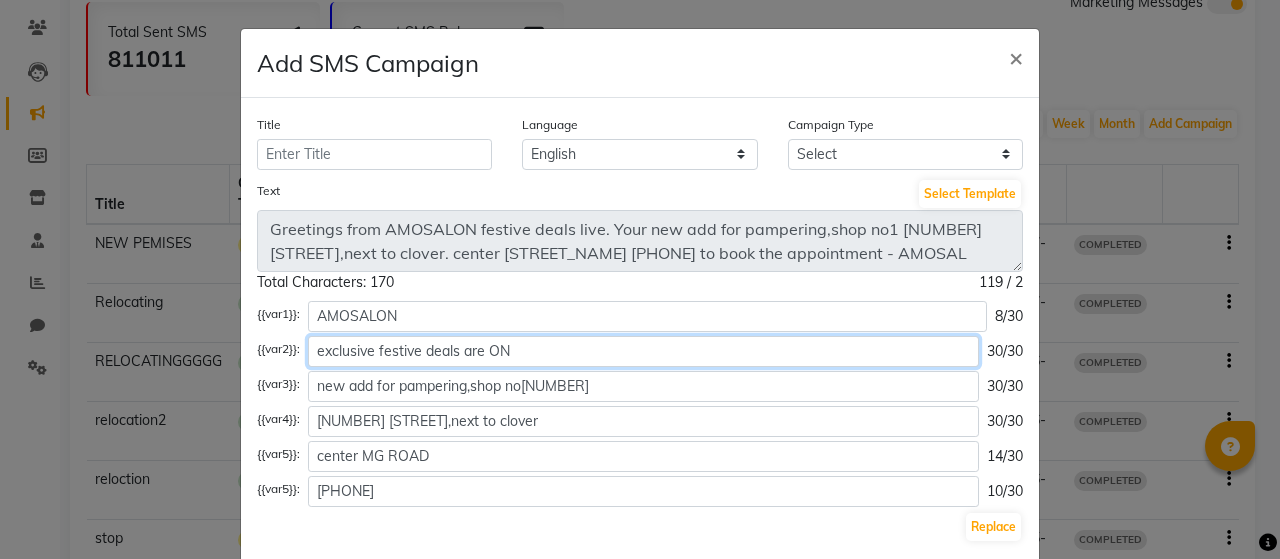 type on "exclusive festive deals are ON" 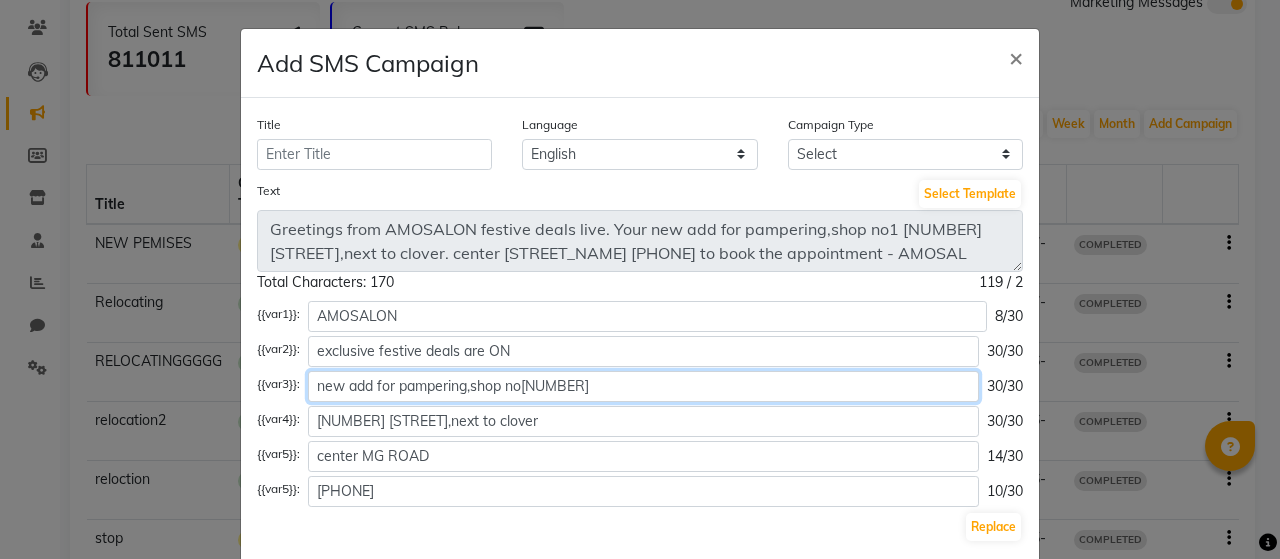 click on "new add for pampering,shop no[NUMBER]" 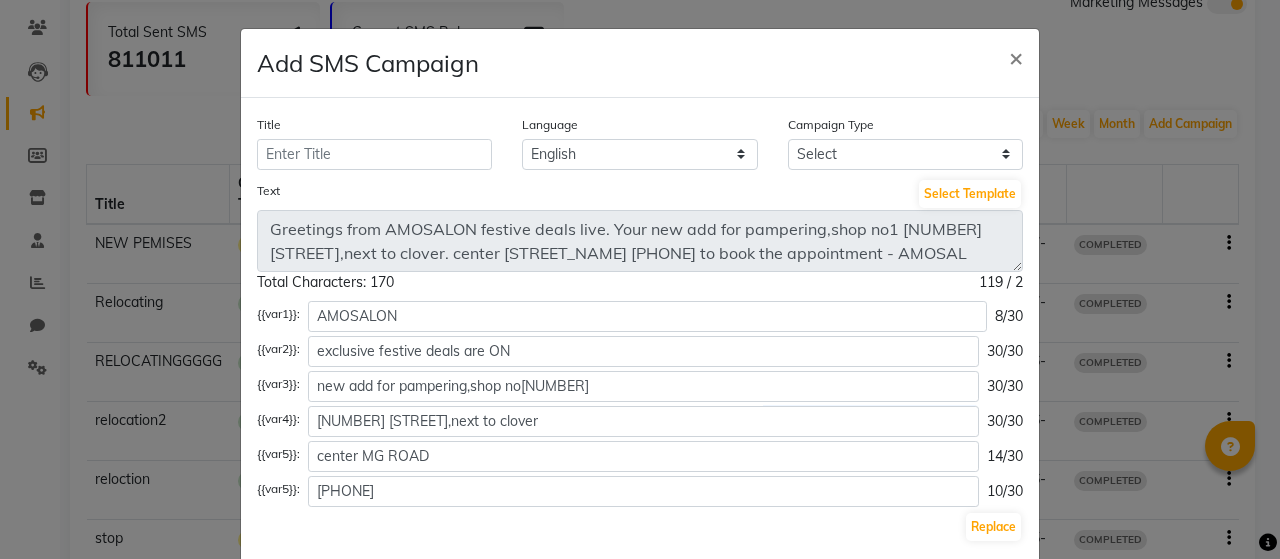 scroll, scrollTop: 399, scrollLeft: 0, axis: vertical 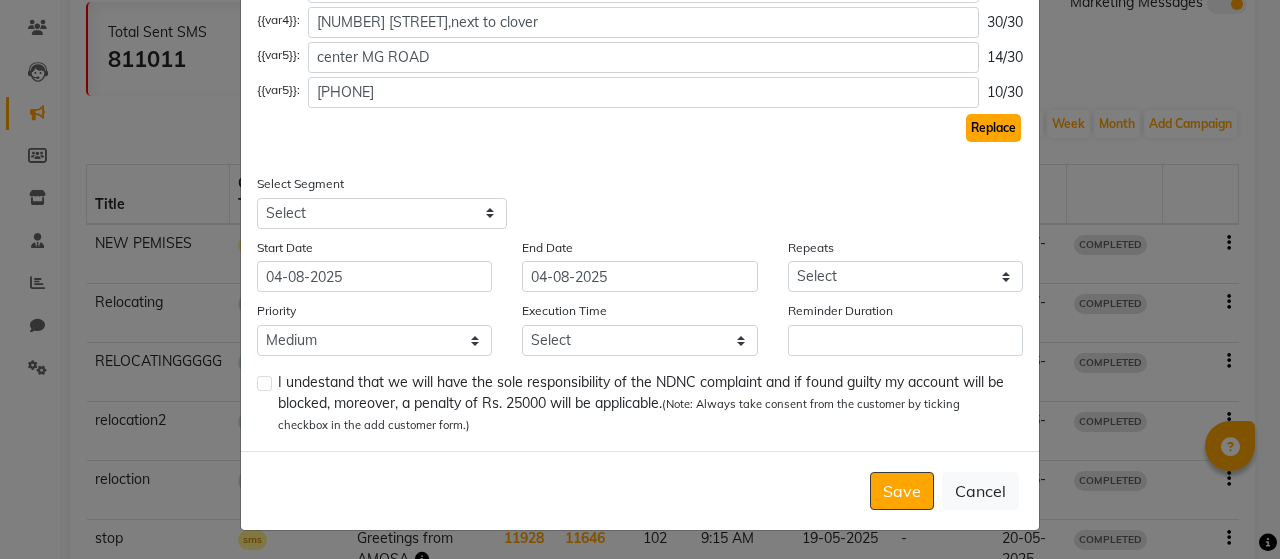 click on "Replace" 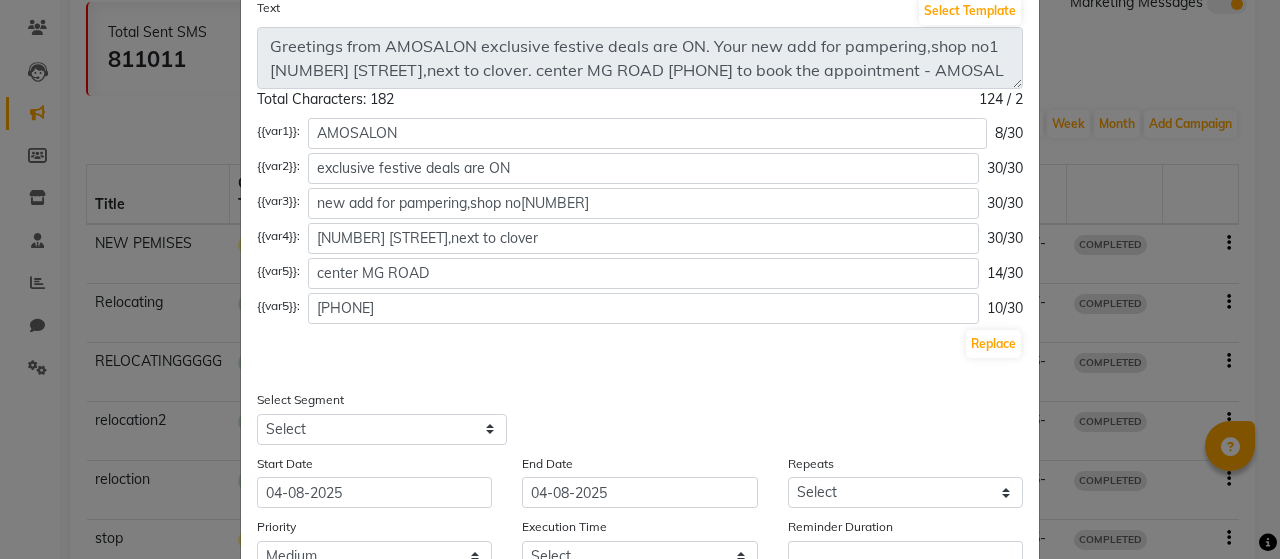 scroll, scrollTop: 146, scrollLeft: 0, axis: vertical 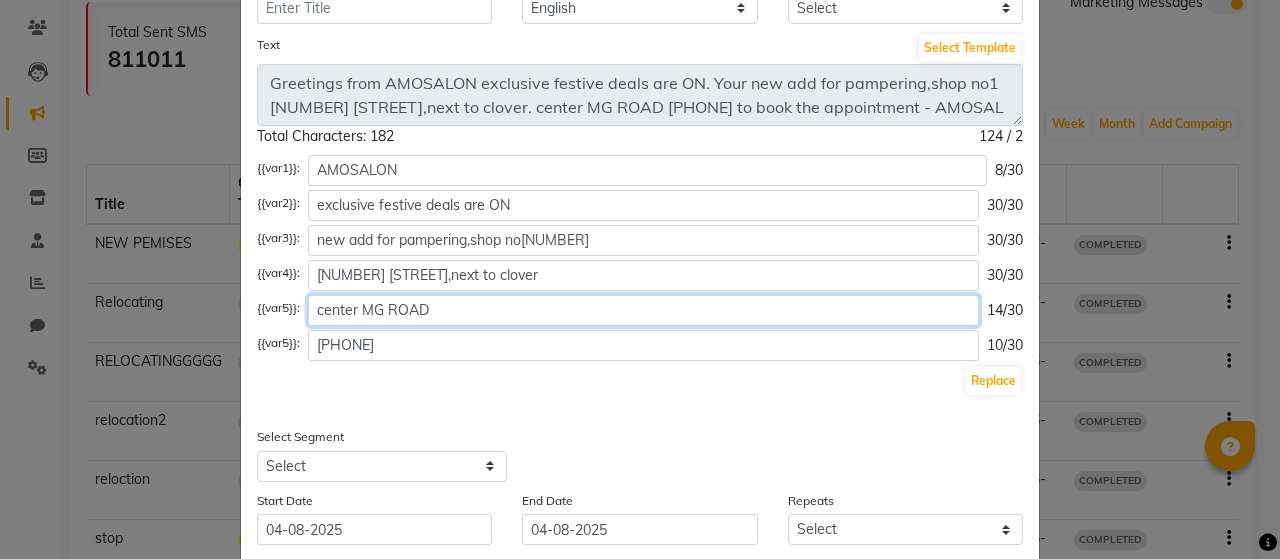 click on "center MG ROAD" 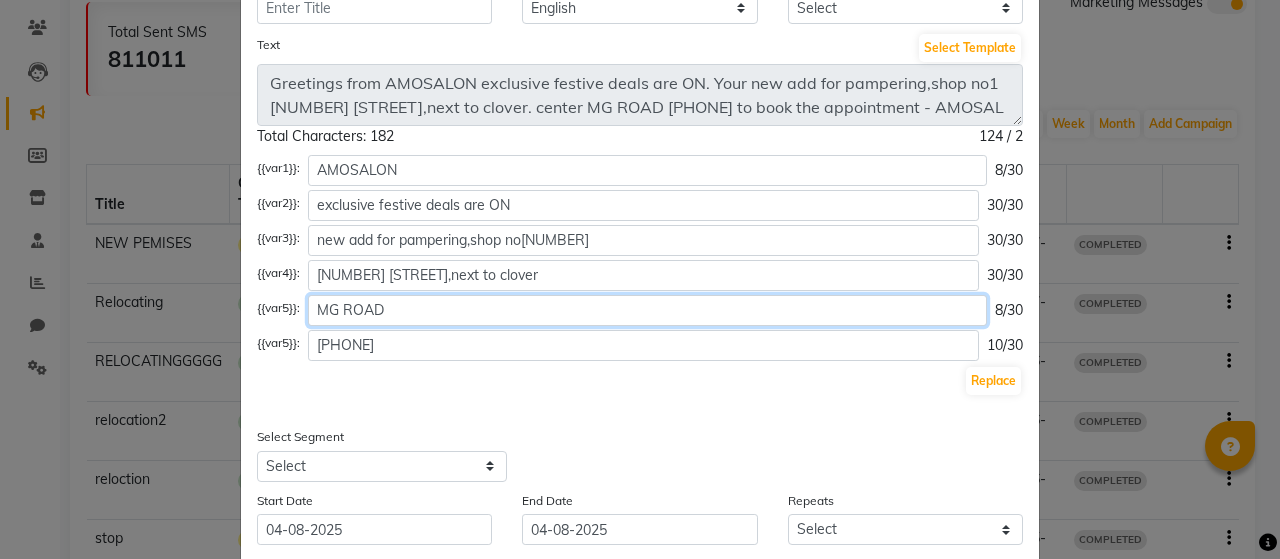 type on "MG ROAD" 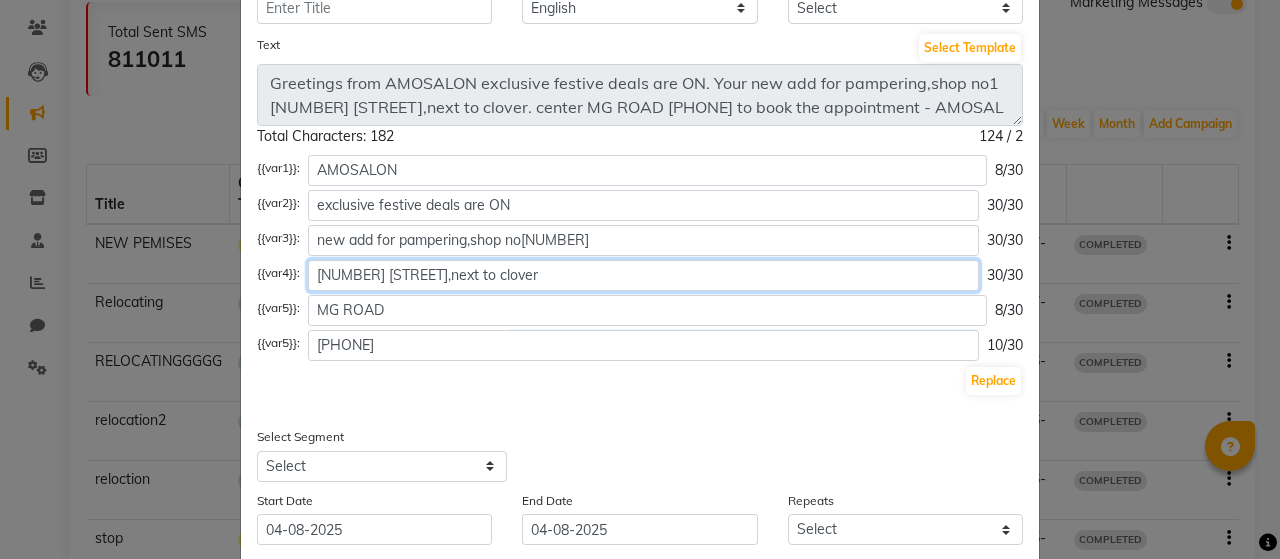 click on "[NUMBER] [STREET],next to clover" 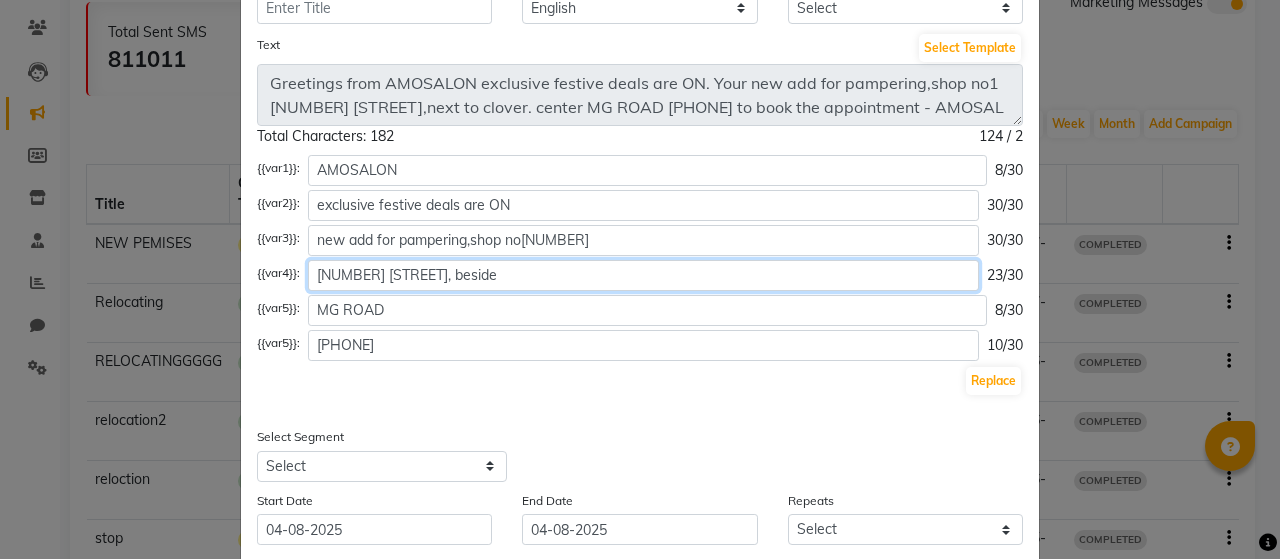 type on "[NUMBER] [STREET], beside" 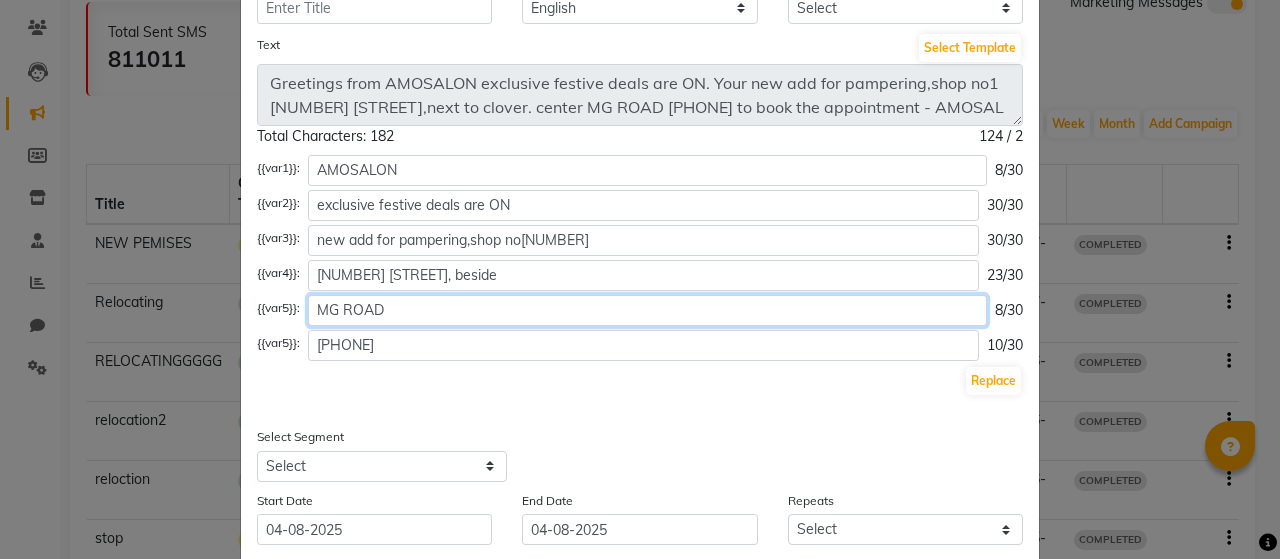 click on "MG ROAD" 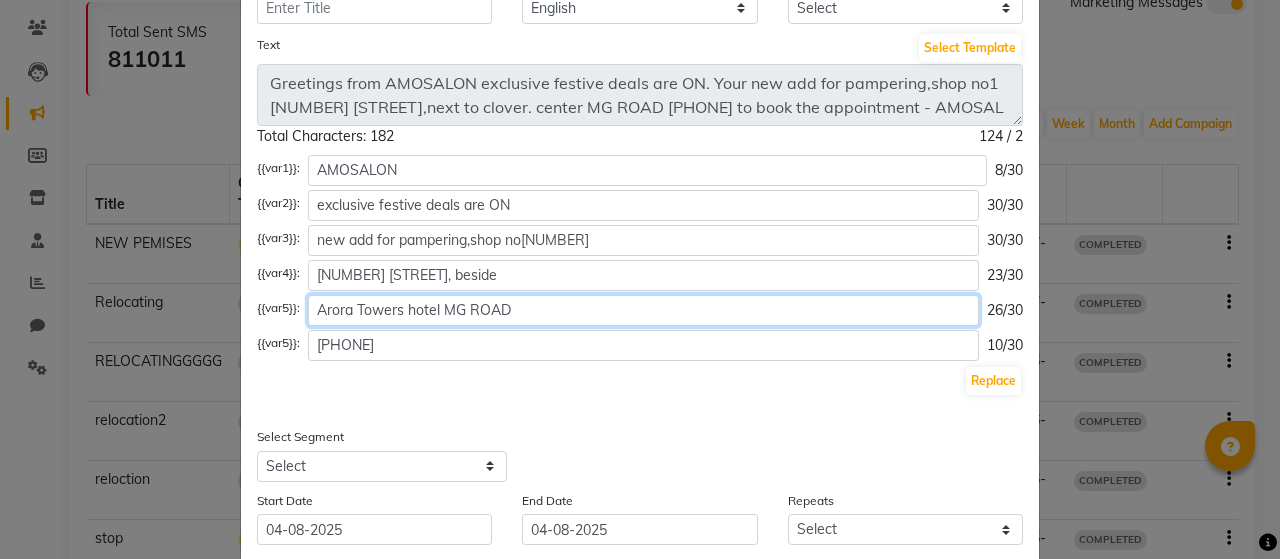click on "Arora Towers hotel MG ROAD" 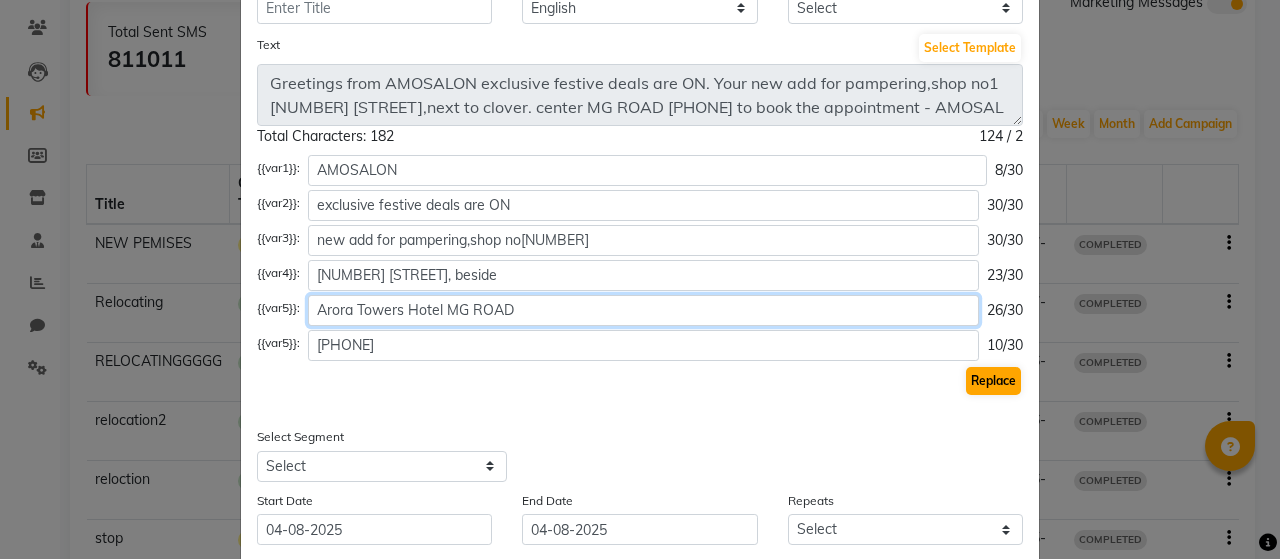 type on "Arora Towers Hotel MG ROAD" 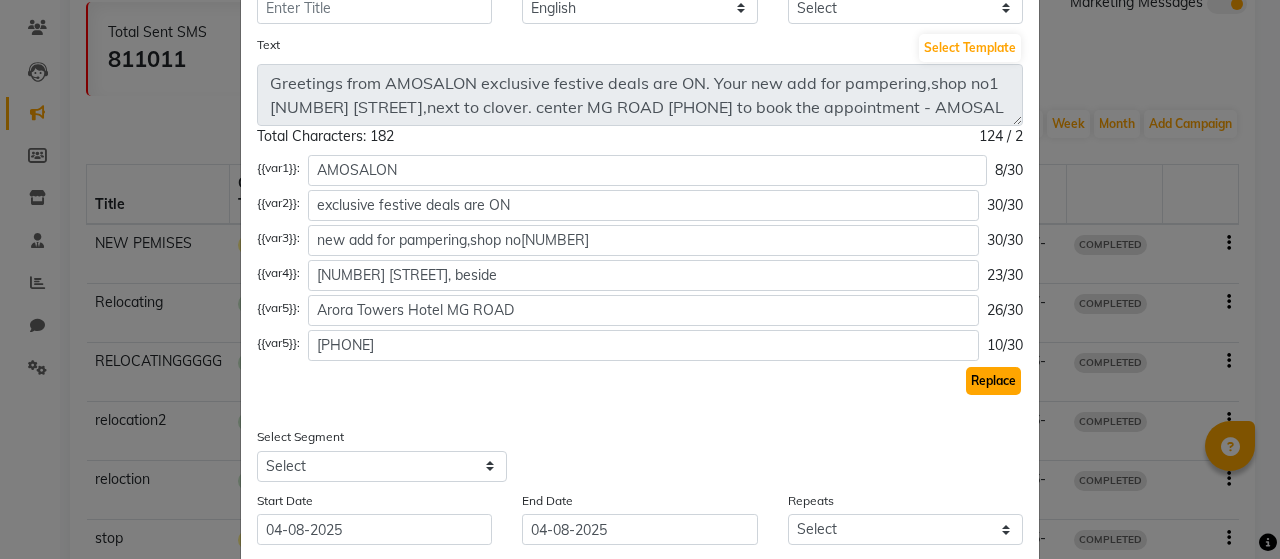 click on "Replace" 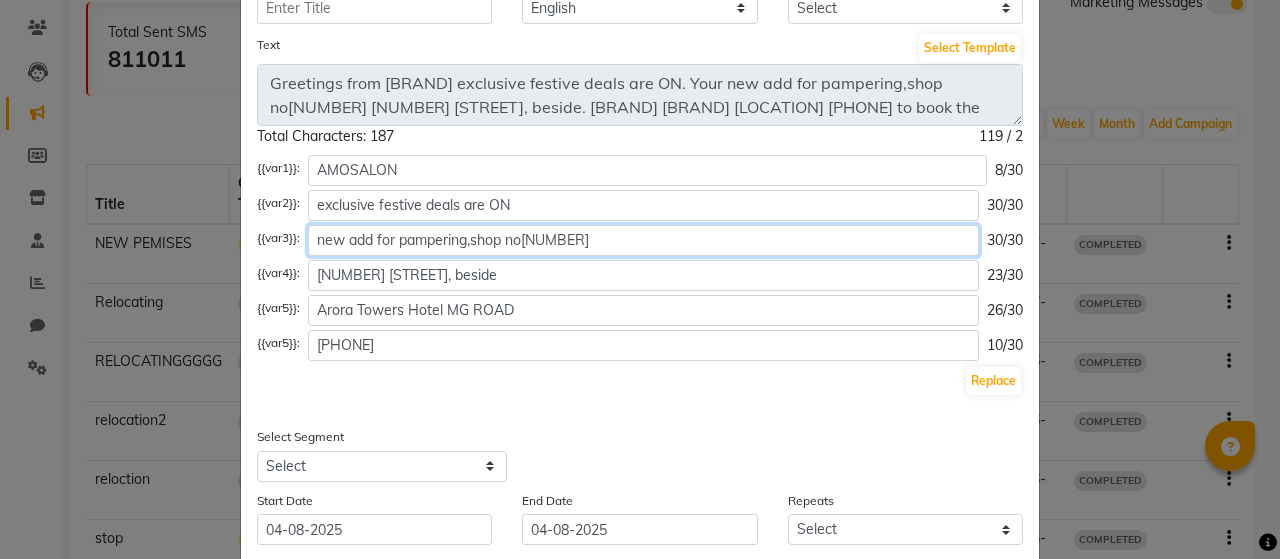 drag, startPoint x: 467, startPoint y: 234, endPoint x: 548, endPoint y: 255, distance: 83.677956 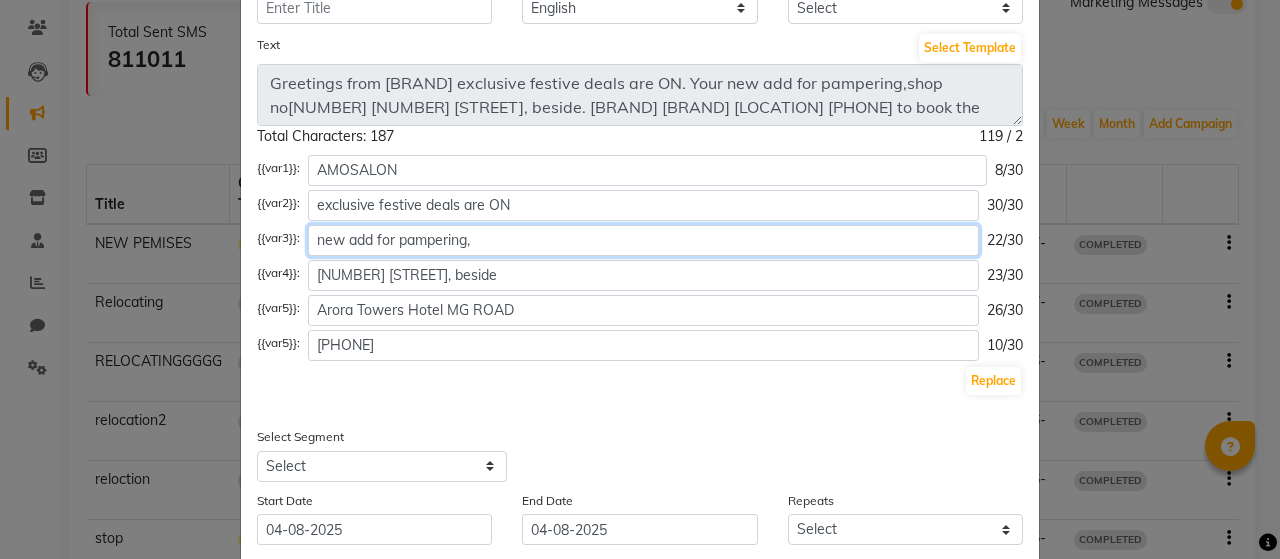 type on "new add for pampering," 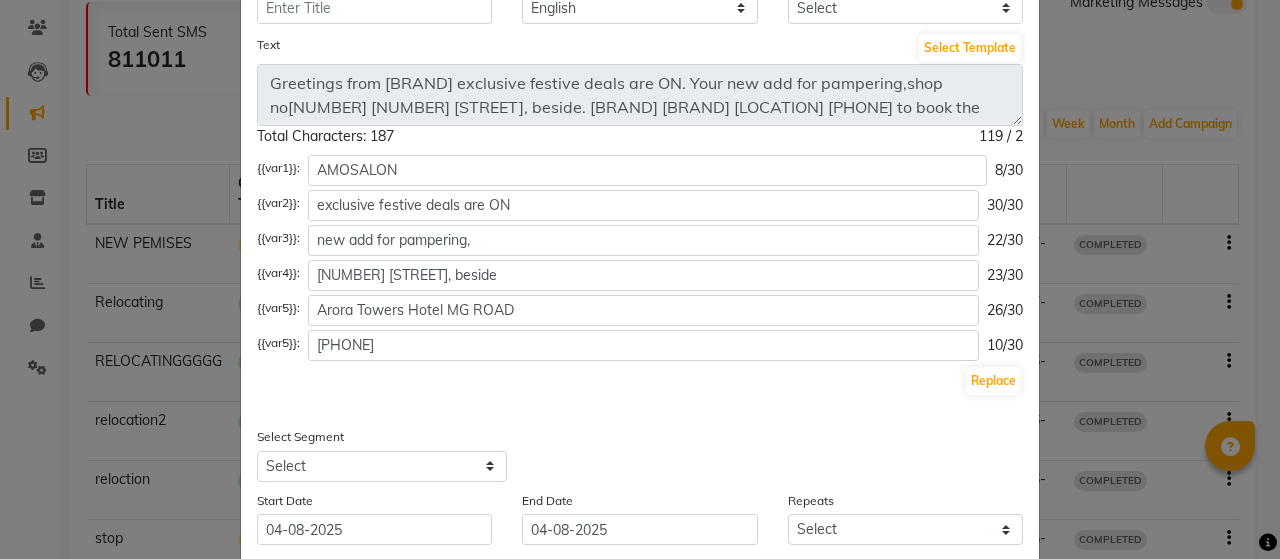 click on "{{var4}}: [NUMBER] [STREET], beside 23/30" 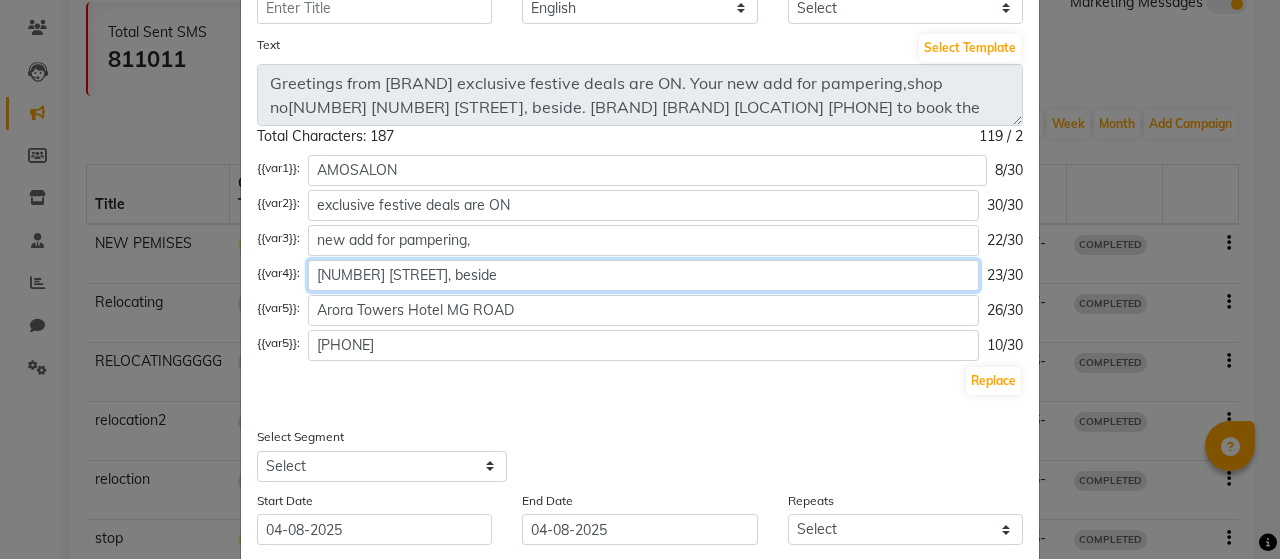 click on "[NUMBER] [STREET], beside" 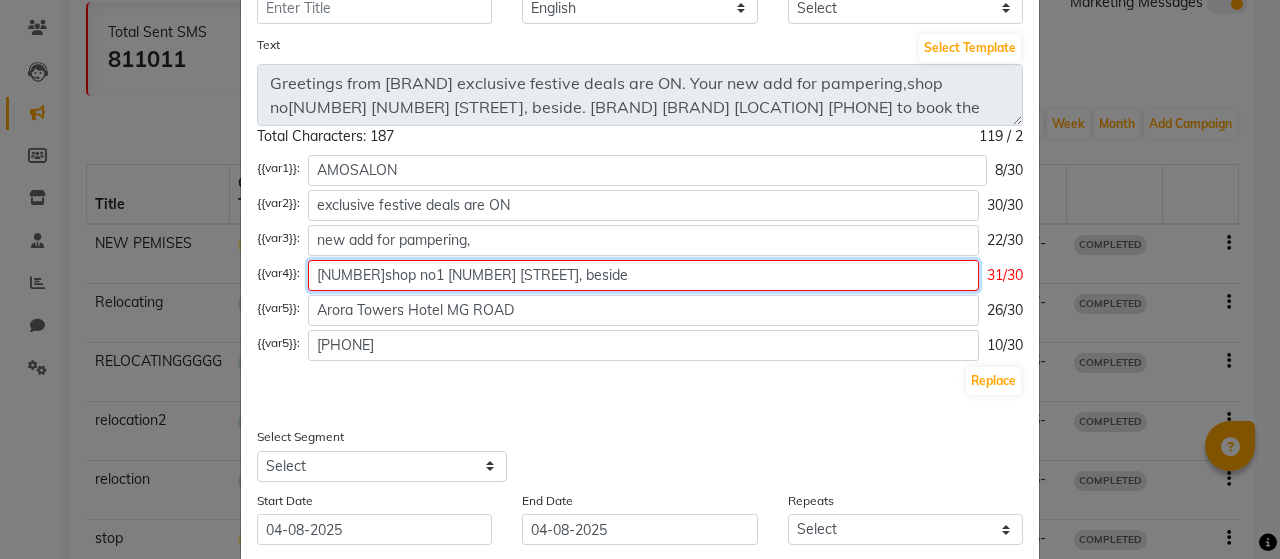 click on "[NUMBER]shop no1 [NUMBER] [STREET], beside" 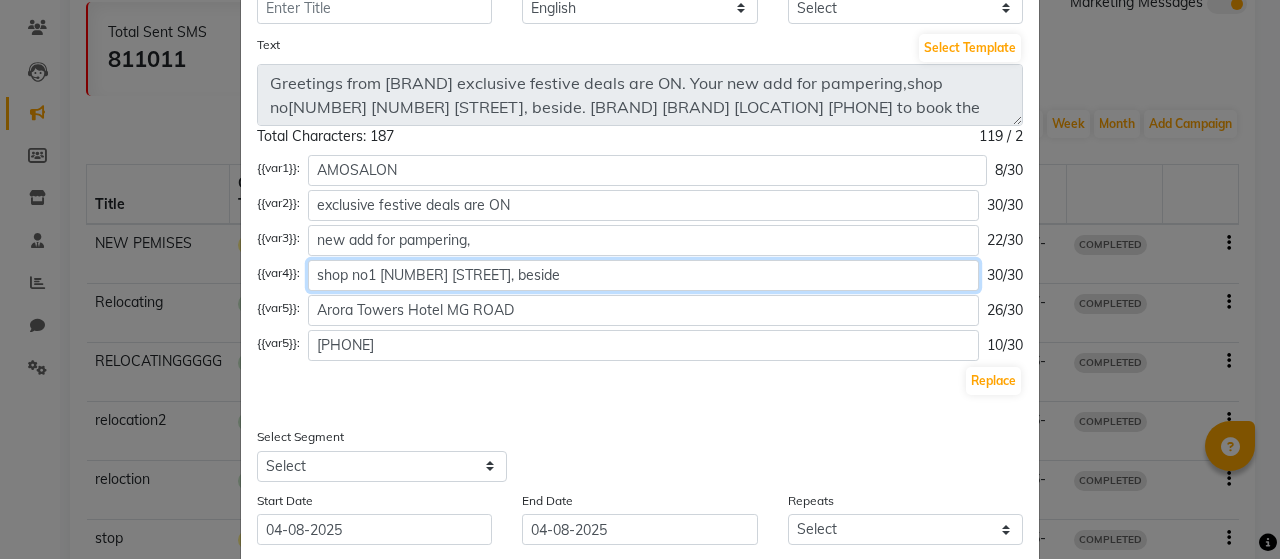 click on "shop no1 [NUMBER] [STREET], beside" 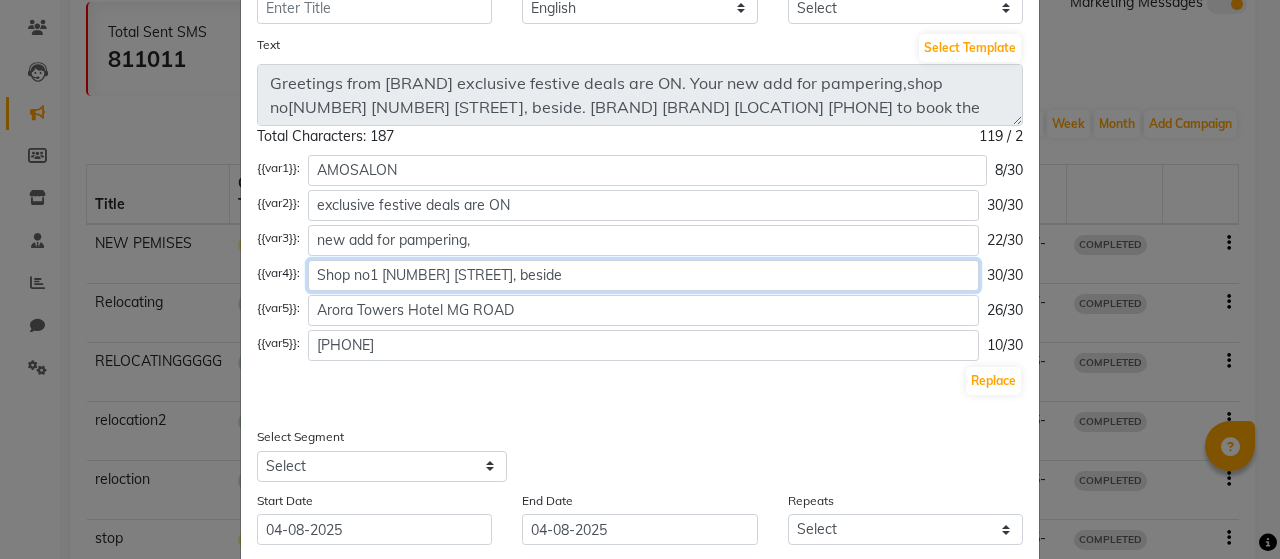 click on "Shop no1 [NUMBER] [STREET], beside" 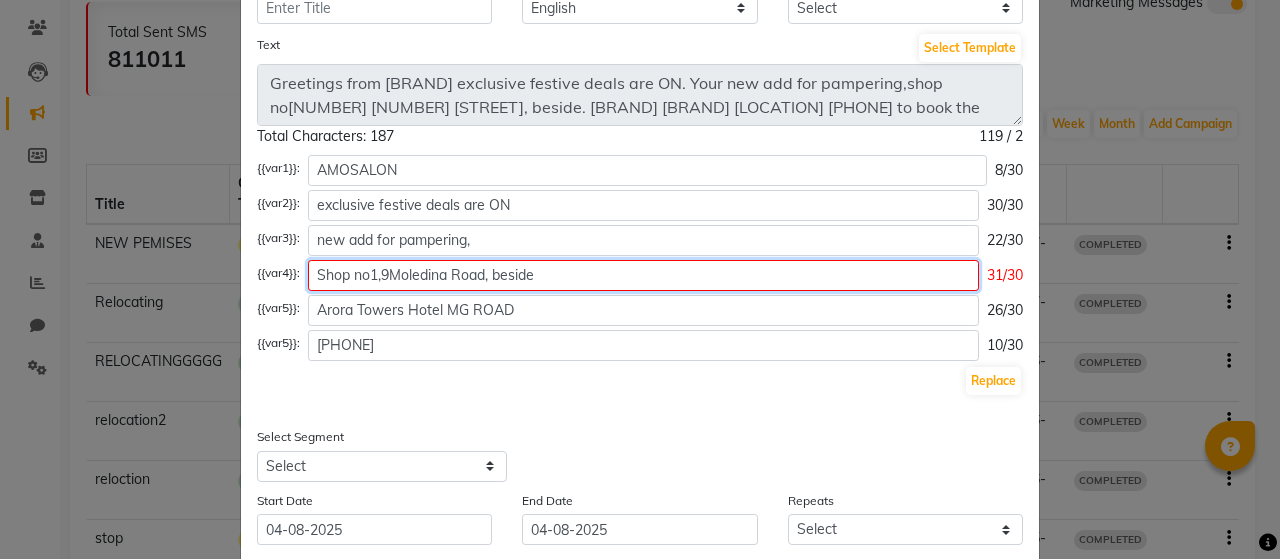 click on "Shop no1,9Moledina Road, beside" 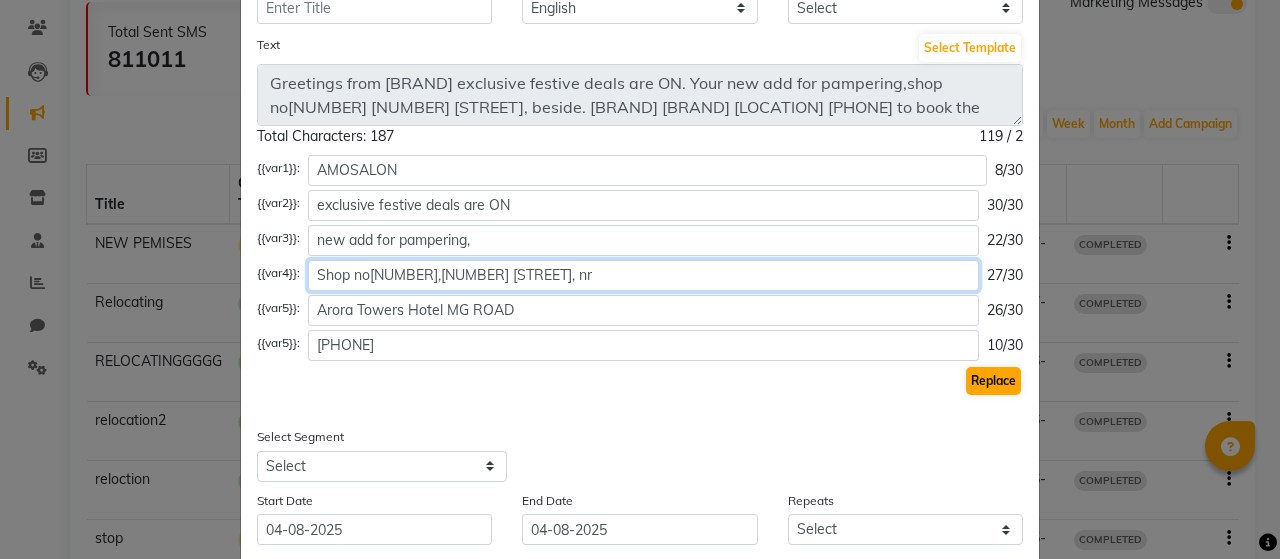 type on "Shop no[NUMBER],[NUMBER] [STREET], nr" 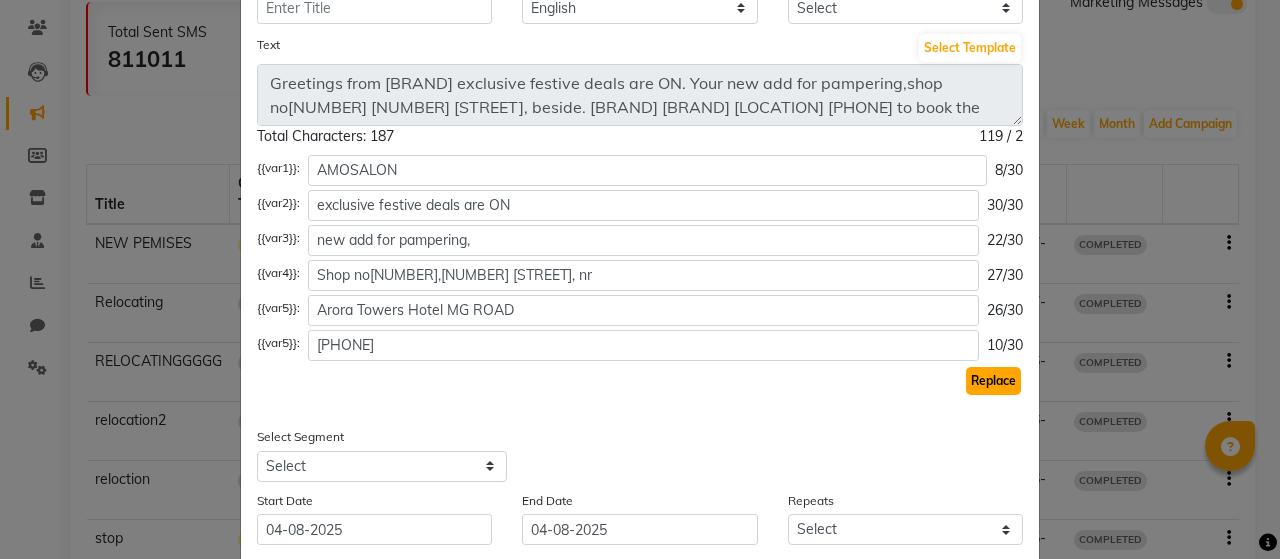 click on "Replace" 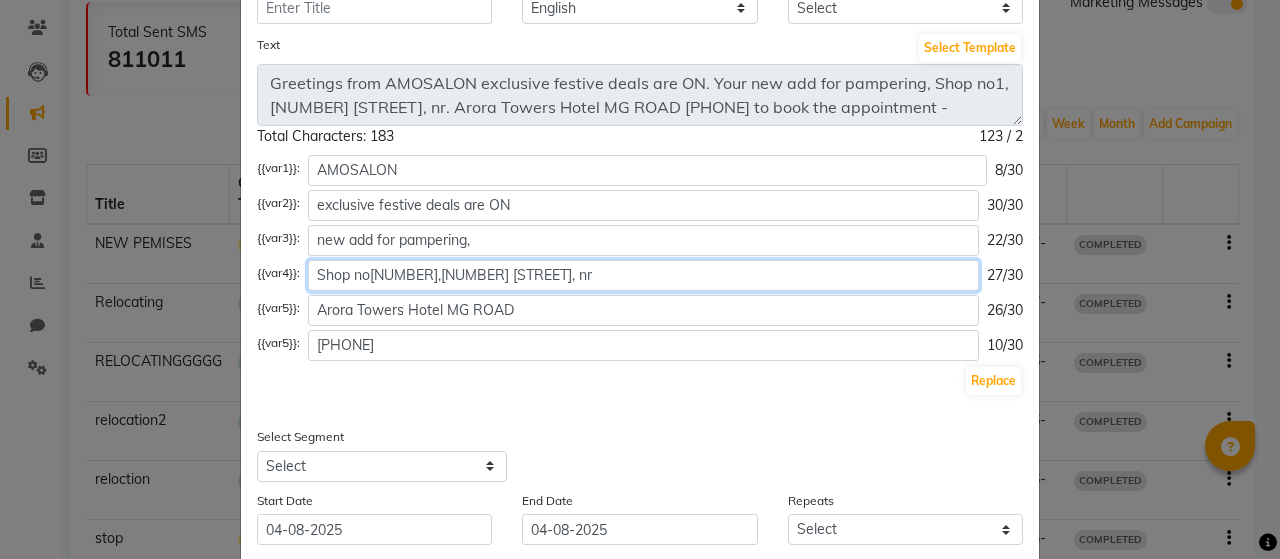 click on "Shop no[NUMBER],[NUMBER] [STREET], nr" 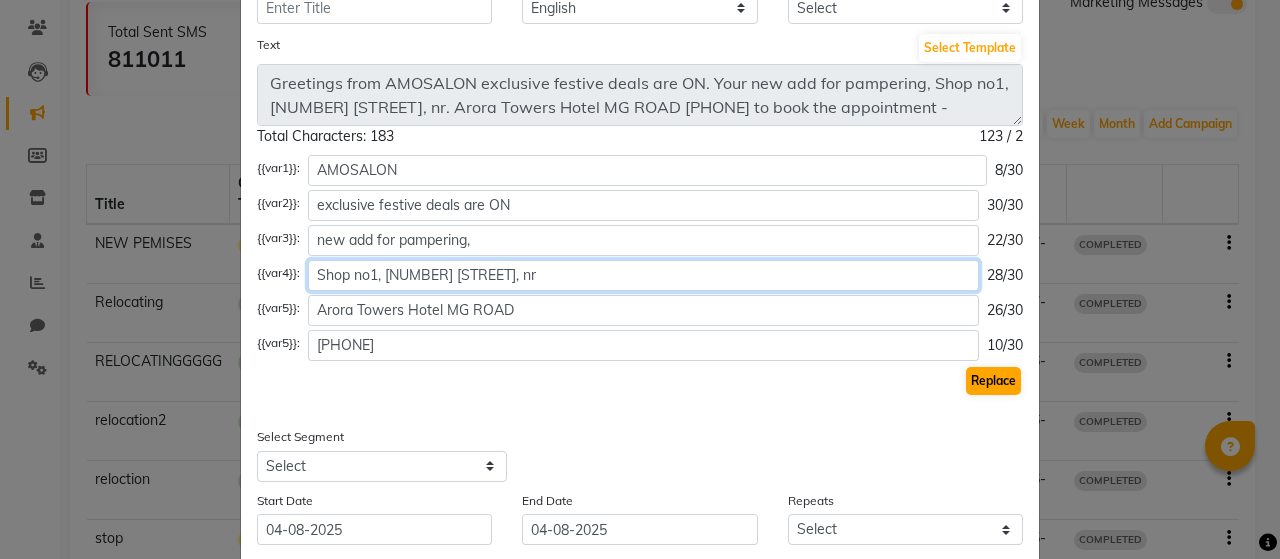 type on "Shop no1, [NUMBER] [STREET], nr" 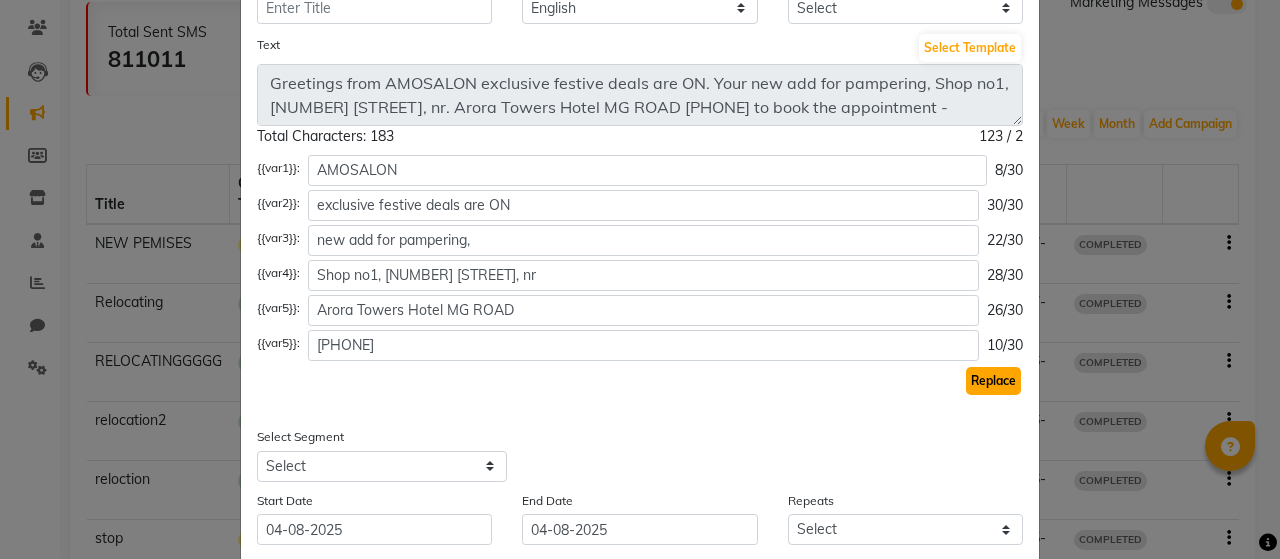 click on "Replace" 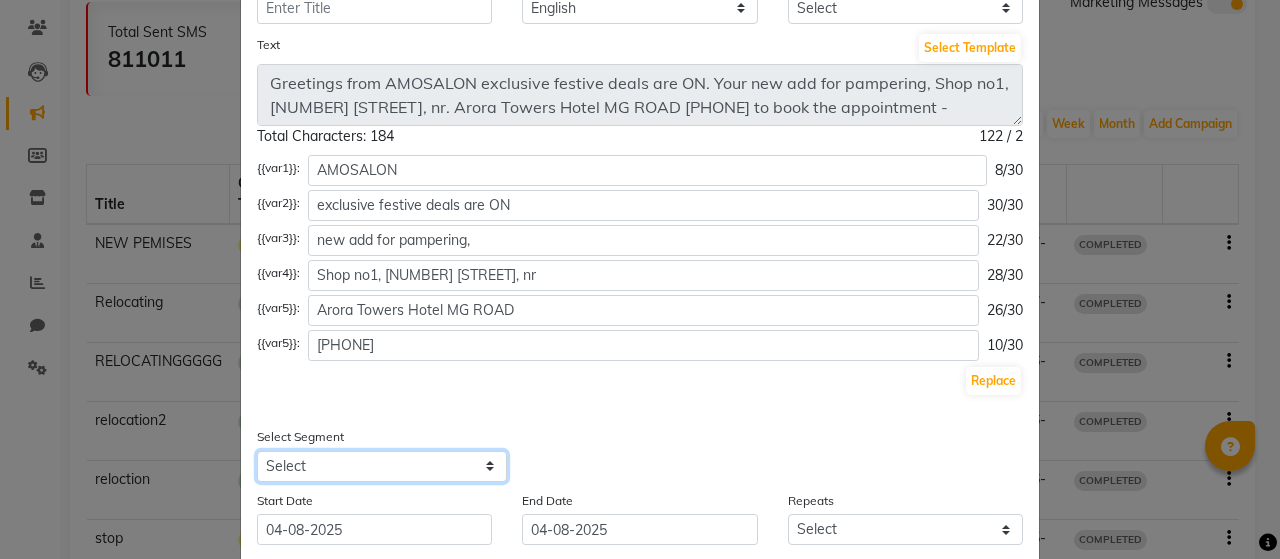 click on "Select All Customers All Male Customer All Female Customer All Members All Customers Visited in last 30 days All Customers Visited in last 60 days but not in last 30 days Inactive/Lost Customers High Ticket Customers Low Ticket Customers Frequent Customers Regular Customers New Customers All Customers with Valid Birthdays All Customers with Valid Anniversary All Customer Visited in 2020 Hair Spa straightning  facial casmara inactive clients Visited Before April 2021 member last visit 2021 COUSTOME 2022 last 2 year  LATEST 100 DAY CLIENTS" at bounding box center (382, 466) 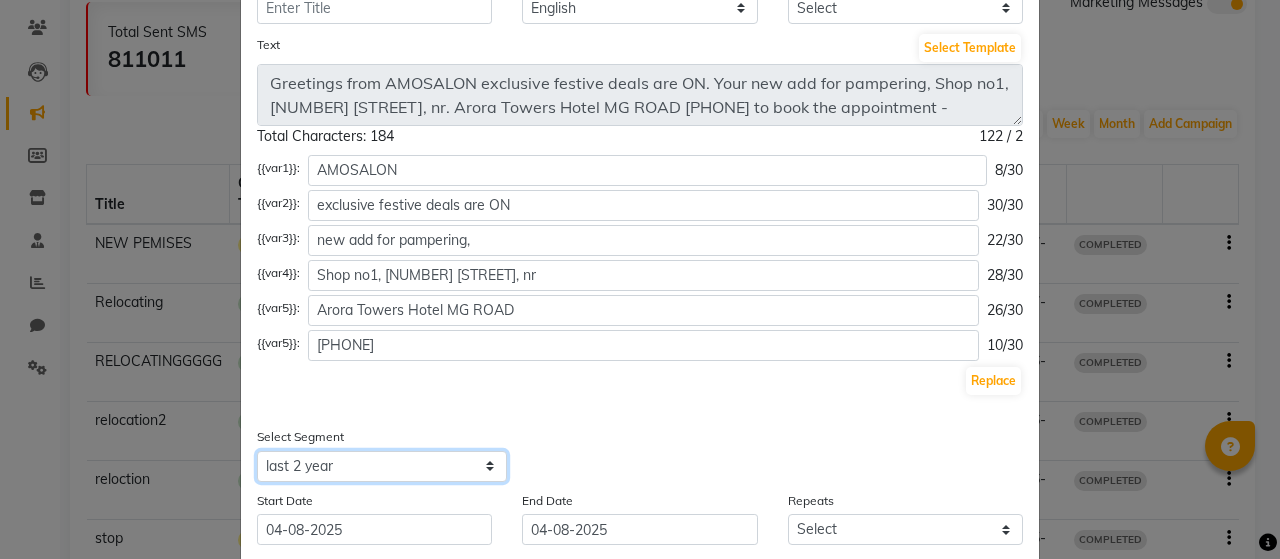 click on "Select All Customers All Male Customer All Female Customer All Members All Customers Visited in last 30 days All Customers Visited in last 60 days but not in last 30 days Inactive/Lost Customers High Ticket Customers Low Ticket Customers Frequent Customers Regular Customers New Customers All Customers with Valid Birthdays All Customers with Valid Anniversary All Customer Visited in 2020 Hair Spa straightning  facial casmara inactive clients Visited Before April 2021 member last visit 2021 COUSTOME 2022 last 2 year  LATEST 100 DAY CLIENTS" at bounding box center (382, 466) 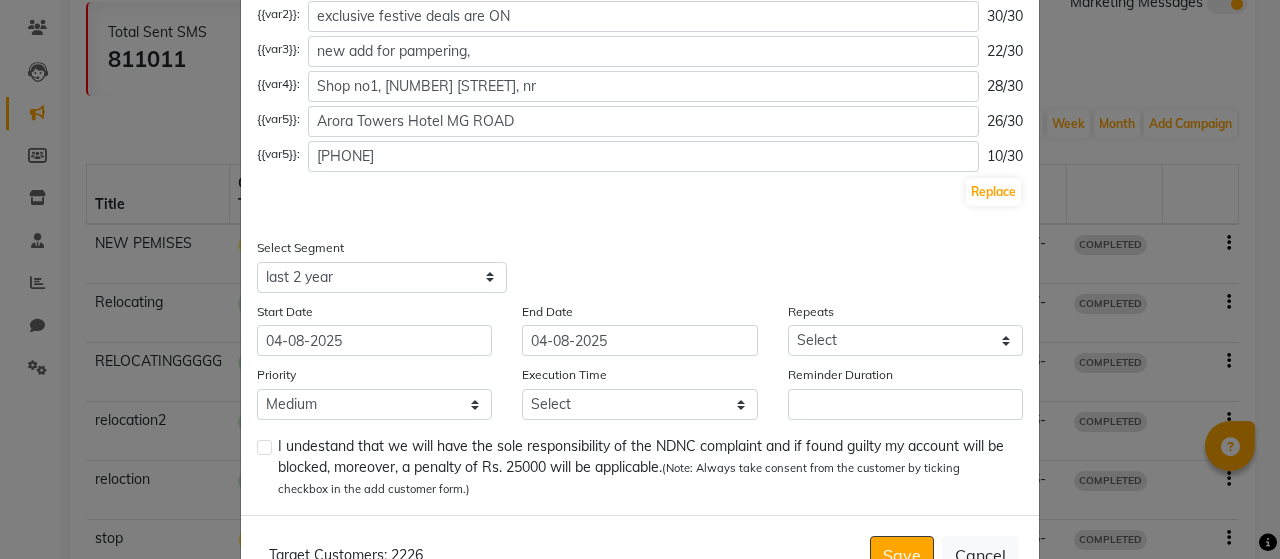 scroll, scrollTop: 399, scrollLeft: 0, axis: vertical 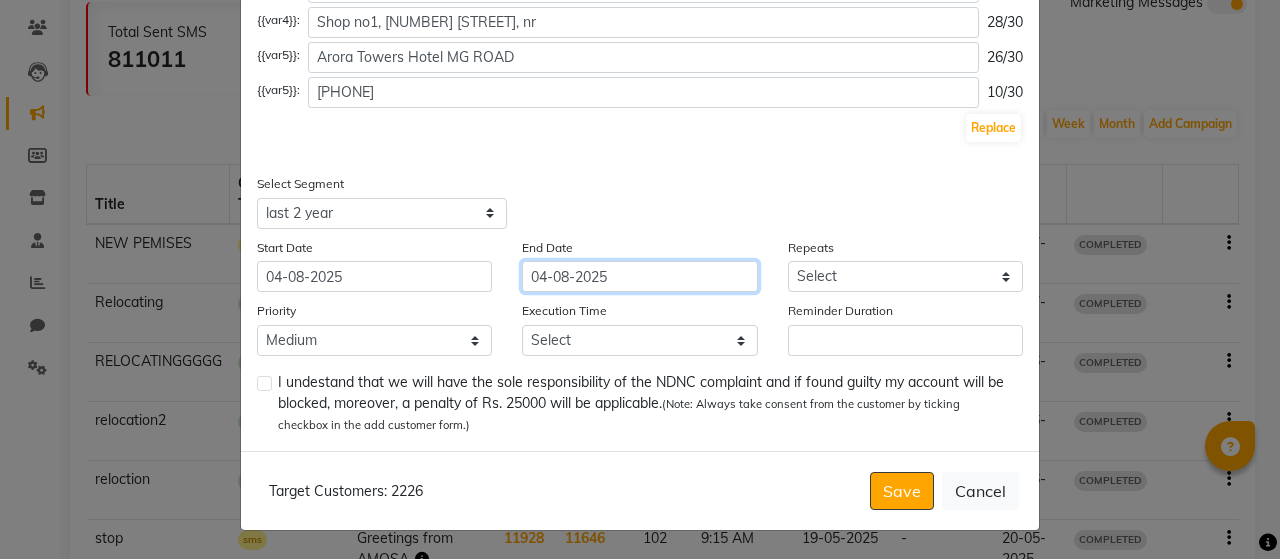 click on "04-08-2025" 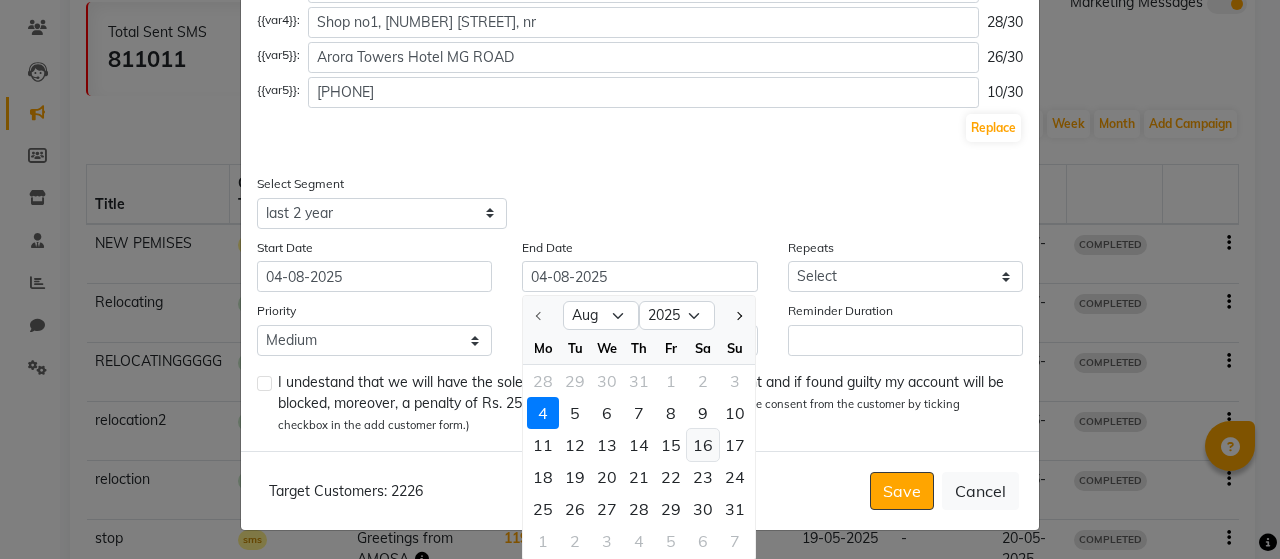 click on "16" 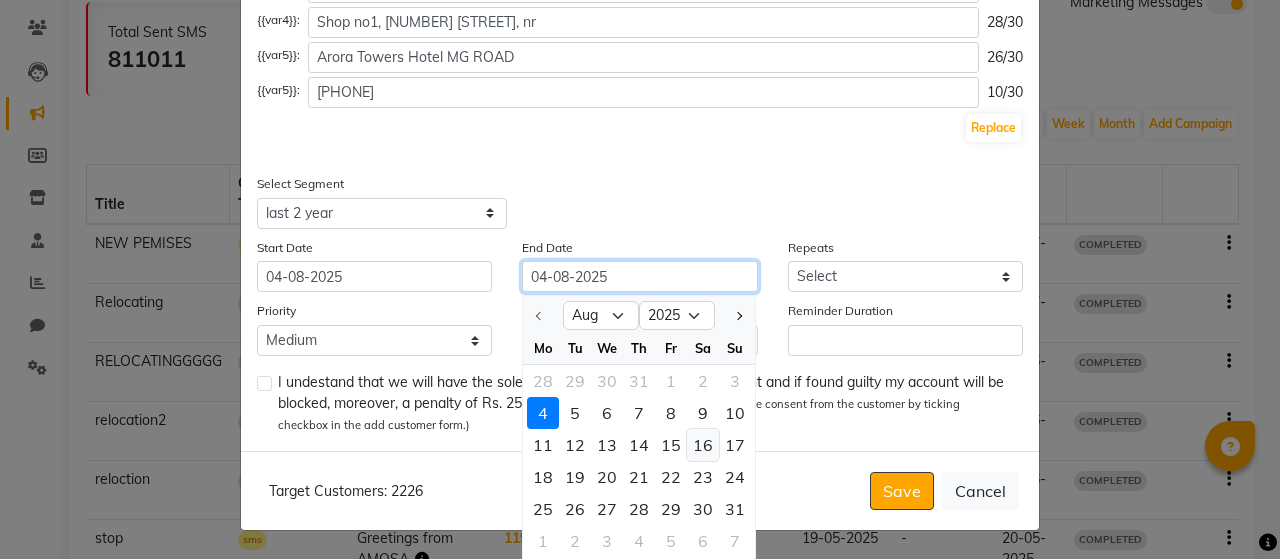 type on "16-08-2025" 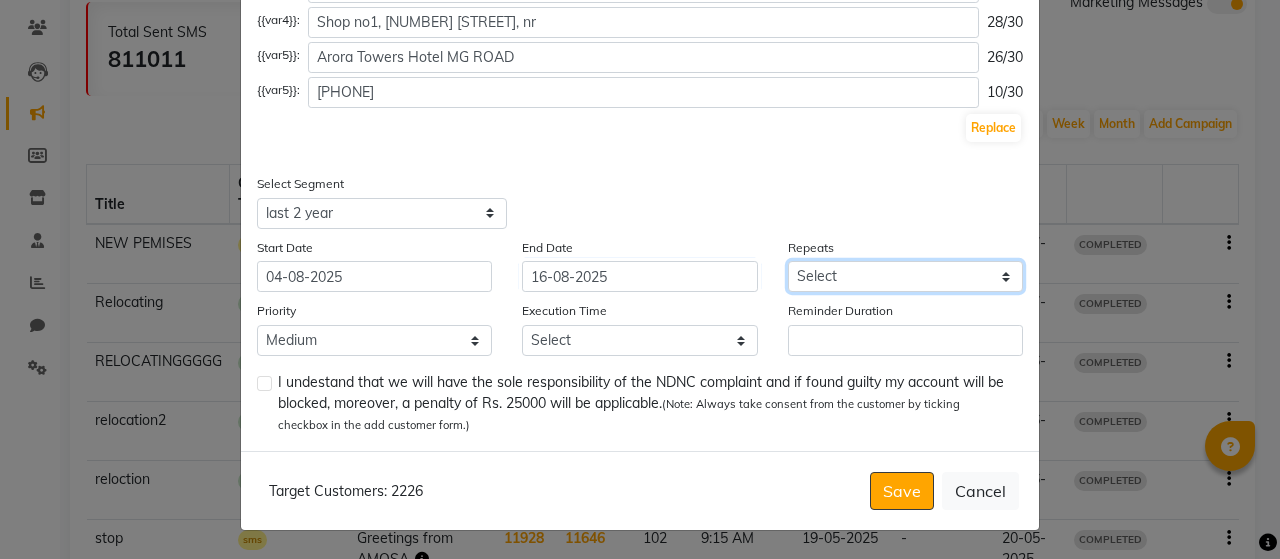 click on "Select Once Daily Alternate Day Weekly Monthly Yearly" at bounding box center (905, 276) 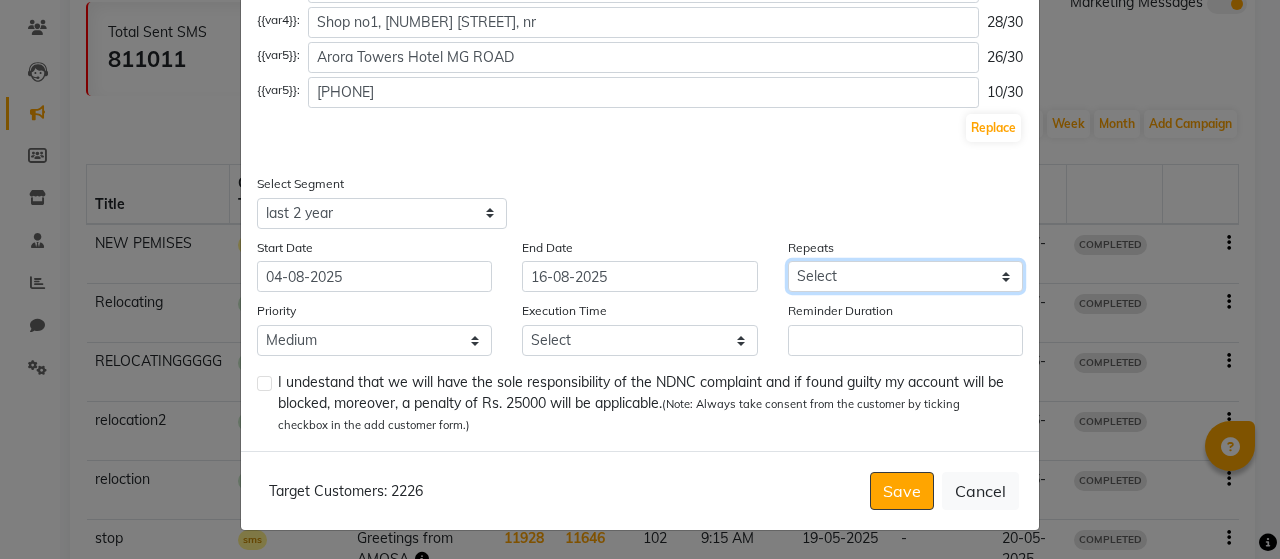select on "4" 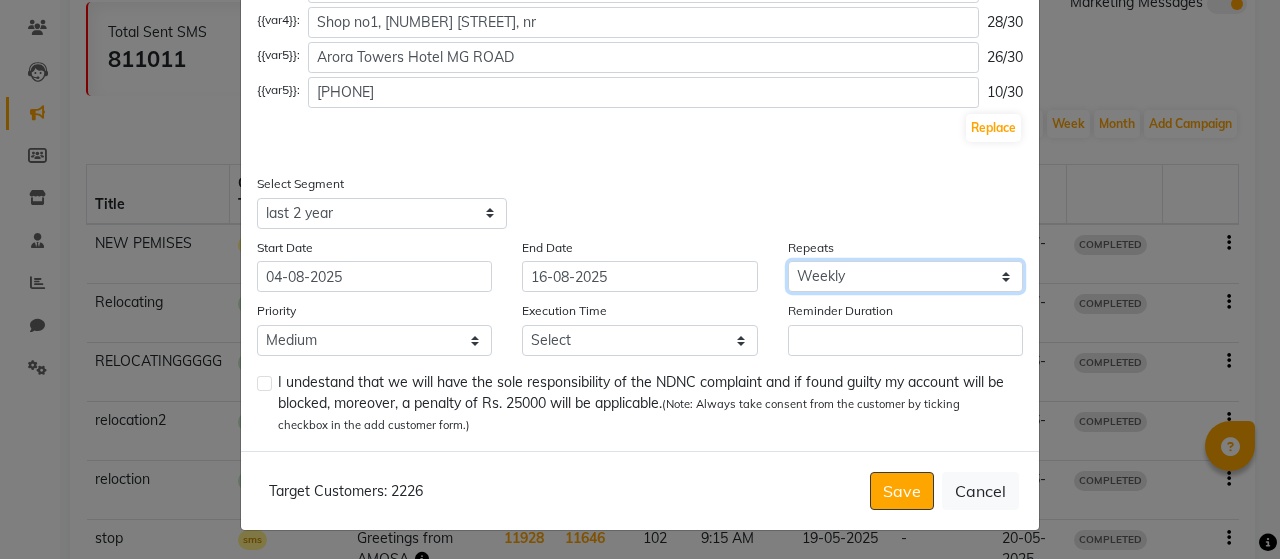 click on "Select Once Daily Alternate Day Weekly Monthly Yearly" at bounding box center [905, 276] 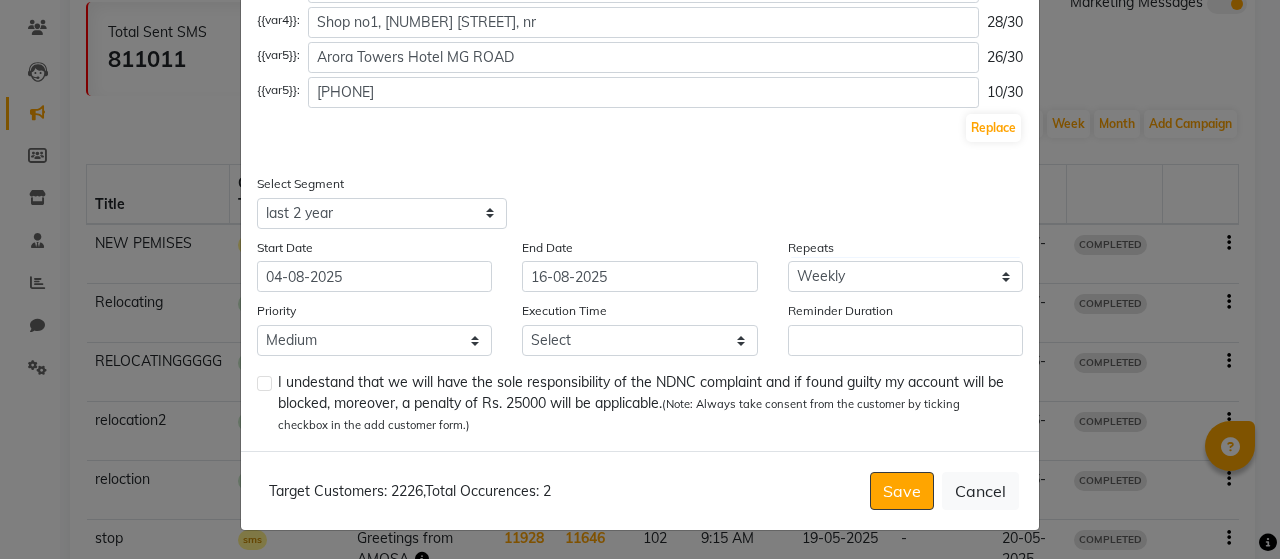 click 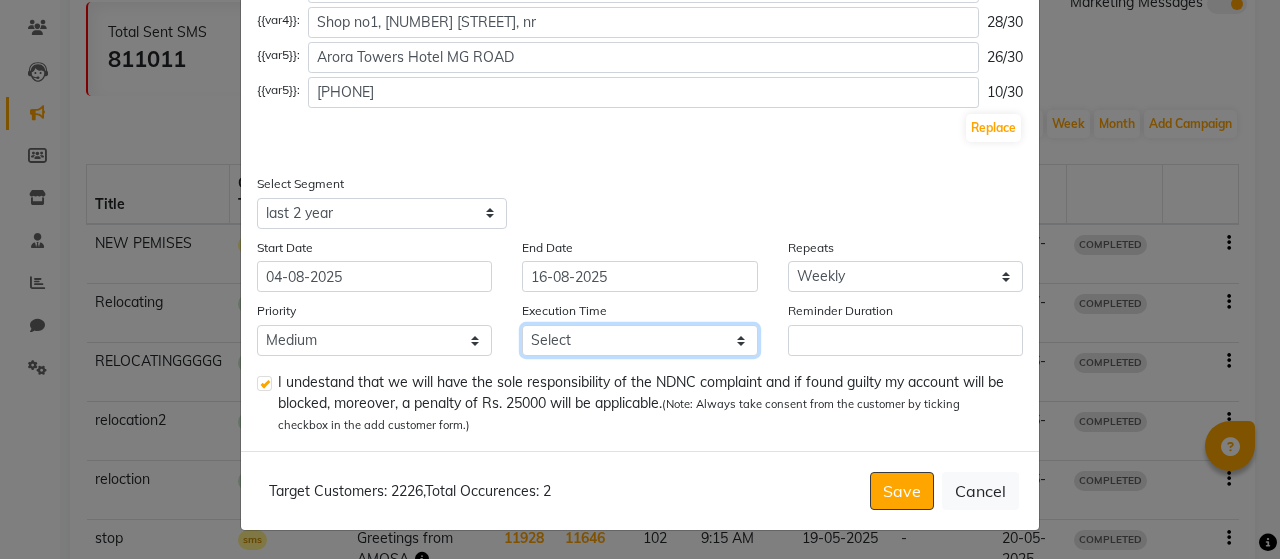 click on "Select 09:00 AM 09:15 AM 09:30 AM 09:45 AM 10:00 AM 10:15 AM 10:30 AM 10:45 AM 11:00 AM 11:15 AM 11:30 AM 11:45 AM 12:00 PM 12:15 PM 12:30 PM 12:45 PM 01:00 PM 01:15 PM 01:30 PM 01:45 PM 02:00 PM 02:15 PM 02:30 PM 02:45 PM 03:00 PM 03:15 PM 03:30 PM 03:45 PM 04:00 PM 04:15 PM 04:30 PM 04:45 PM 05:00 PM 05:15 PM 05:30 PM 05:45 PM 06:00 PM 06:15 PM 06:30 PM 06:45 PM 07:00 PM 07:15 PM 07:30 PM 07:45 PM 08:00 PM 08:15 PM 08:30 PM 08:45 PM" at bounding box center [639, 340] 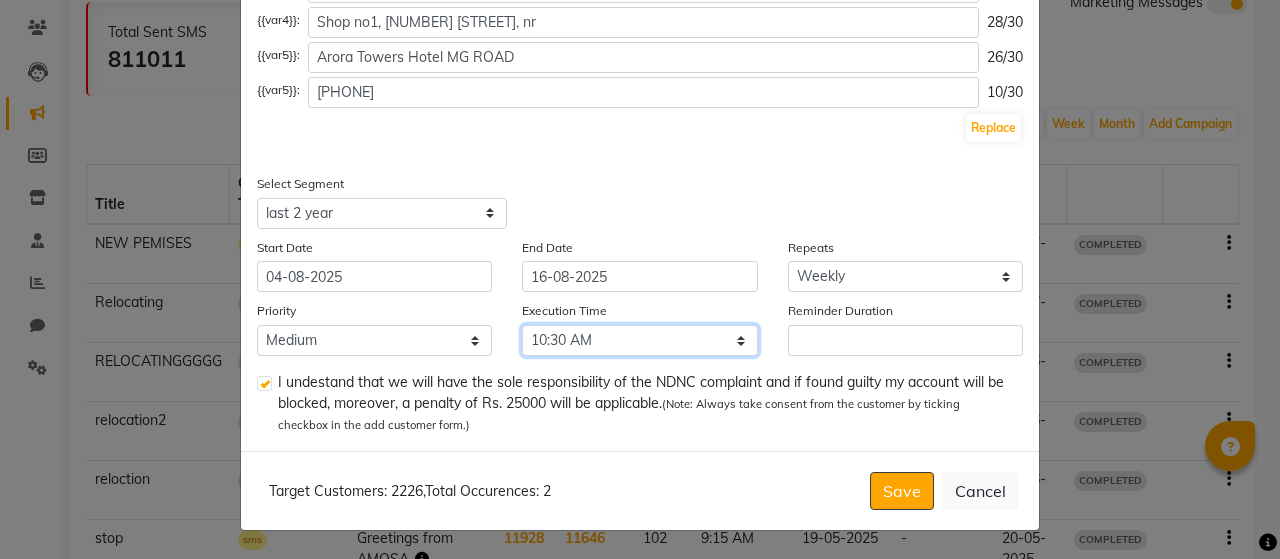 click on "Select 09:00 AM 09:15 AM 09:30 AM 09:45 AM 10:00 AM 10:15 AM 10:30 AM 10:45 AM 11:00 AM 11:15 AM 11:30 AM 11:45 AM 12:00 PM 12:15 PM 12:30 PM 12:45 PM 01:00 PM 01:15 PM 01:30 PM 01:45 PM 02:00 PM 02:15 PM 02:30 PM 02:45 PM 03:00 PM 03:15 PM 03:30 PM 03:45 PM 04:00 PM 04:15 PM 04:30 PM 04:45 PM 05:00 PM 05:15 PM 05:30 PM 05:45 PM 06:00 PM 06:15 PM 06:30 PM 06:45 PM 07:00 PM 07:15 PM 07:30 PM 07:45 PM 08:00 PM 08:15 PM 08:30 PM 08:45 PM" at bounding box center [639, 340] 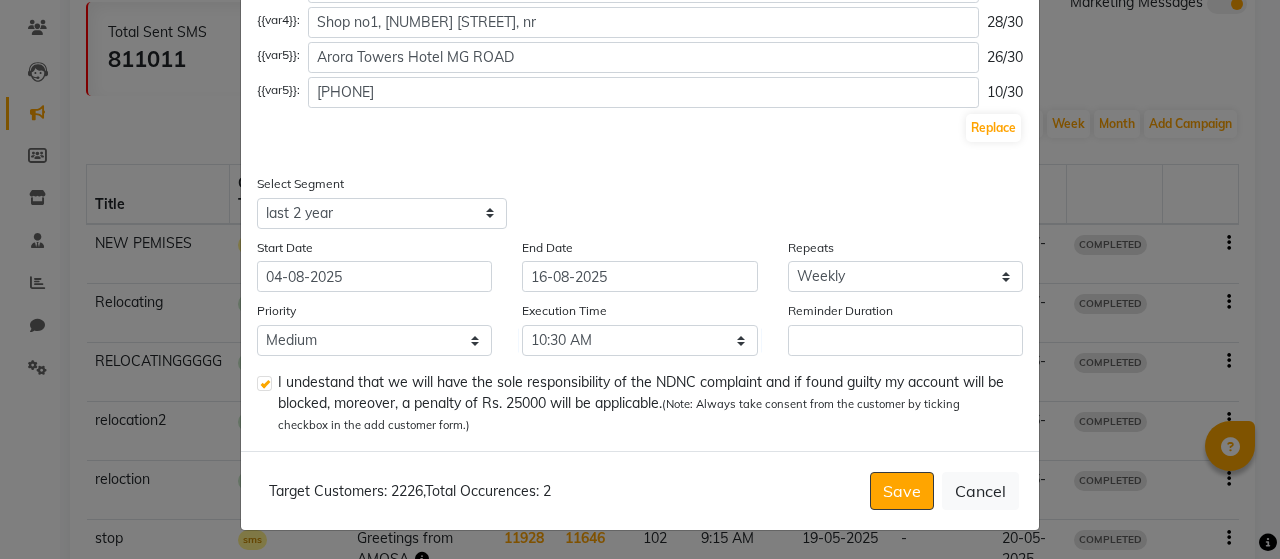 scroll, scrollTop: 0, scrollLeft: 0, axis: both 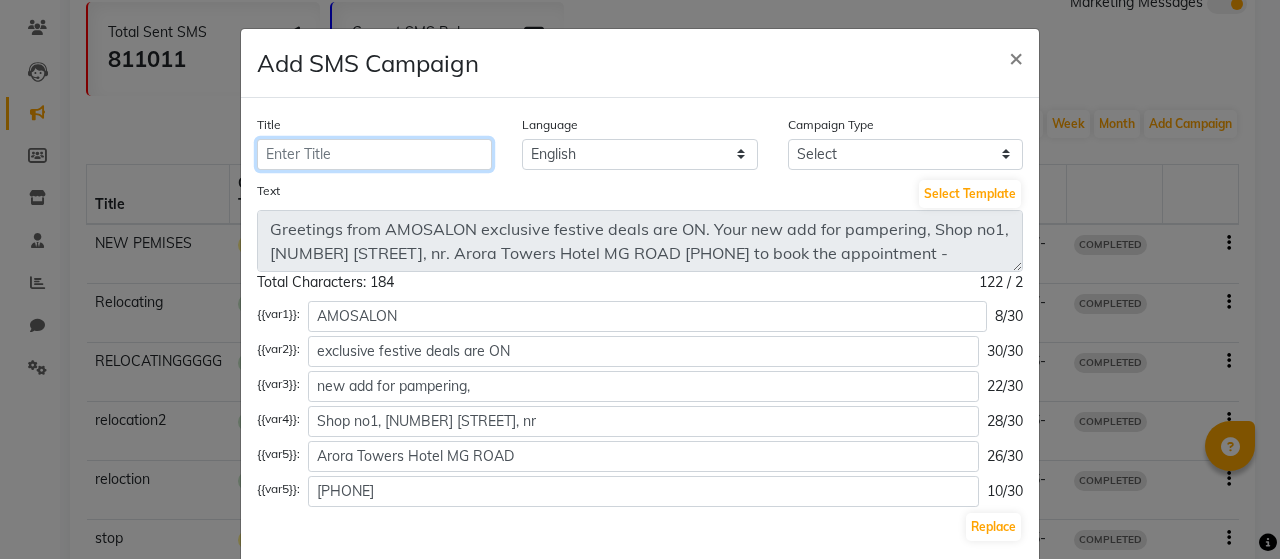 click on "Title" at bounding box center (374, 154) 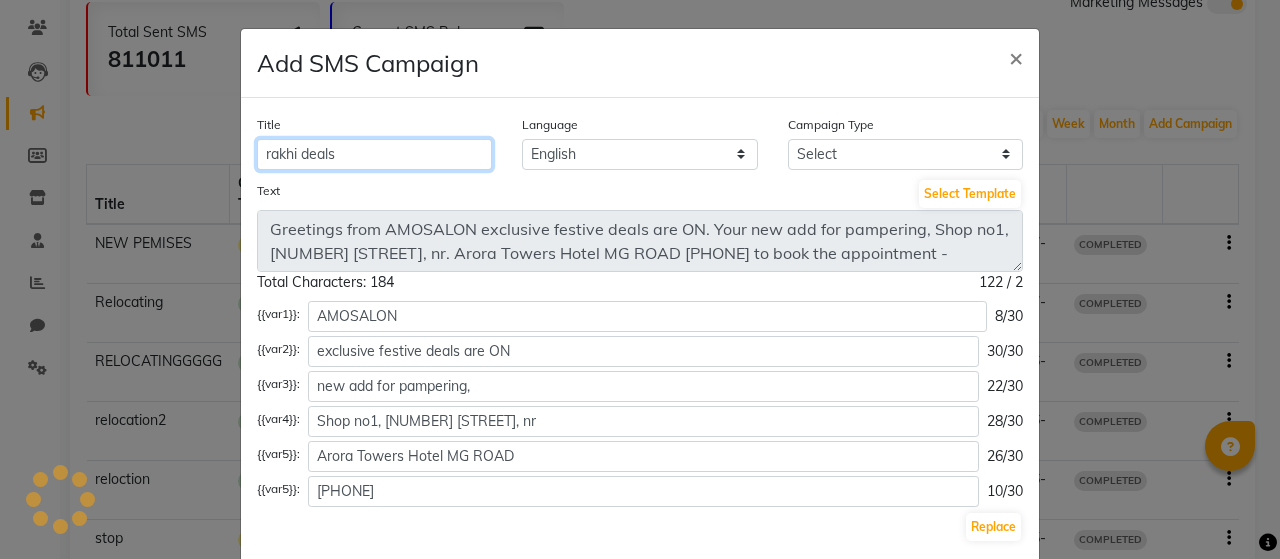 type on "rakhi deals" 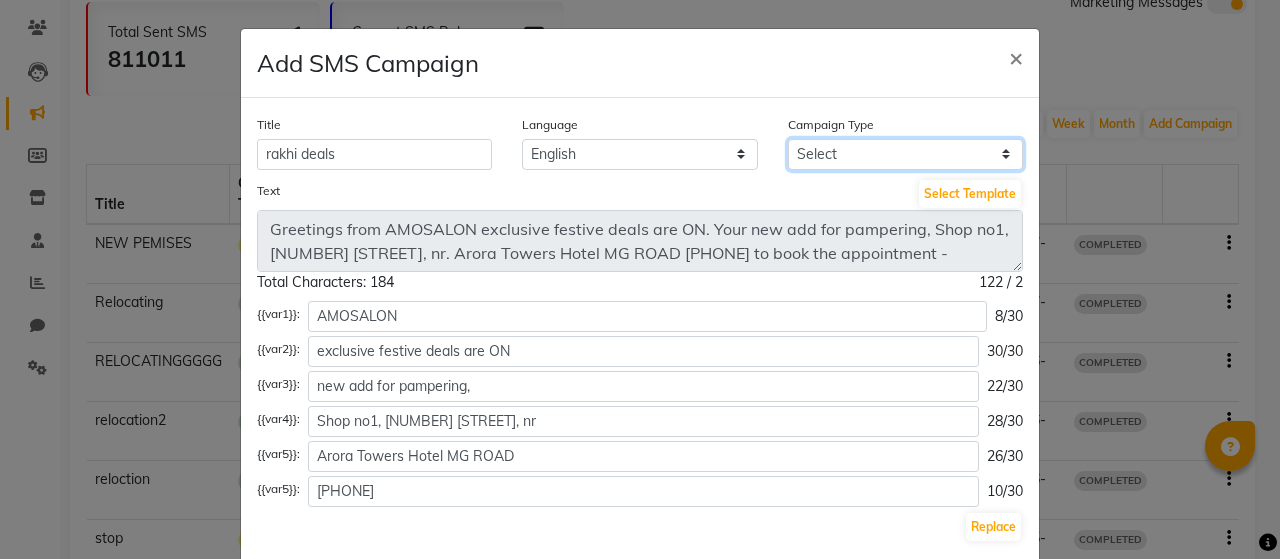 click on "Select Birthday Anniversary Promotional Service reminder" at bounding box center (905, 154) 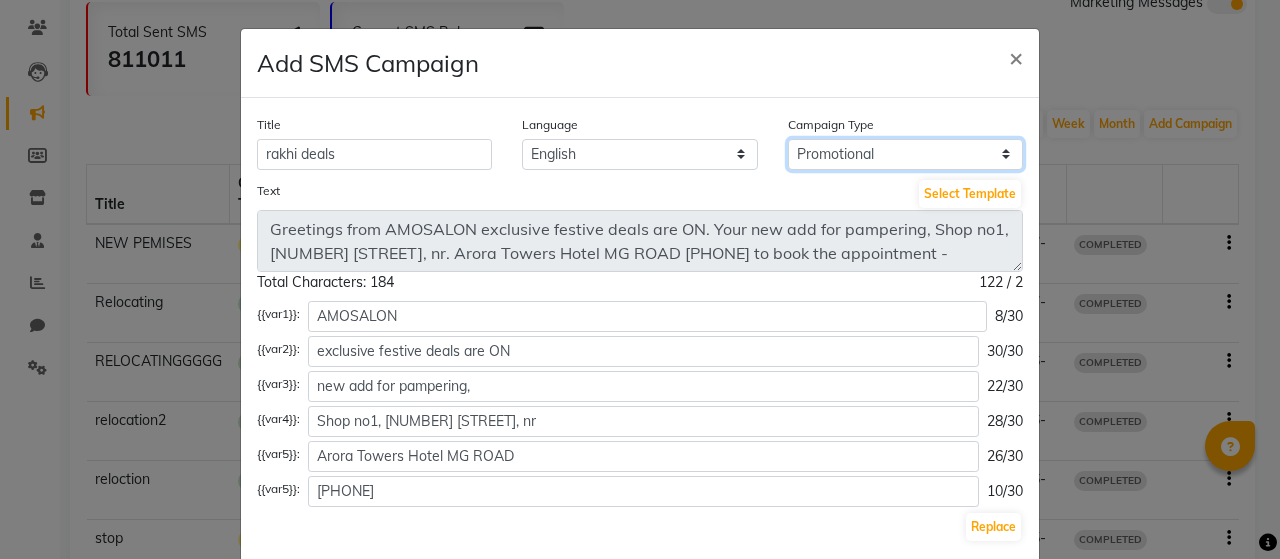 click on "Select Birthday Anniversary Promotional Service reminder" at bounding box center [905, 154] 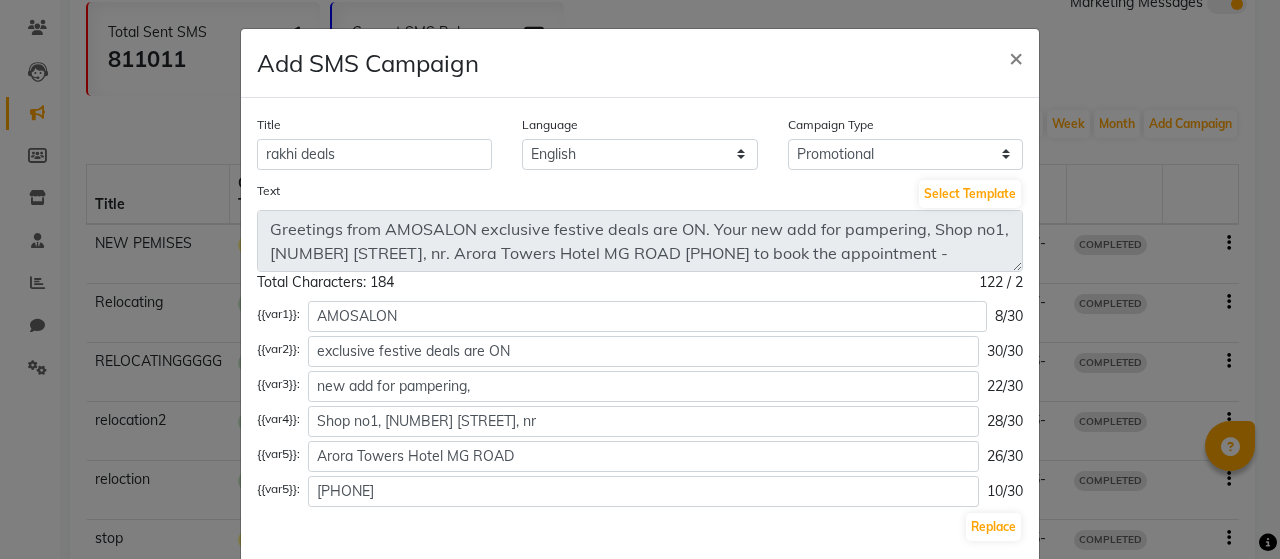 scroll, scrollTop: 399, scrollLeft: 0, axis: vertical 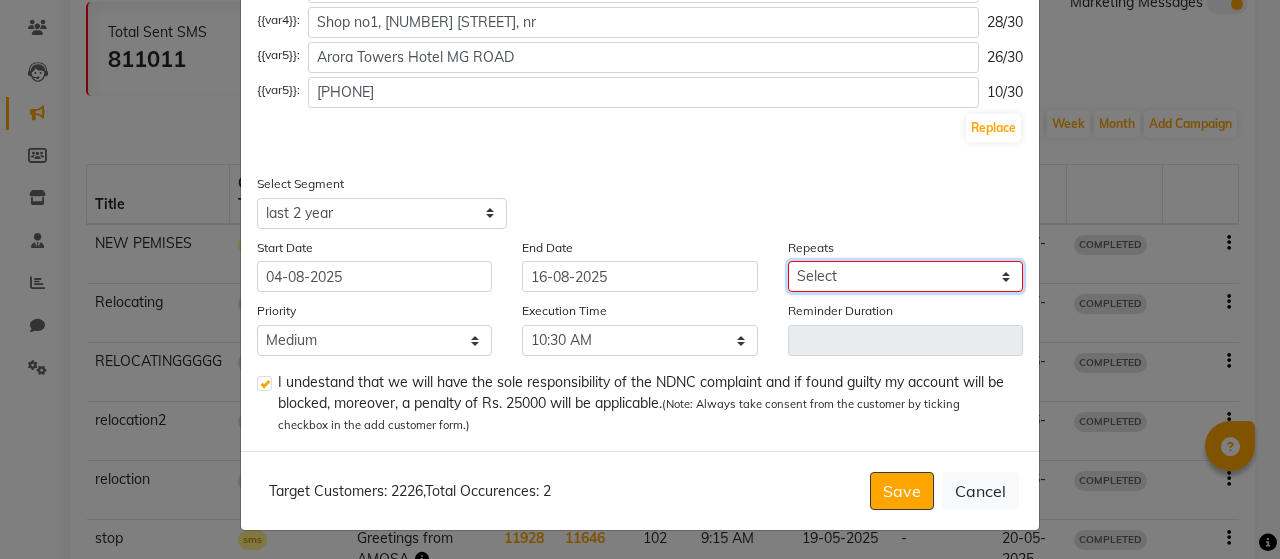 click on "Select Once Daily Alternate Day Weekly Monthly Yearly" at bounding box center (905, 276) 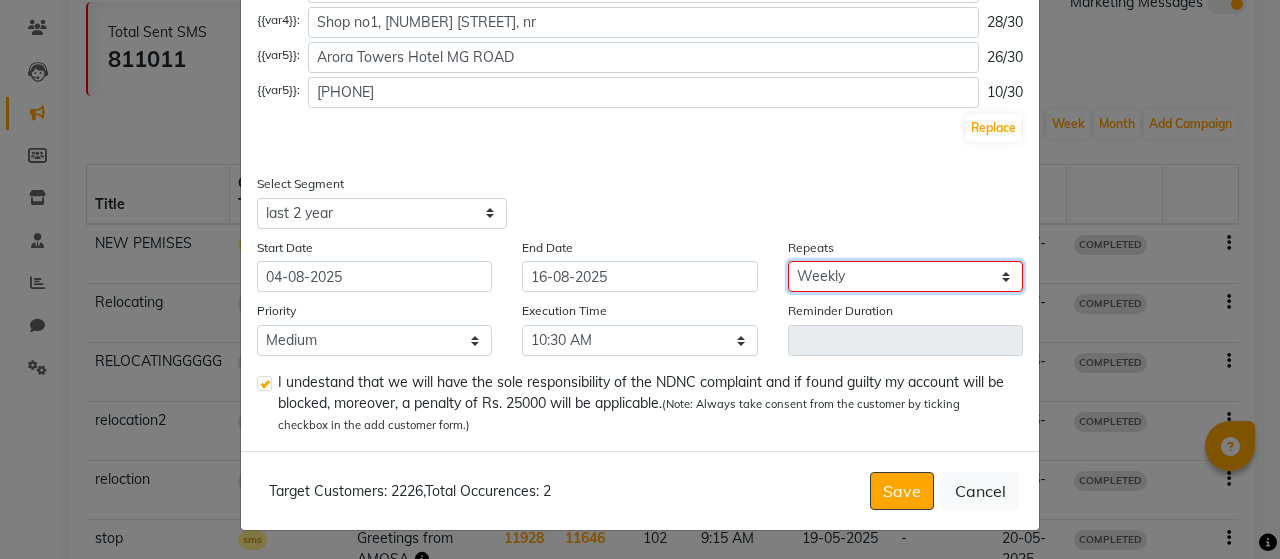 click on "Select Once Daily Alternate Day Weekly Monthly Yearly" at bounding box center (905, 276) 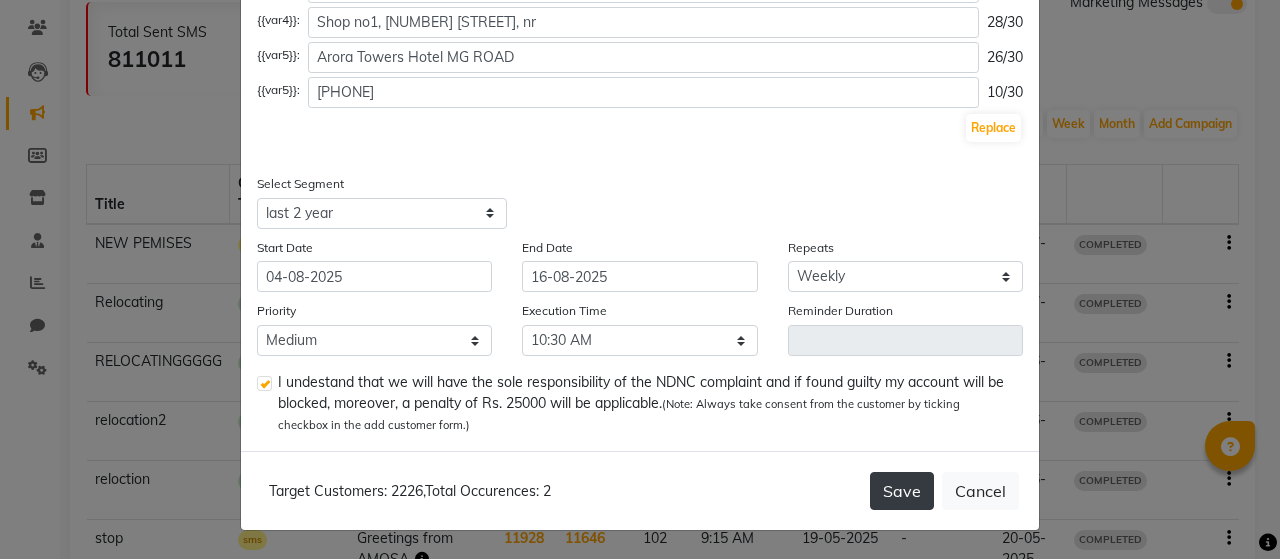click on "Save" 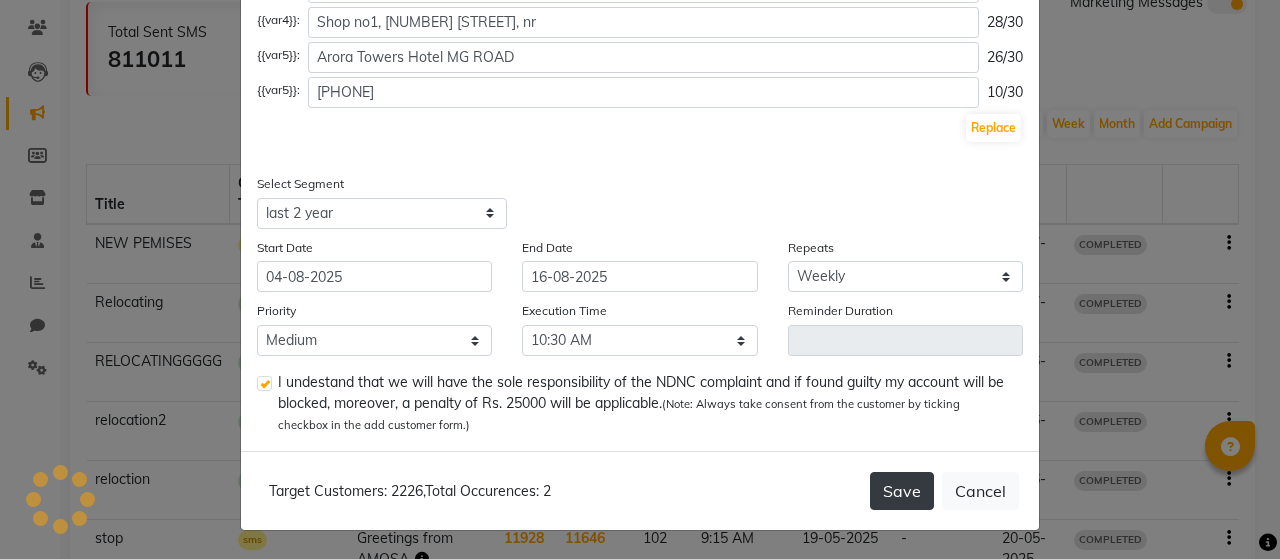 click on "Save" 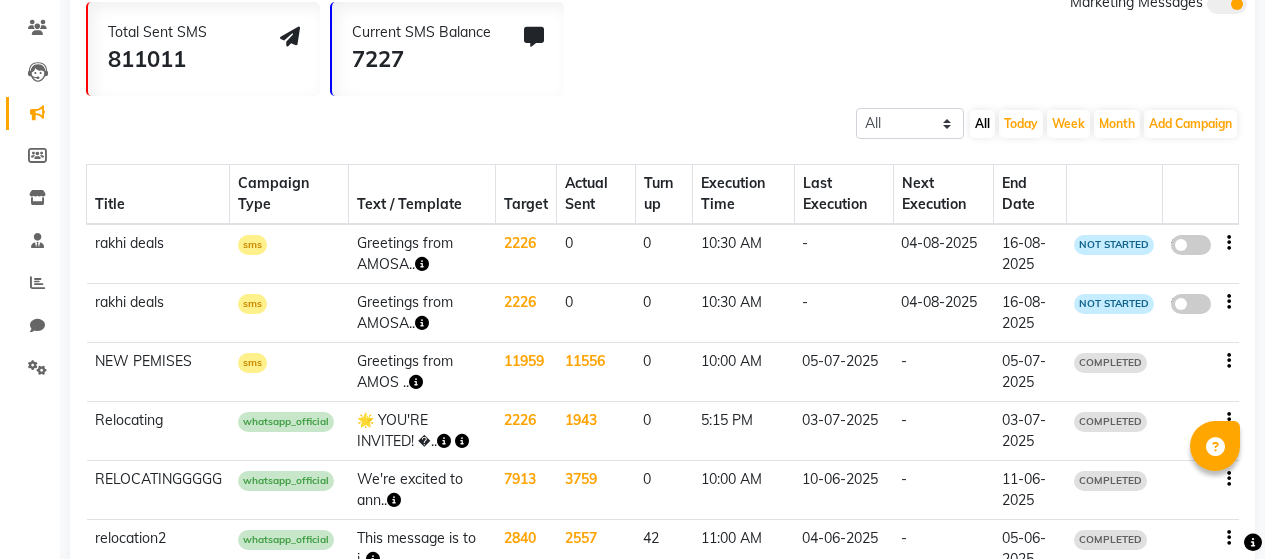 click 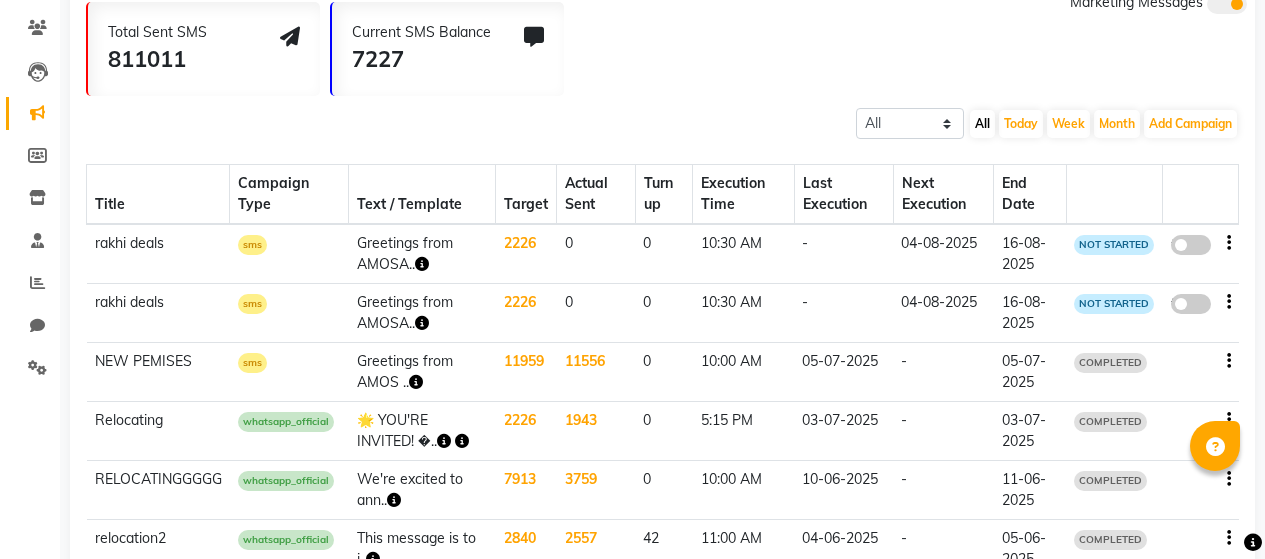 click on "false" 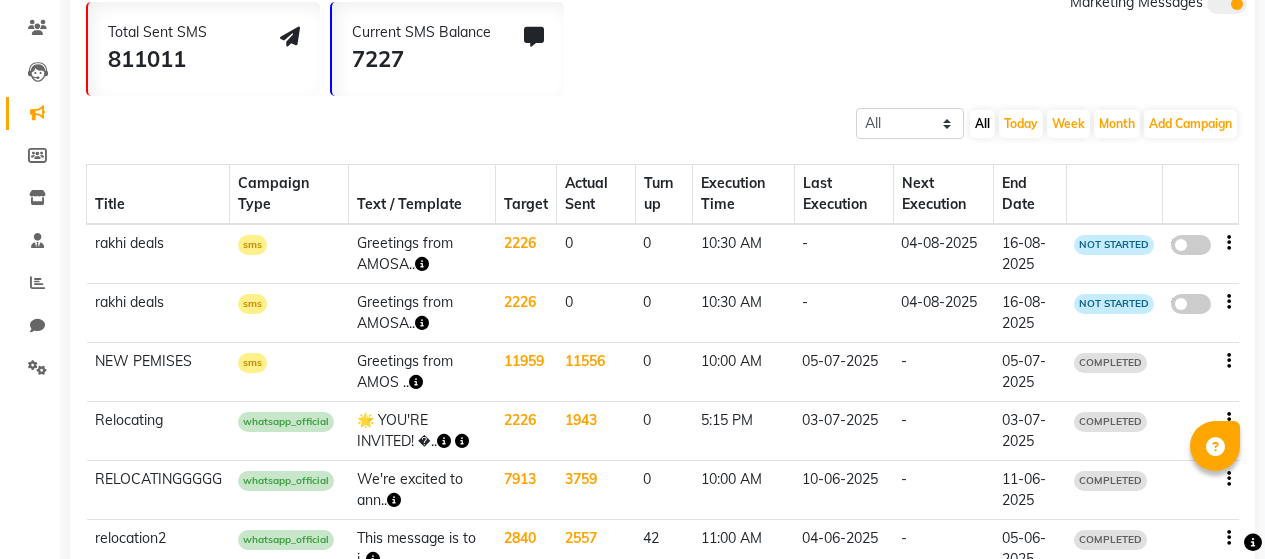 select on "3" 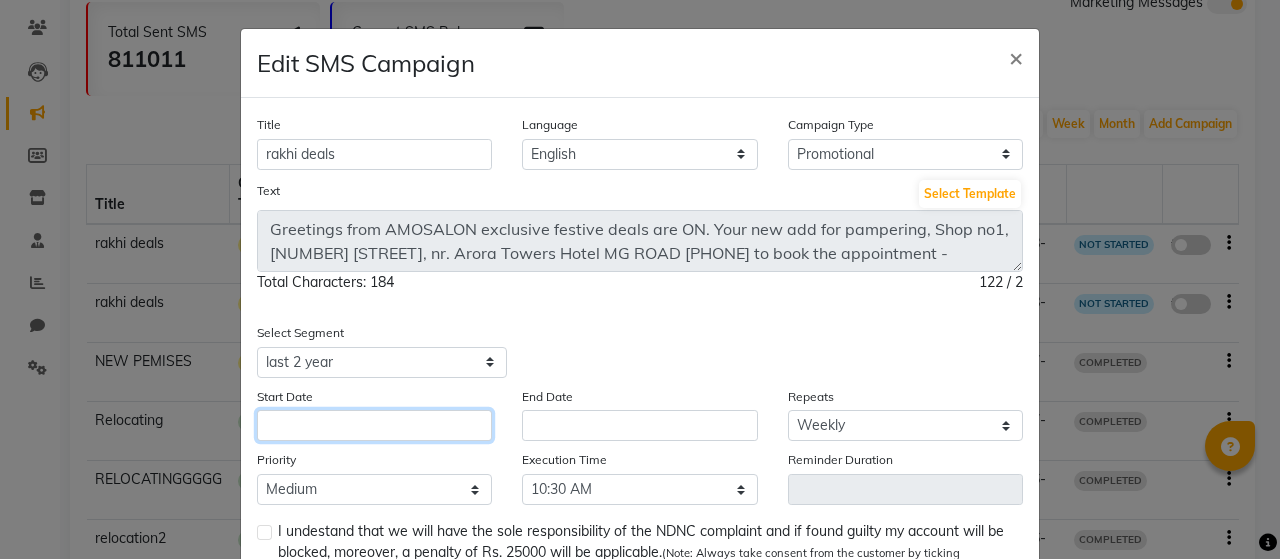 click 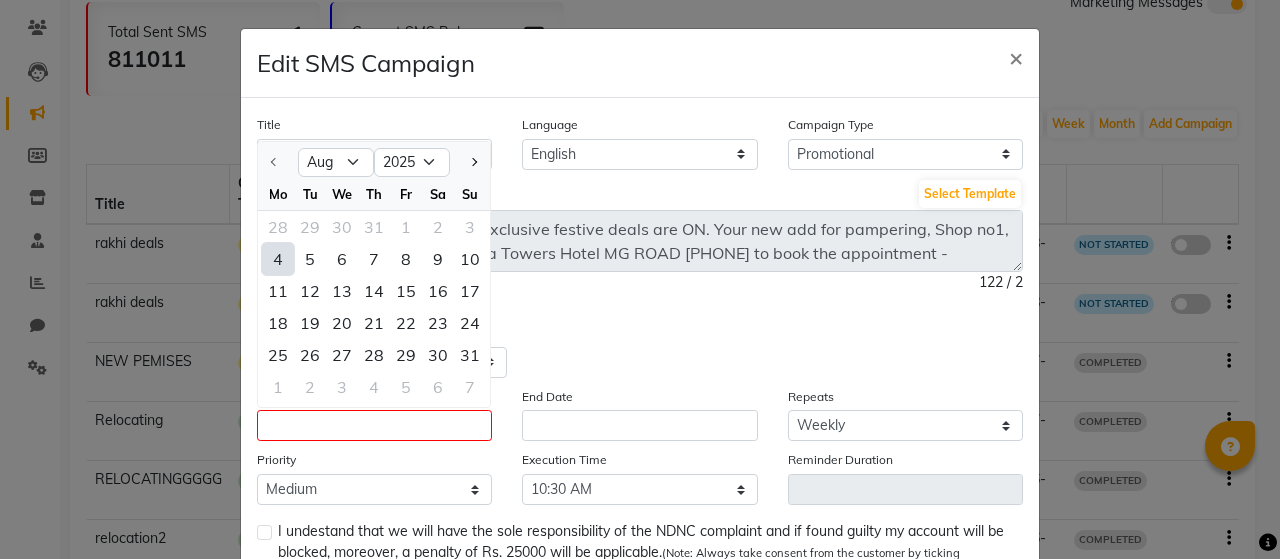 click on "4" 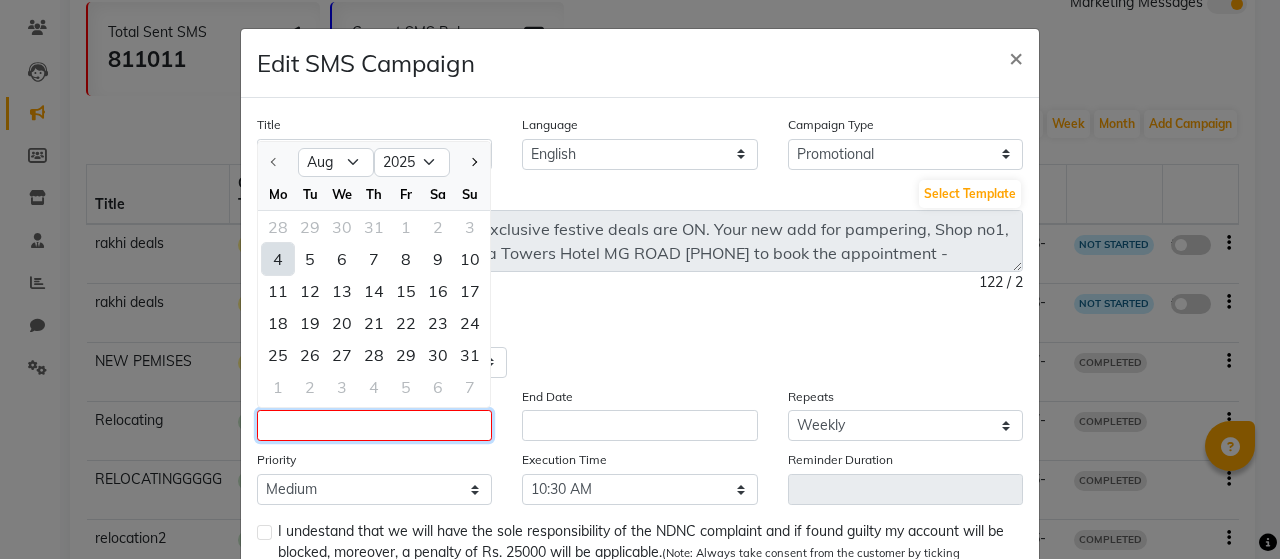 type on "04-08-2025" 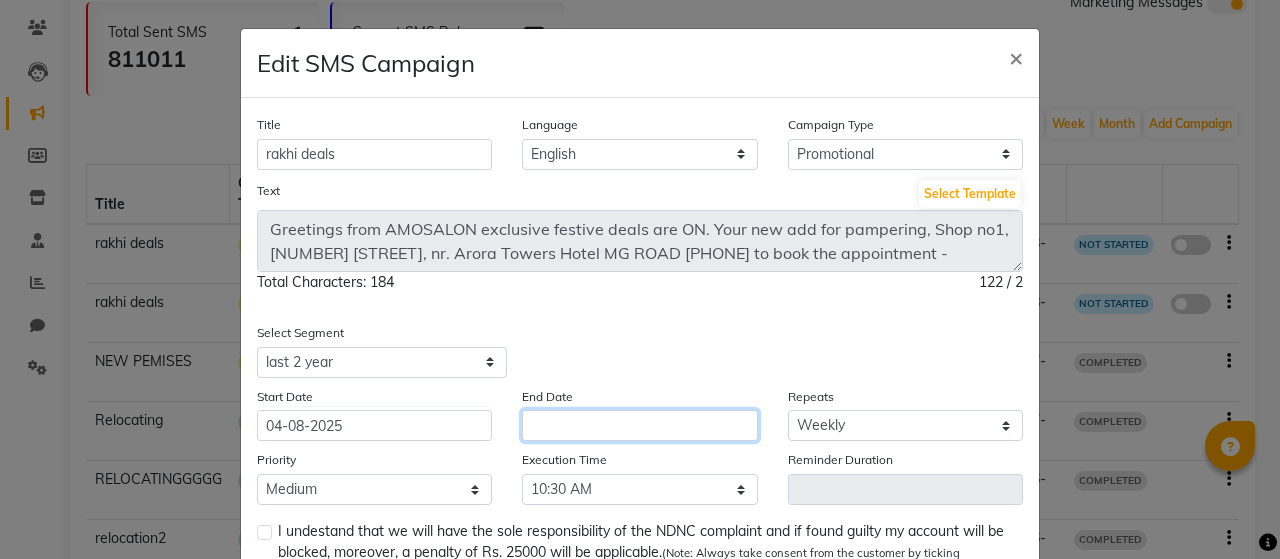 click 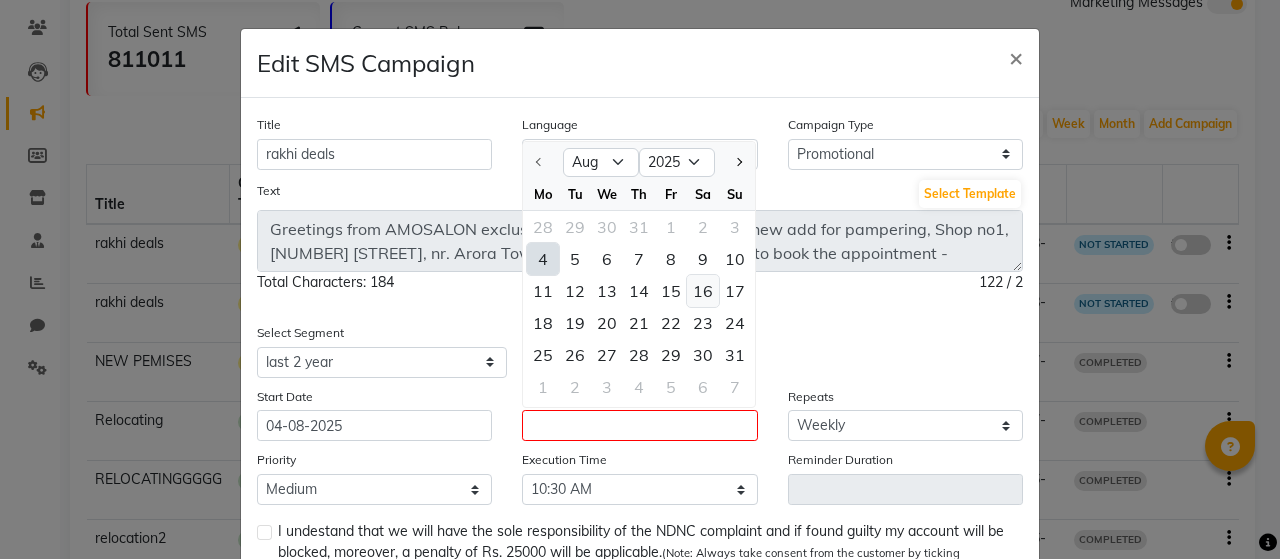 click on "16" 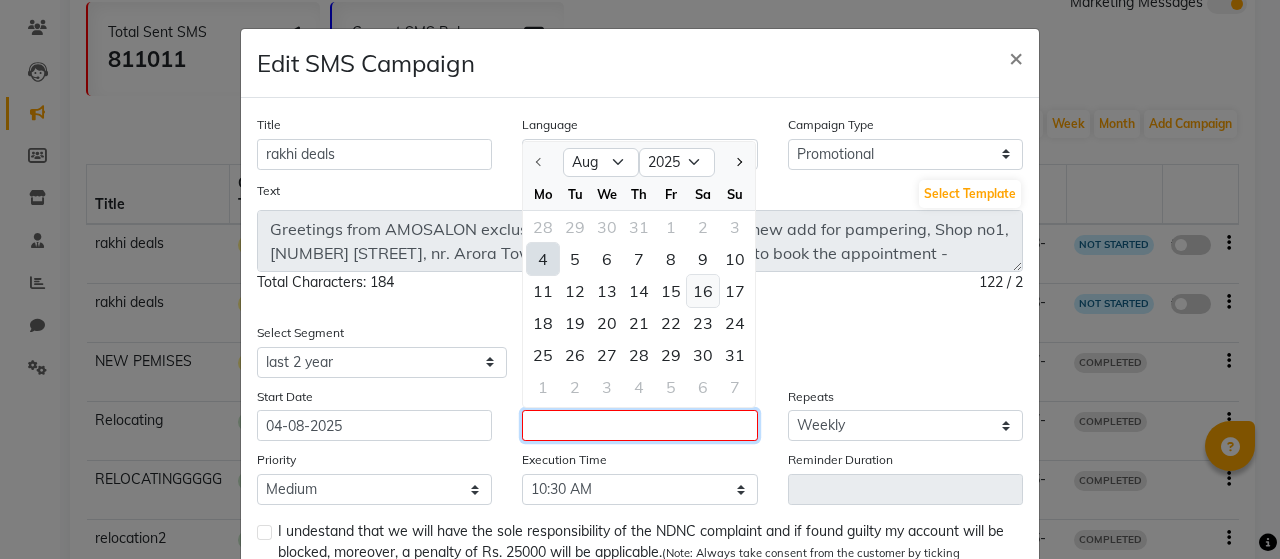 type on "16-08-2025" 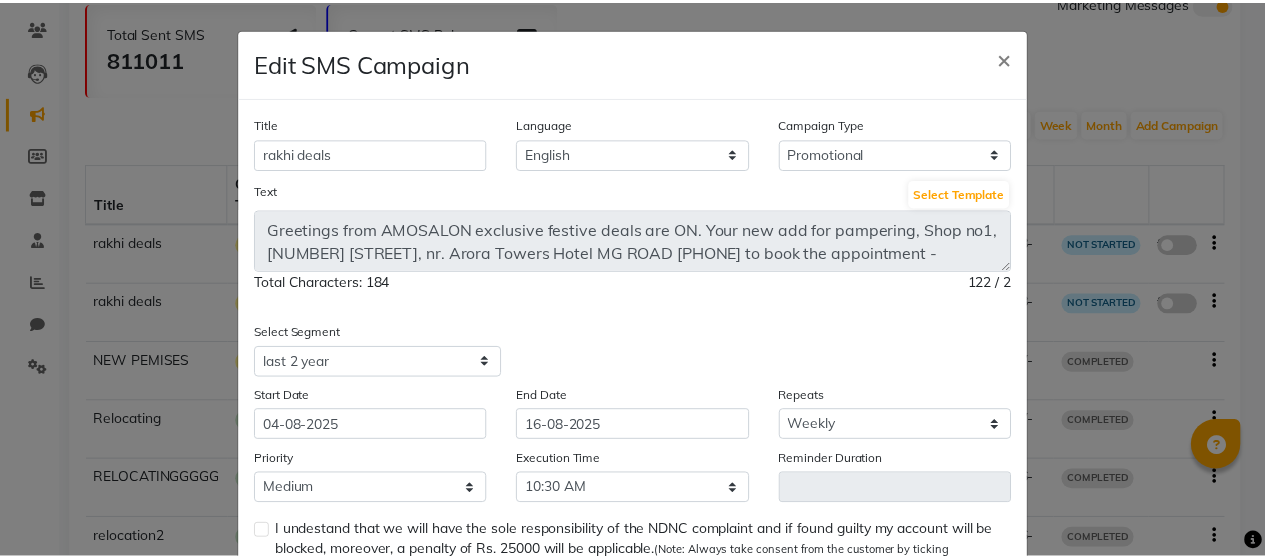 scroll, scrollTop: 149, scrollLeft: 0, axis: vertical 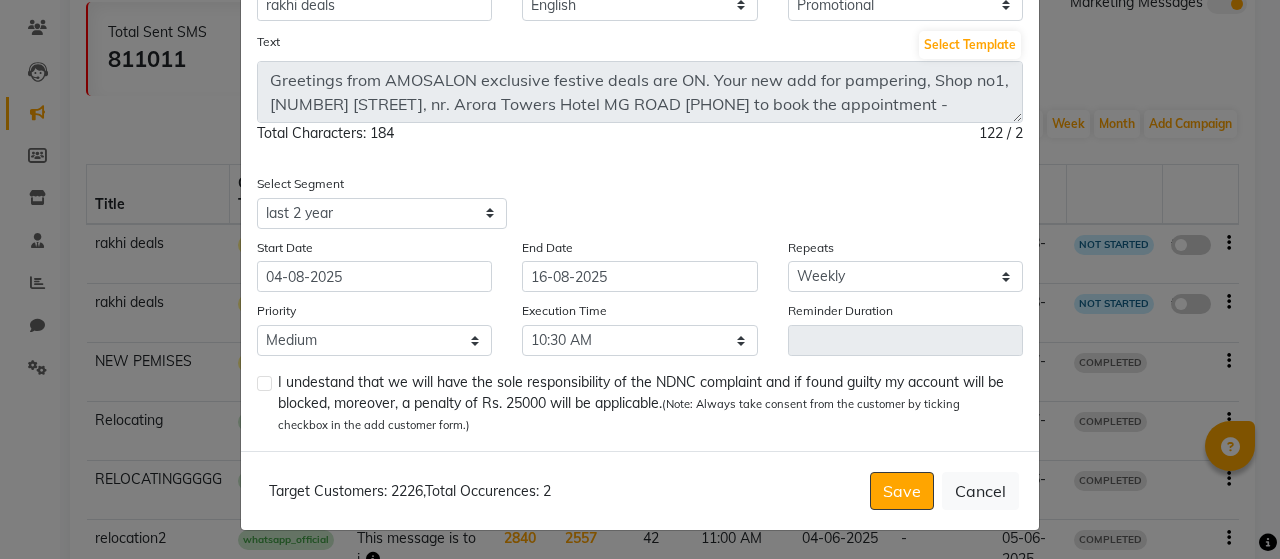 click 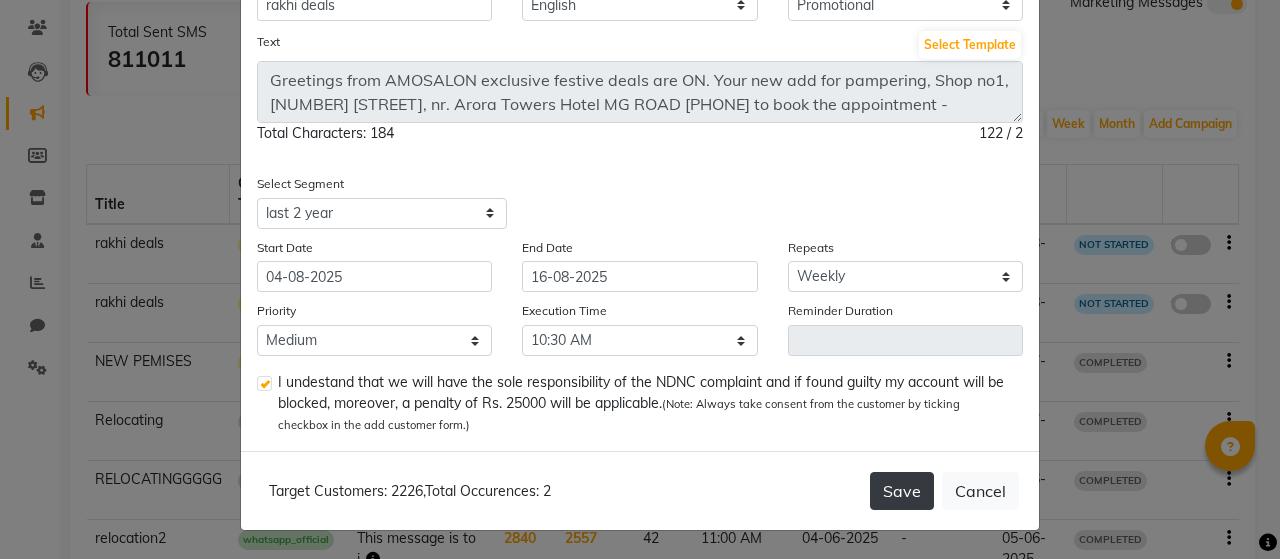 click on "Save" 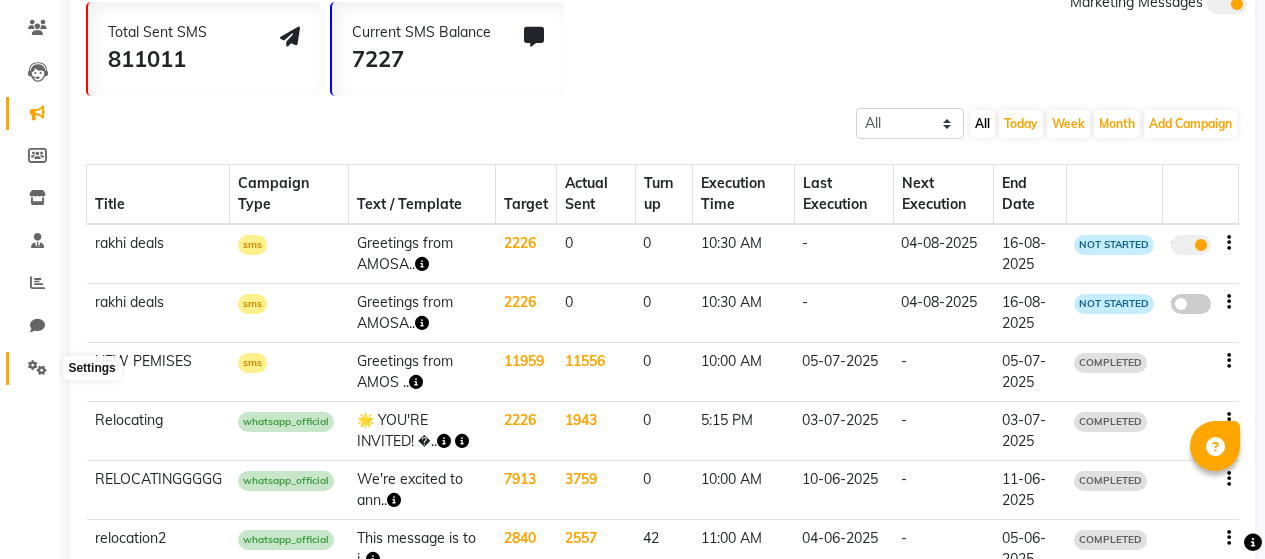 click 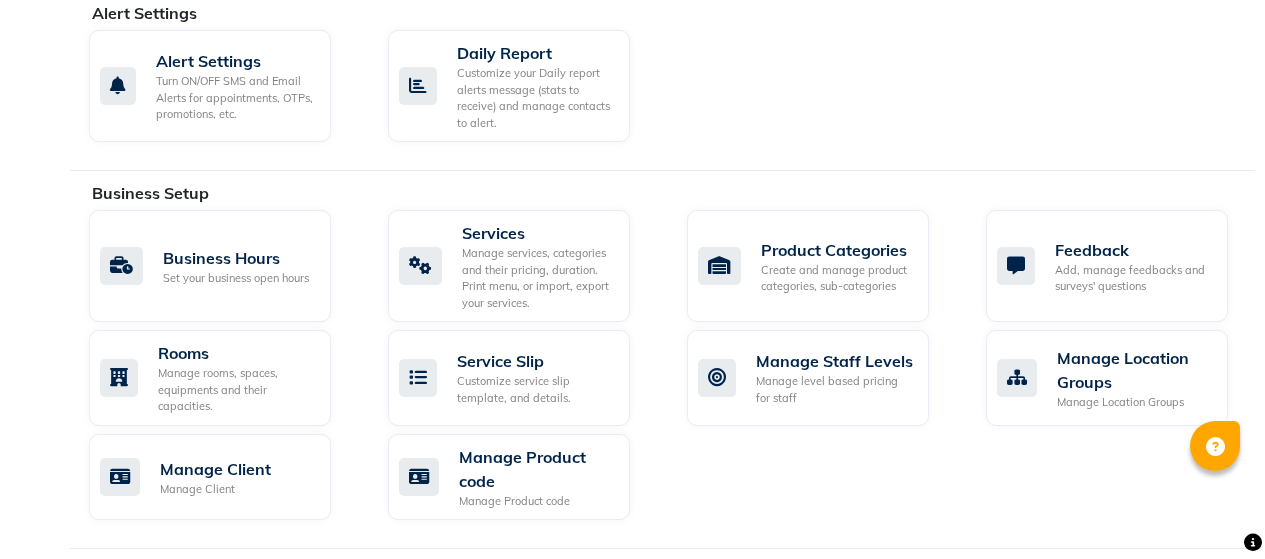 scroll, scrollTop: 1138, scrollLeft: 0, axis: vertical 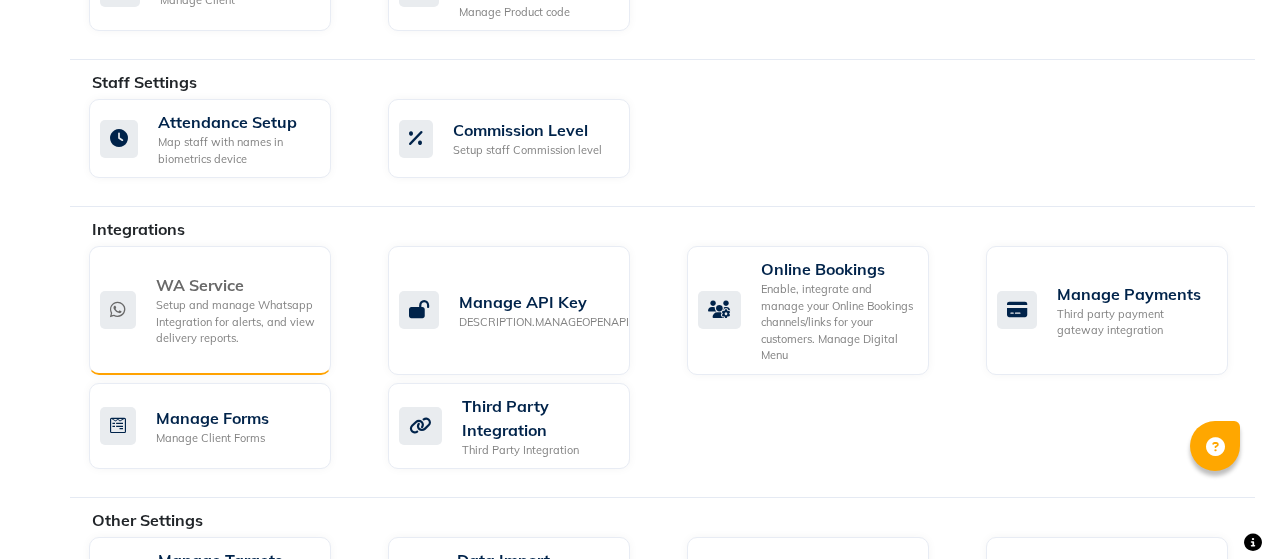 click on "Setup and manage Whatsapp Integration for alerts, and view delivery reports." 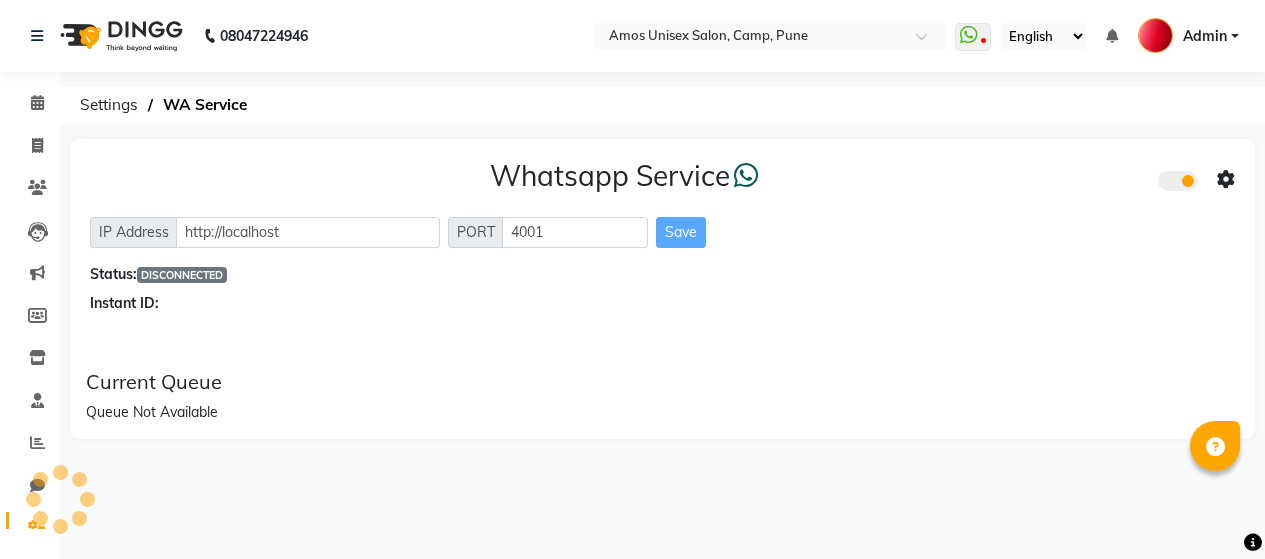 scroll, scrollTop: 0, scrollLeft: 0, axis: both 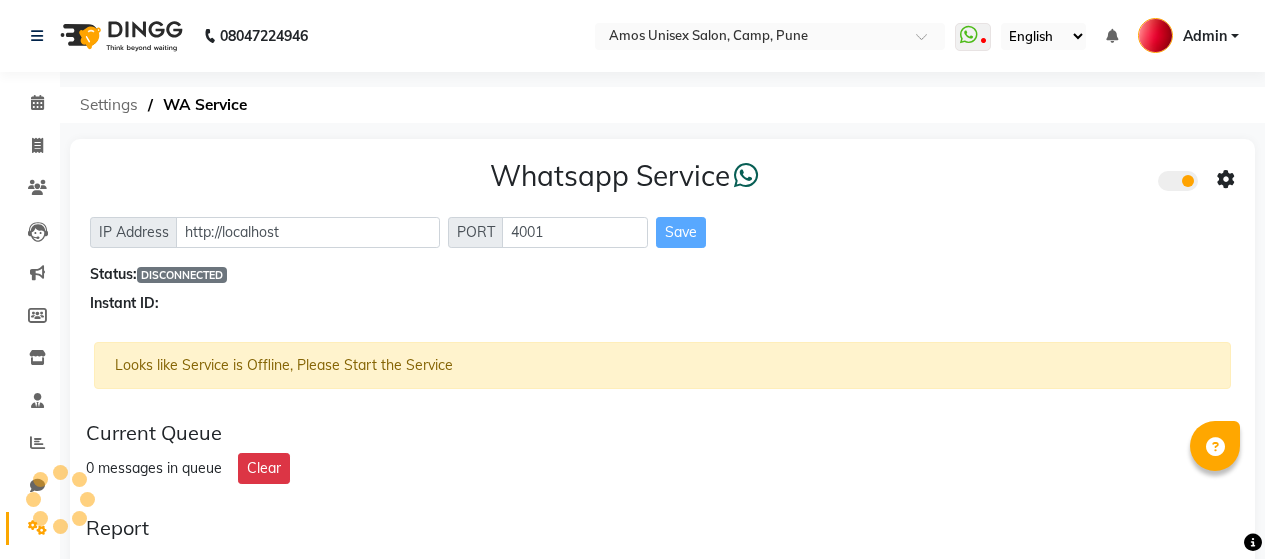 click on "Settings" 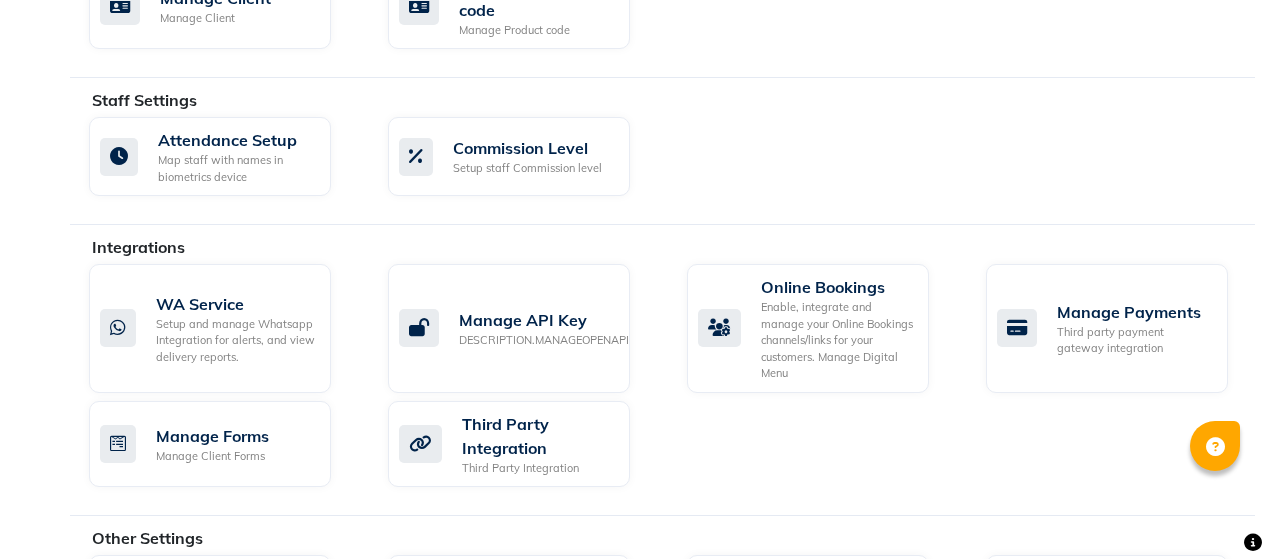 scroll, scrollTop: 1240, scrollLeft: 0, axis: vertical 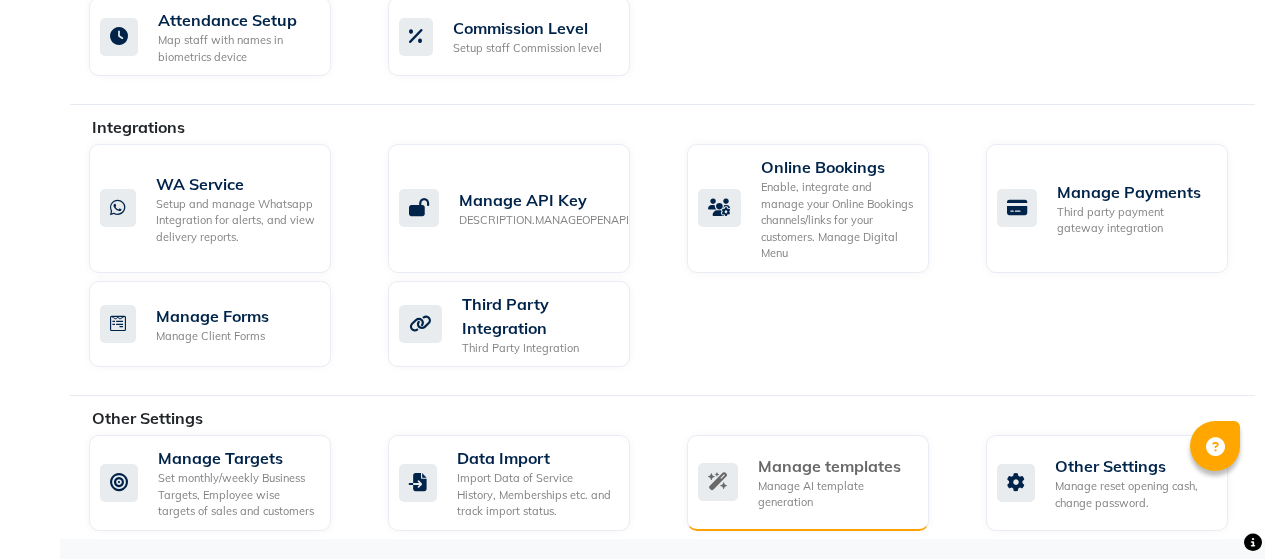 click on "Manage templates Manage AI template generation" 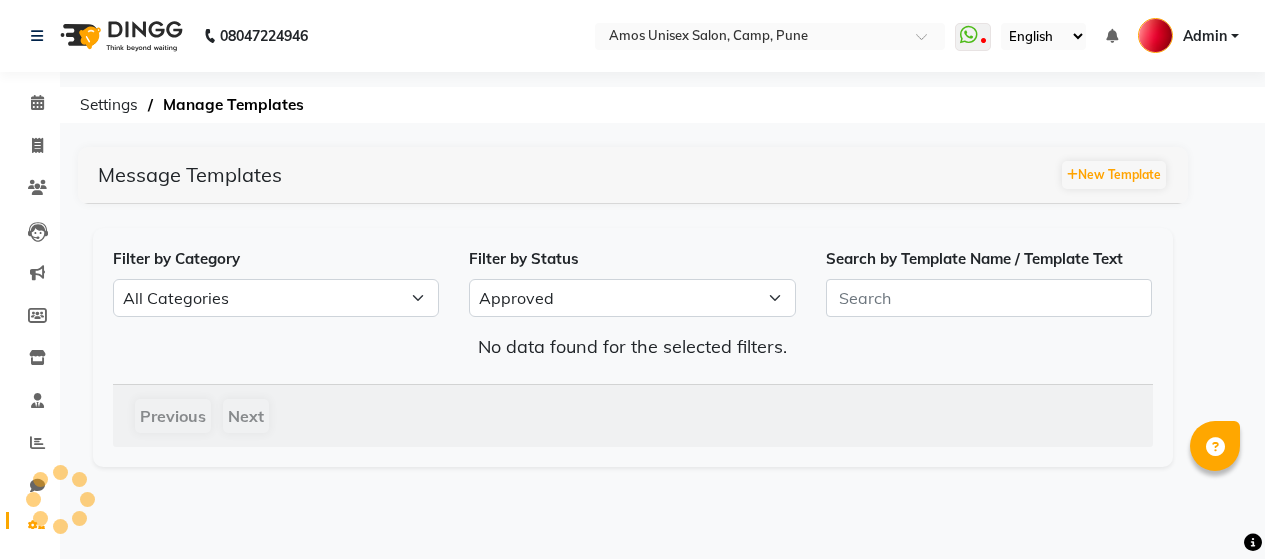scroll, scrollTop: 0, scrollLeft: 0, axis: both 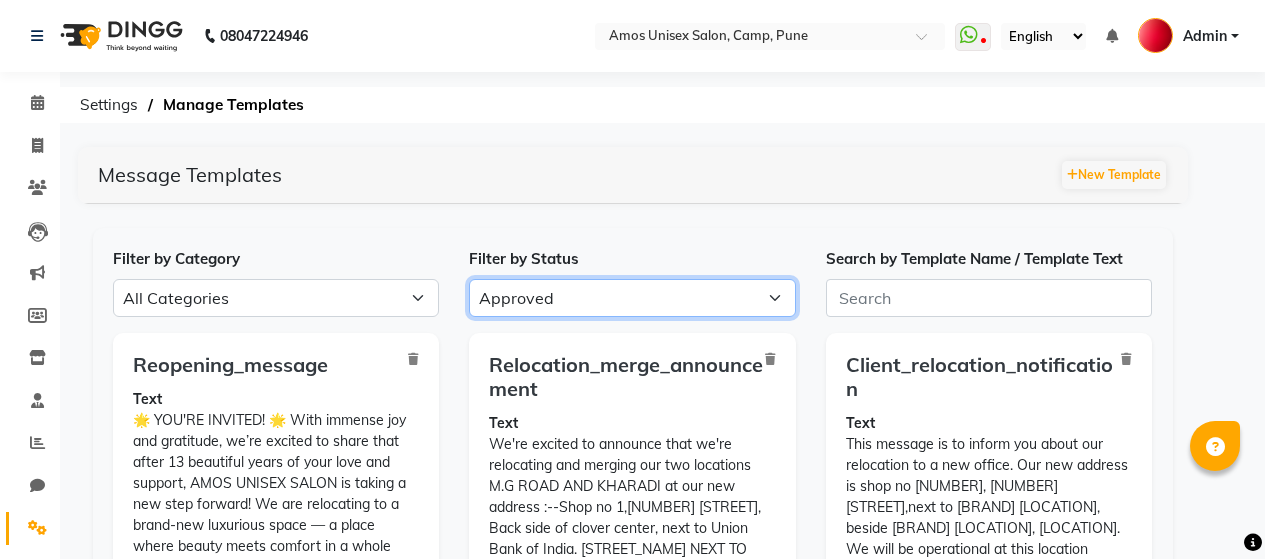 click on "All Approved Rejected Failed Pending" at bounding box center (632, 298) 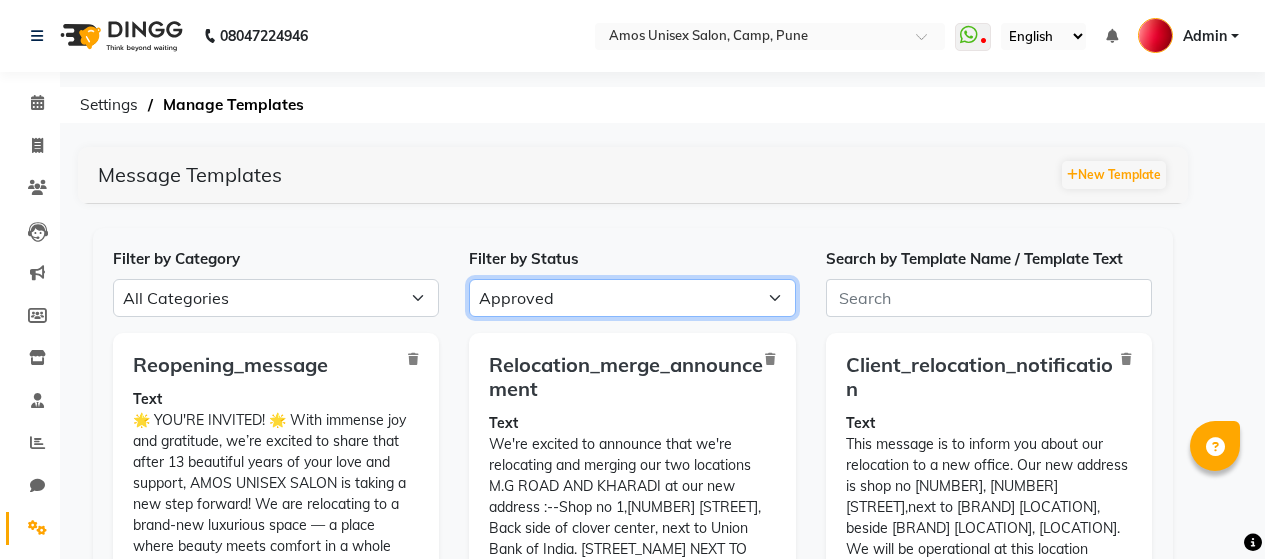 select 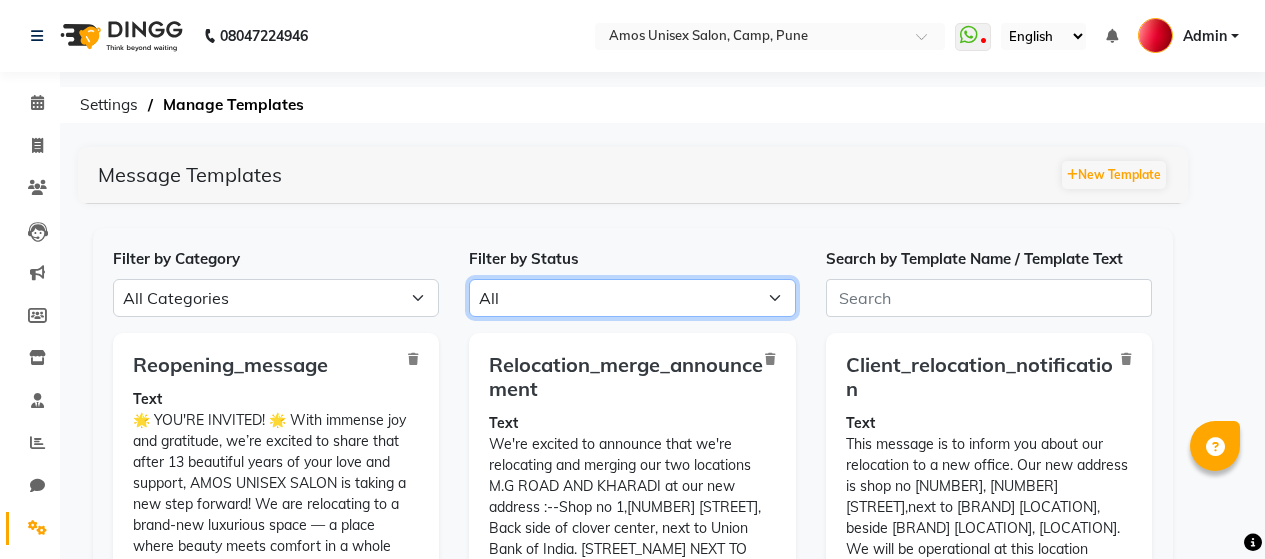 click on "All Approved Rejected Failed Pending" at bounding box center (632, 298) 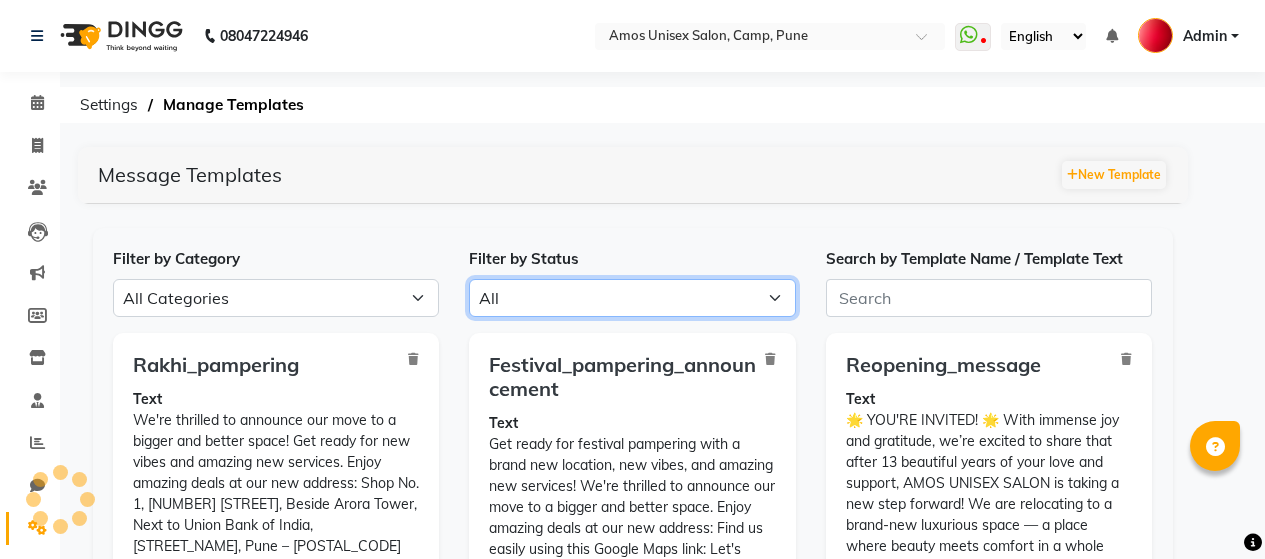 scroll, scrollTop: 489, scrollLeft: 0, axis: vertical 